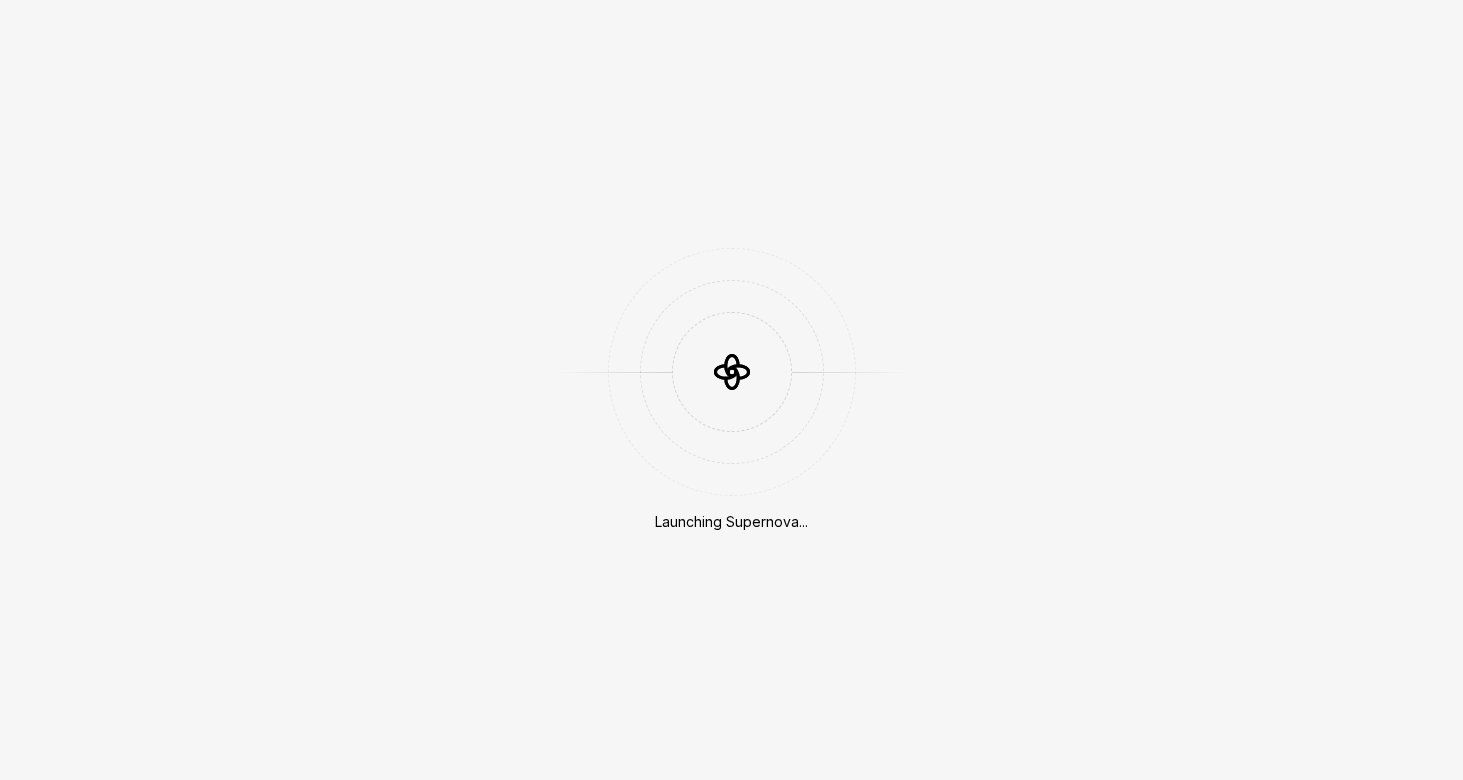 scroll, scrollTop: 0, scrollLeft: 0, axis: both 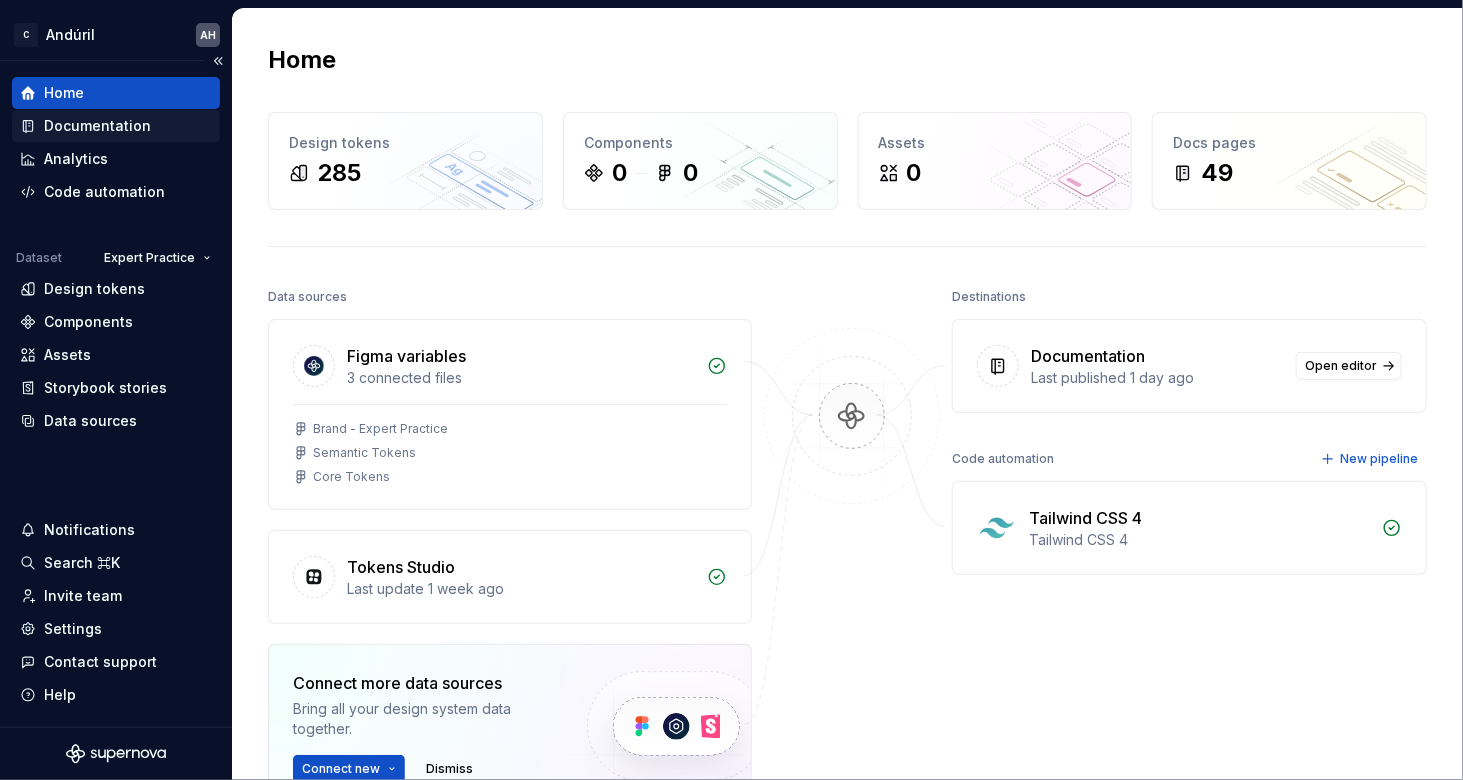 click on "Documentation" at bounding box center (97, 126) 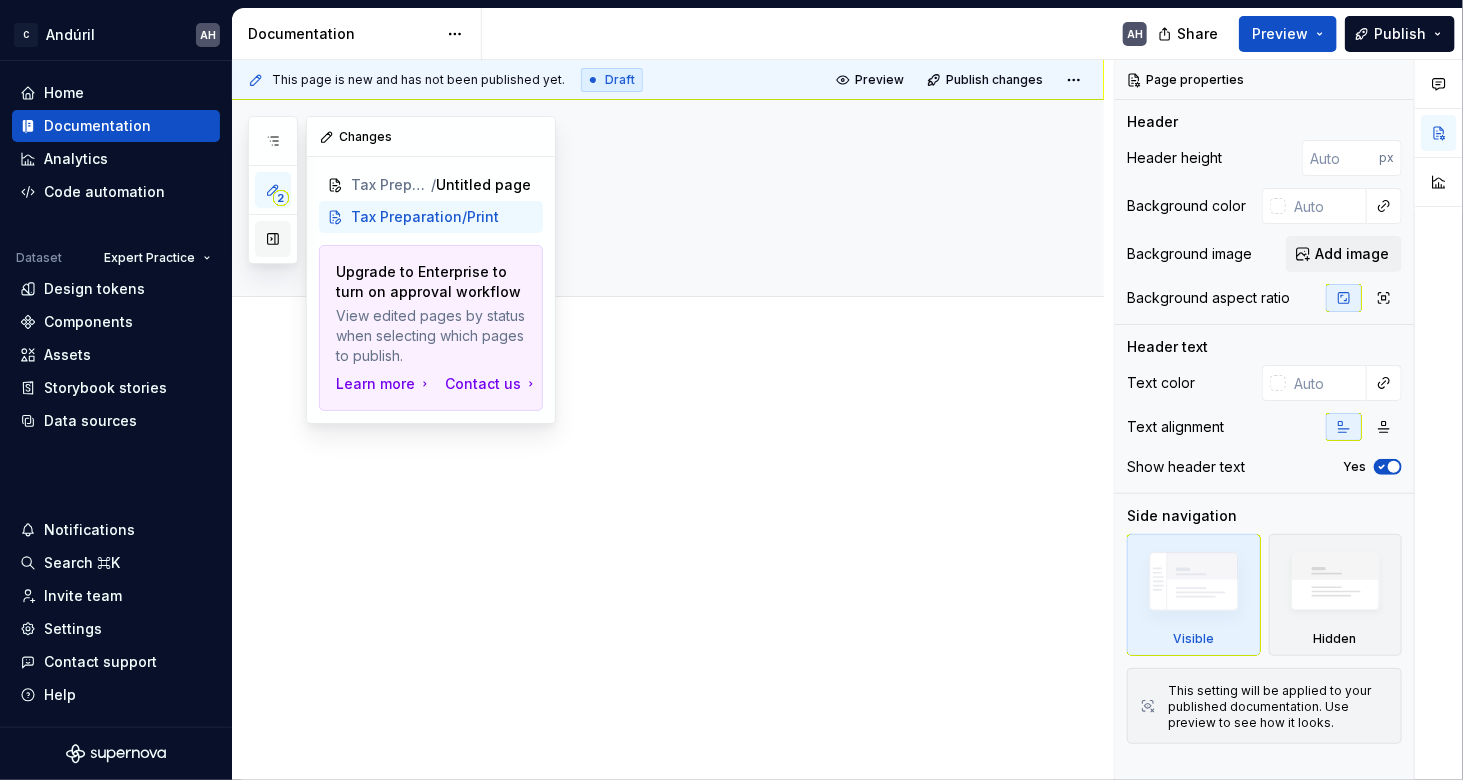 click at bounding box center [273, 239] 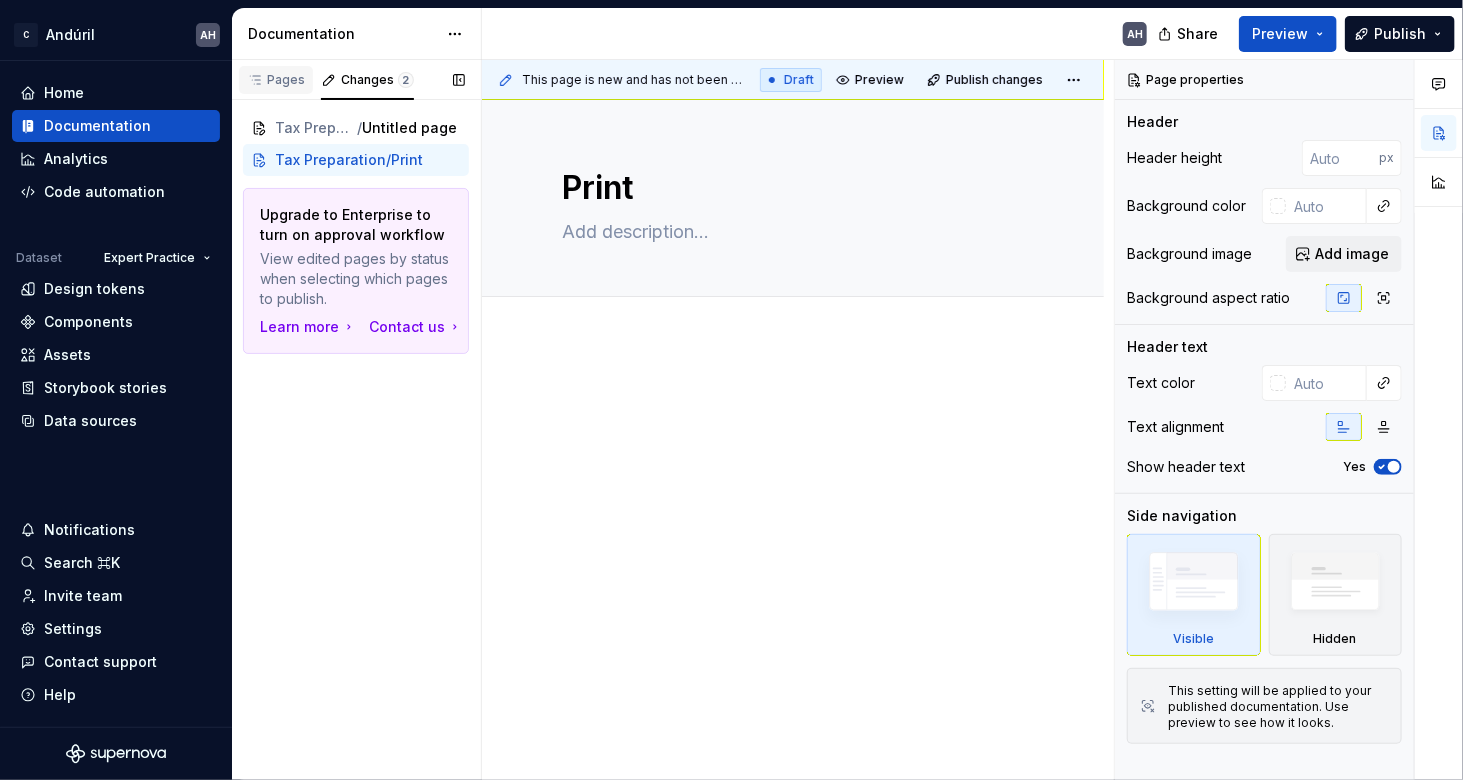 click on "Pages" at bounding box center (276, 80) 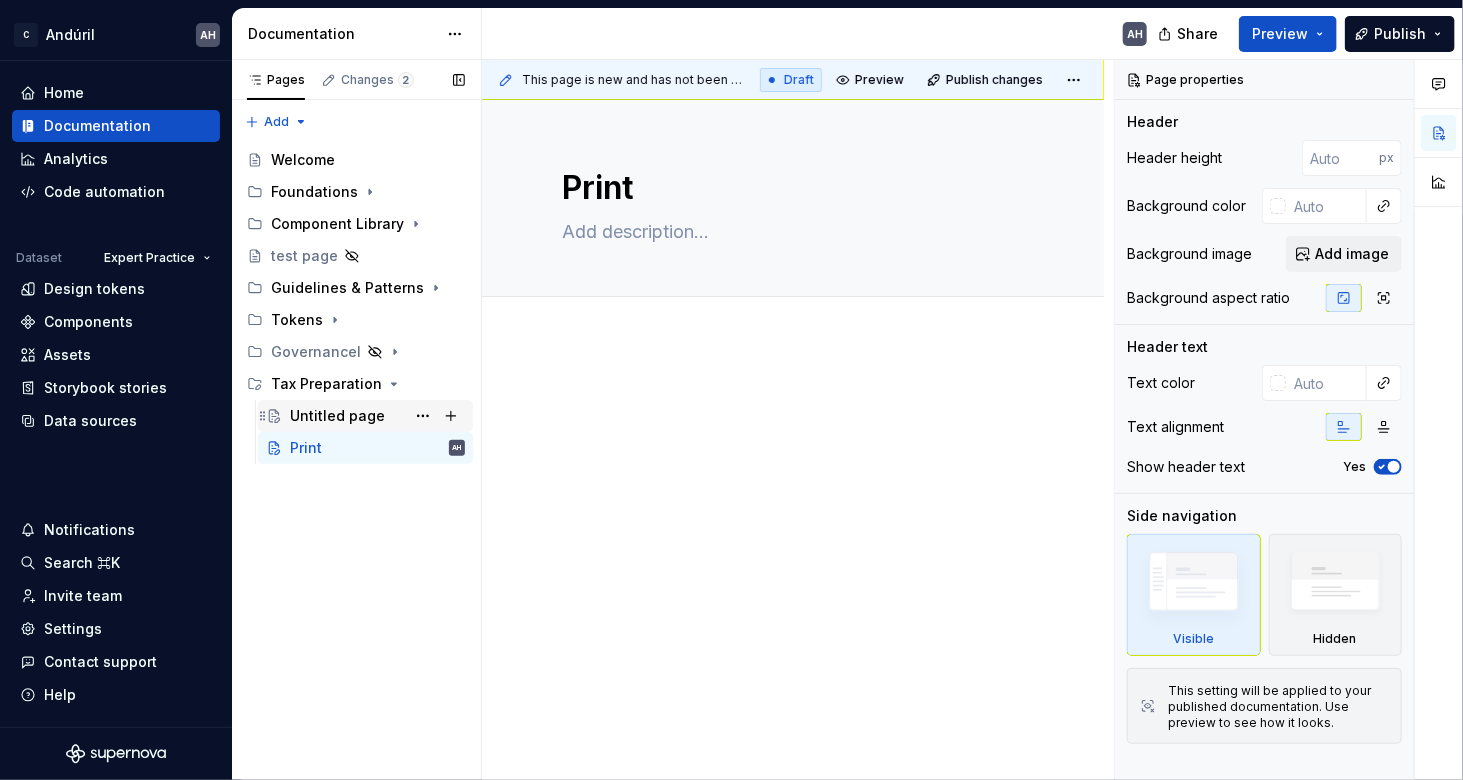 click on "Untitled page" at bounding box center [337, 416] 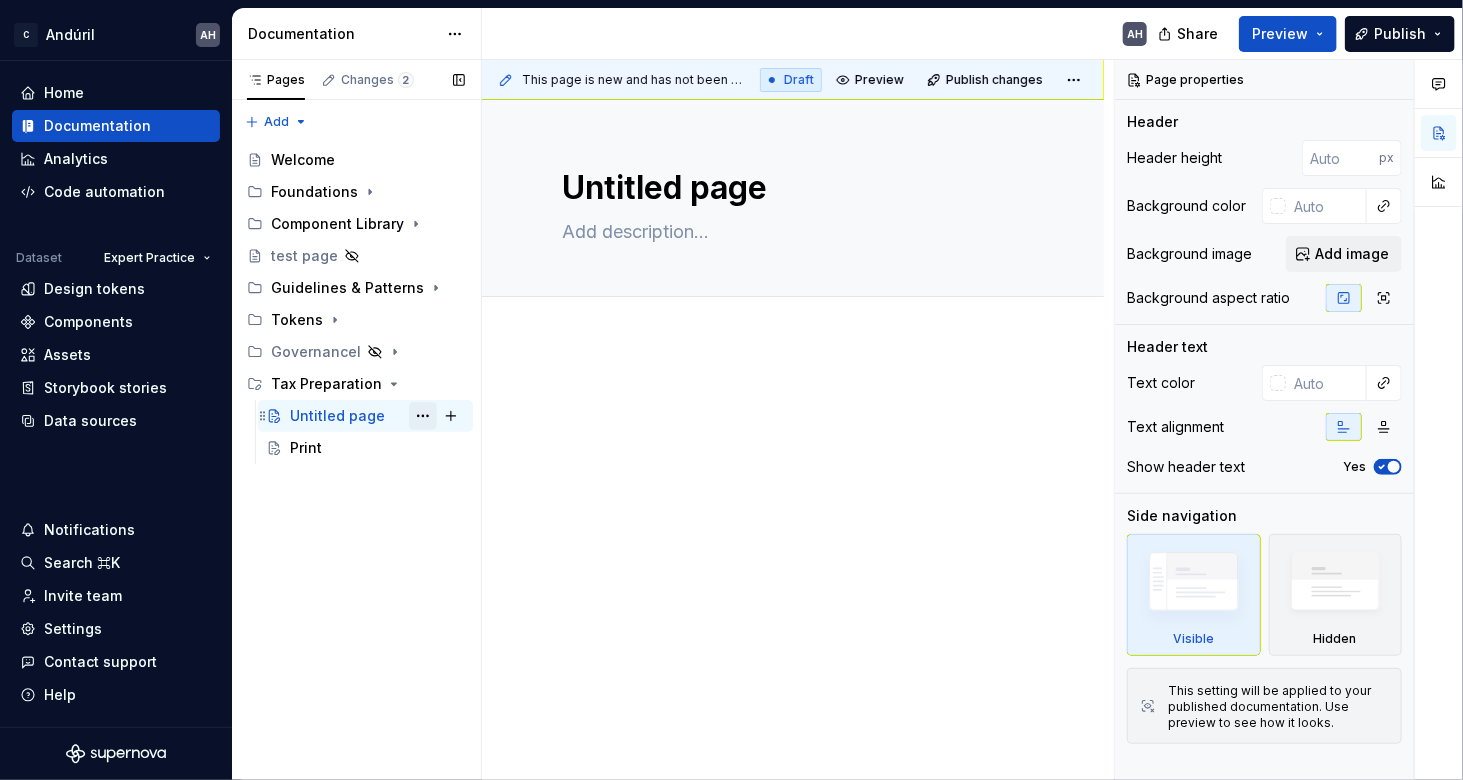 click at bounding box center (423, 416) 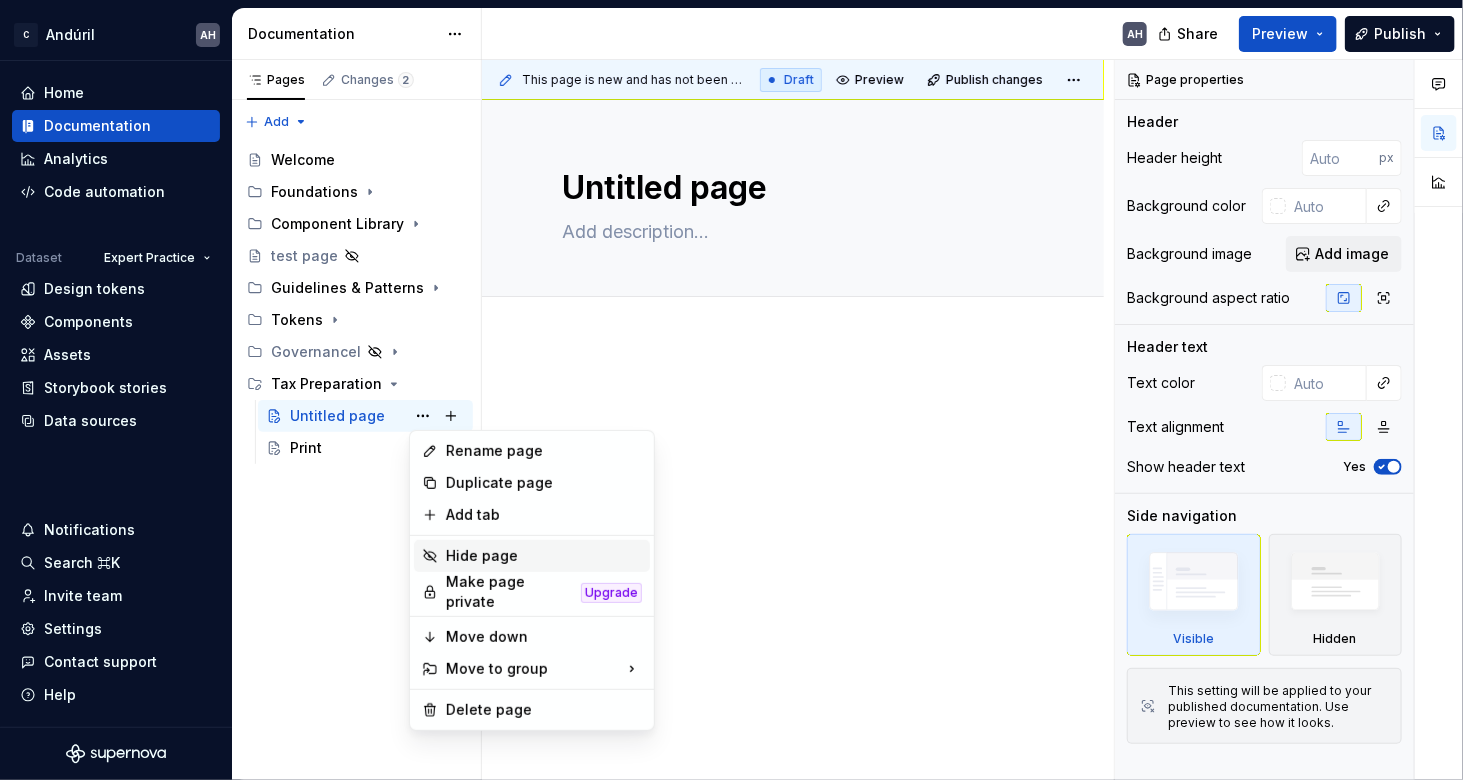 click on "Hide page" at bounding box center (544, 556) 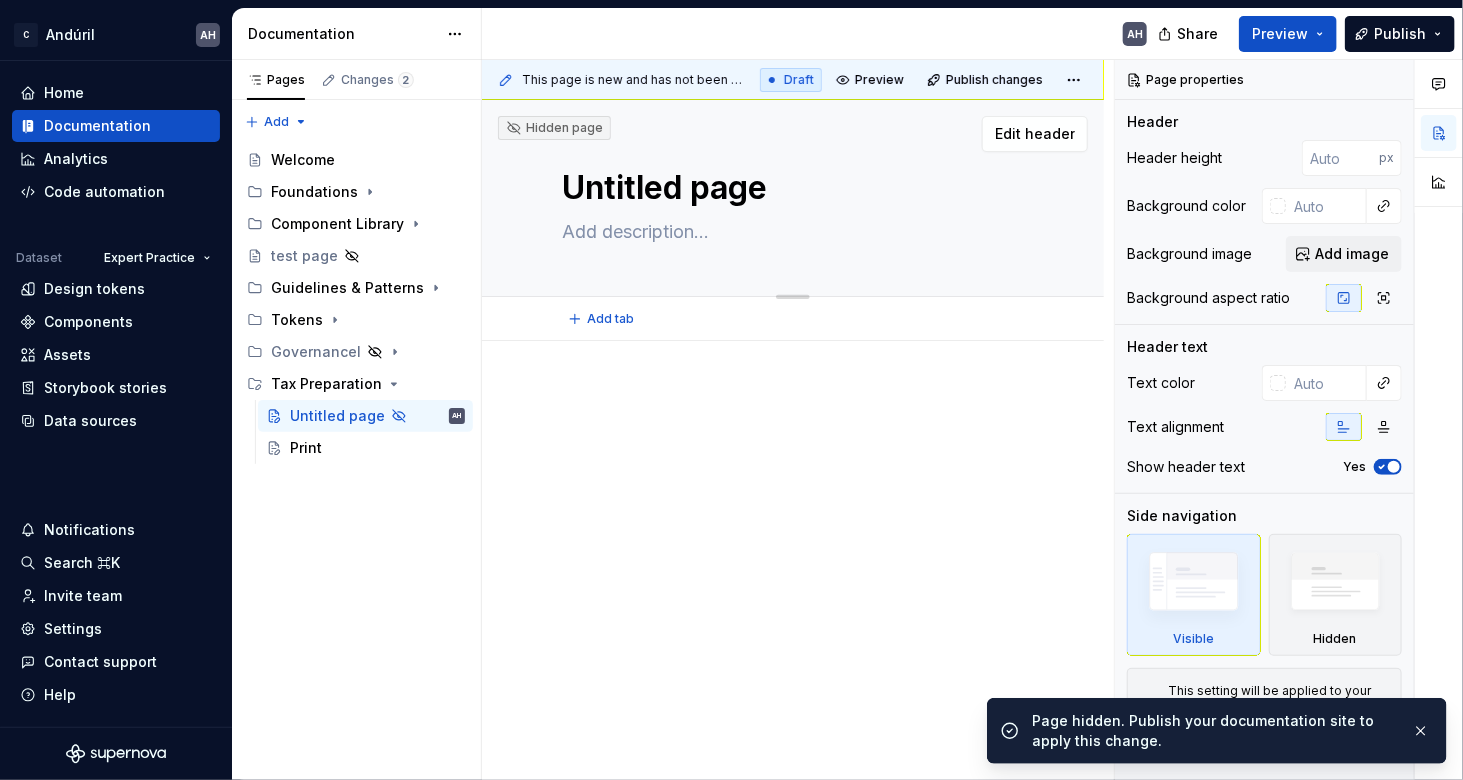 click on "Untitled page" at bounding box center [789, 188] 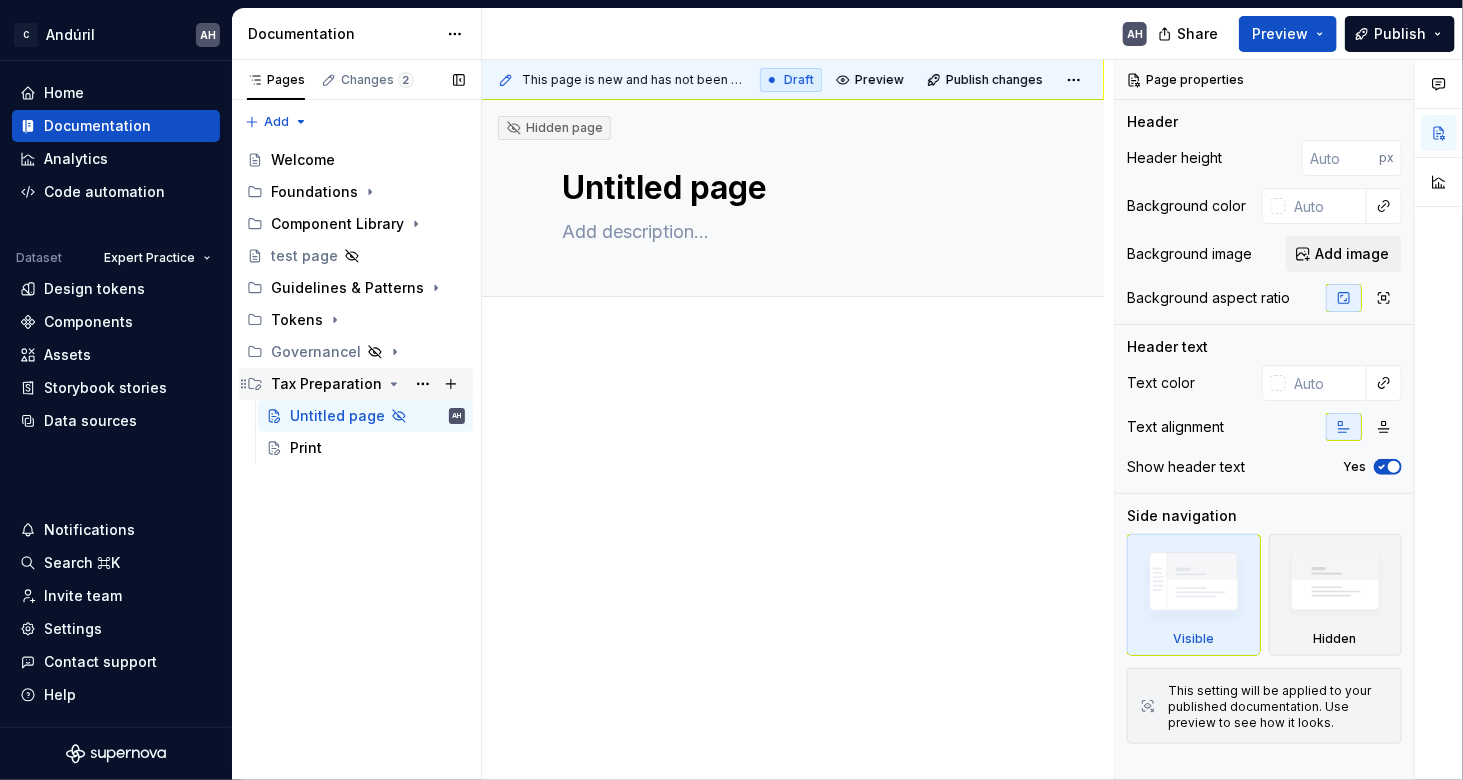 click 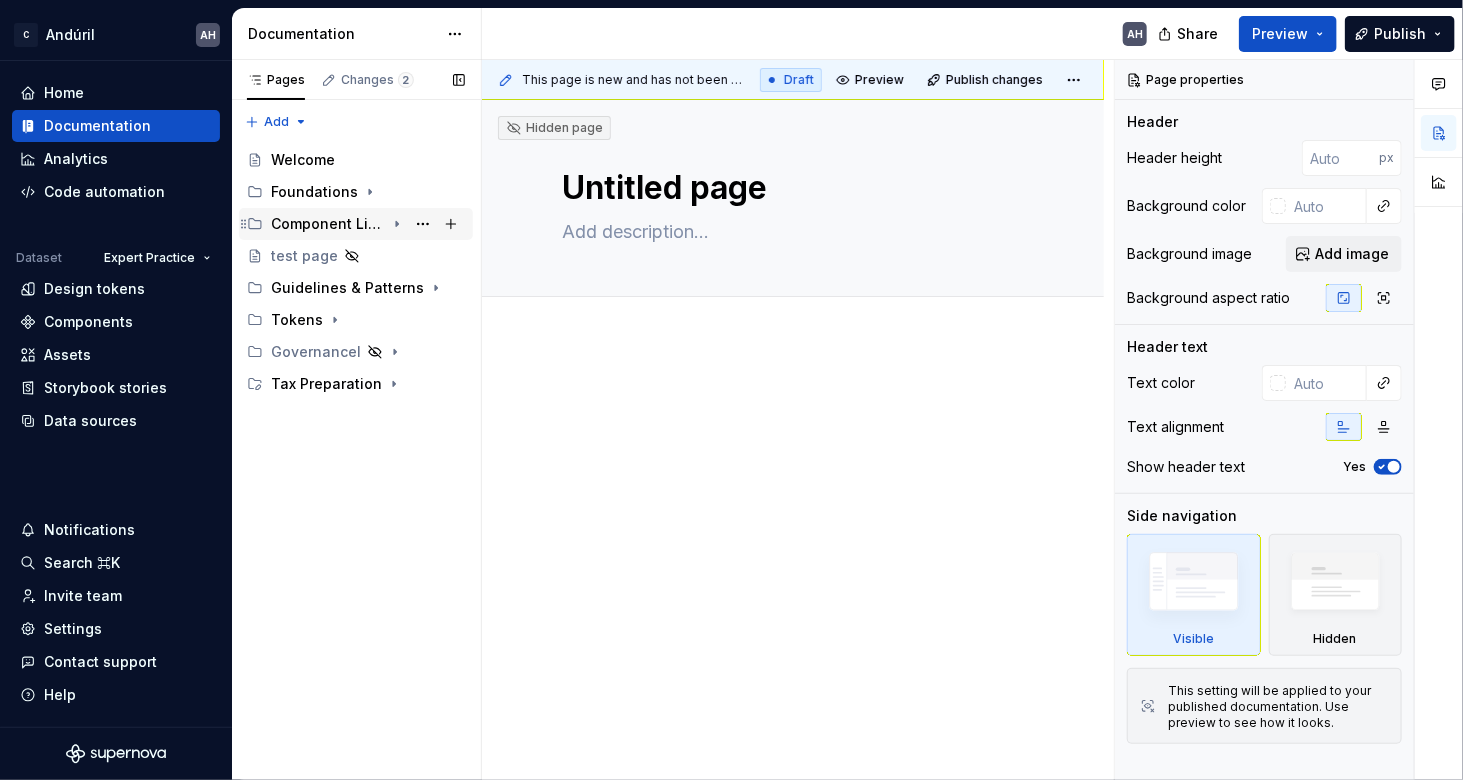click 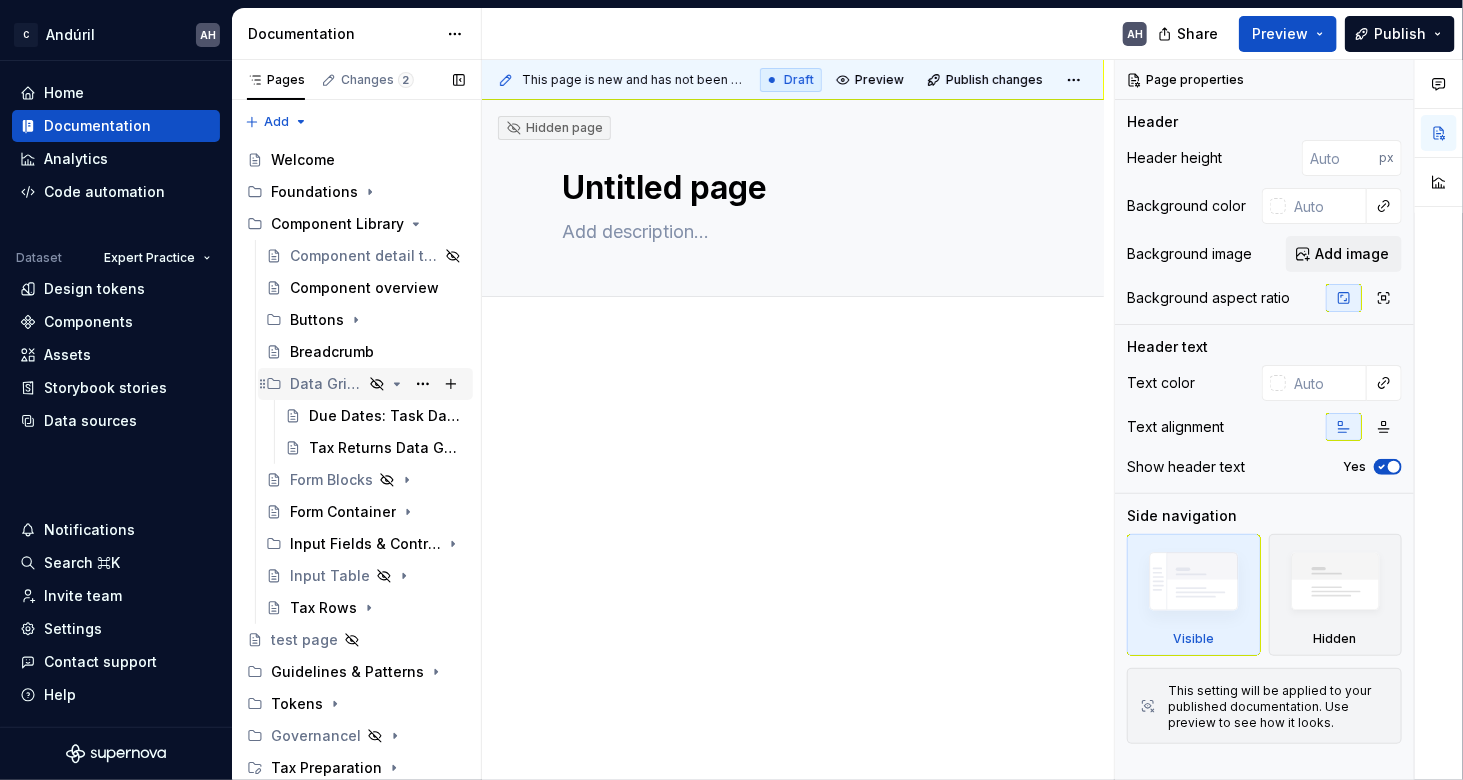 click 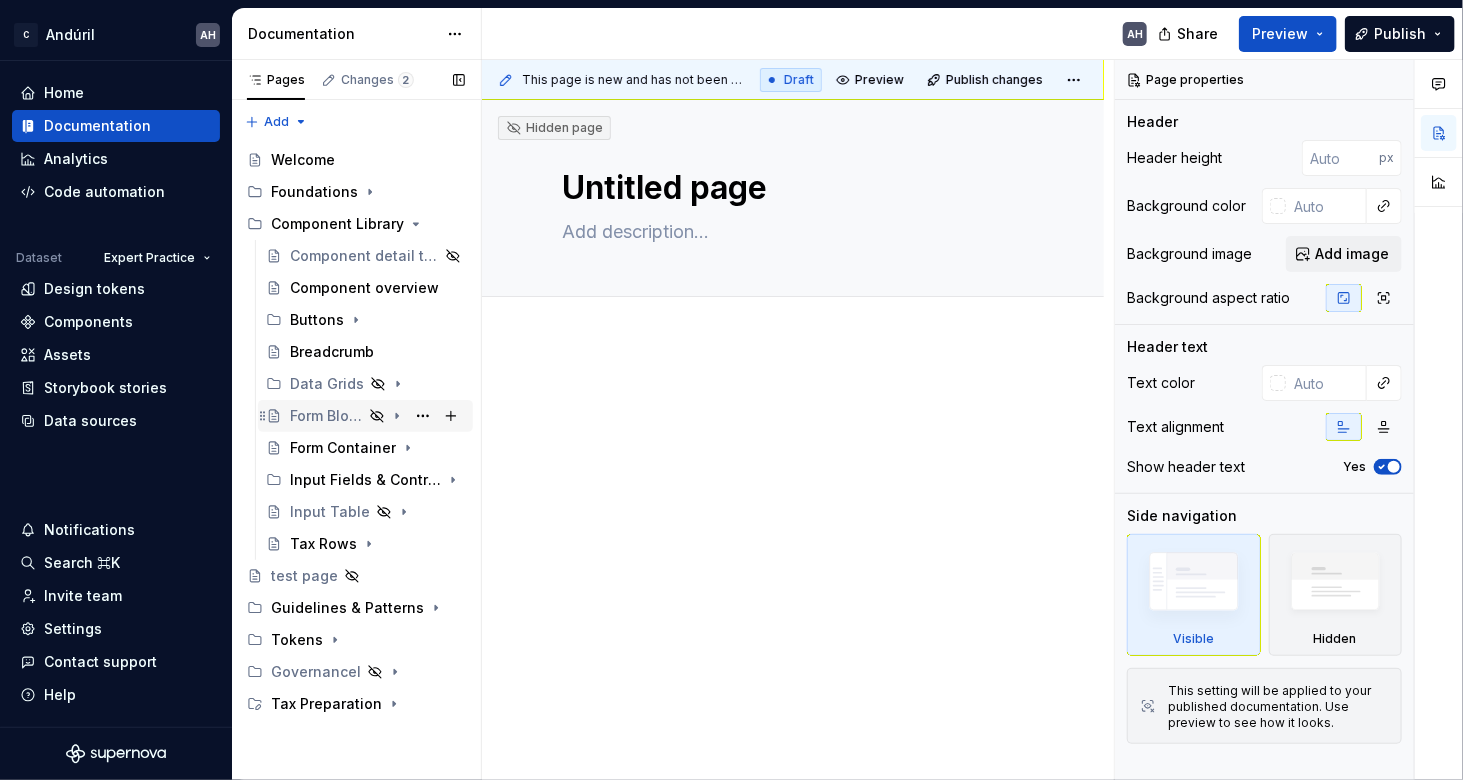 click 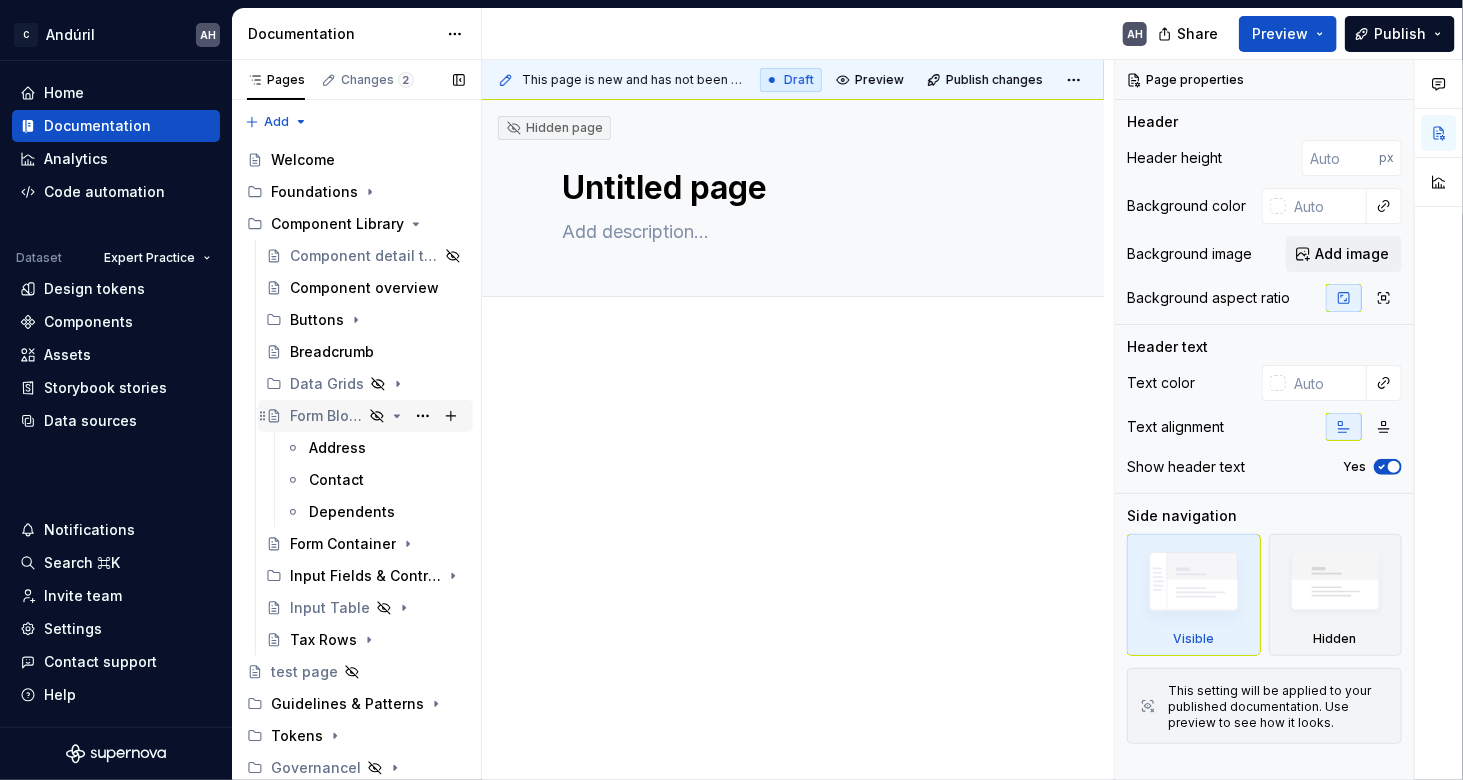 click 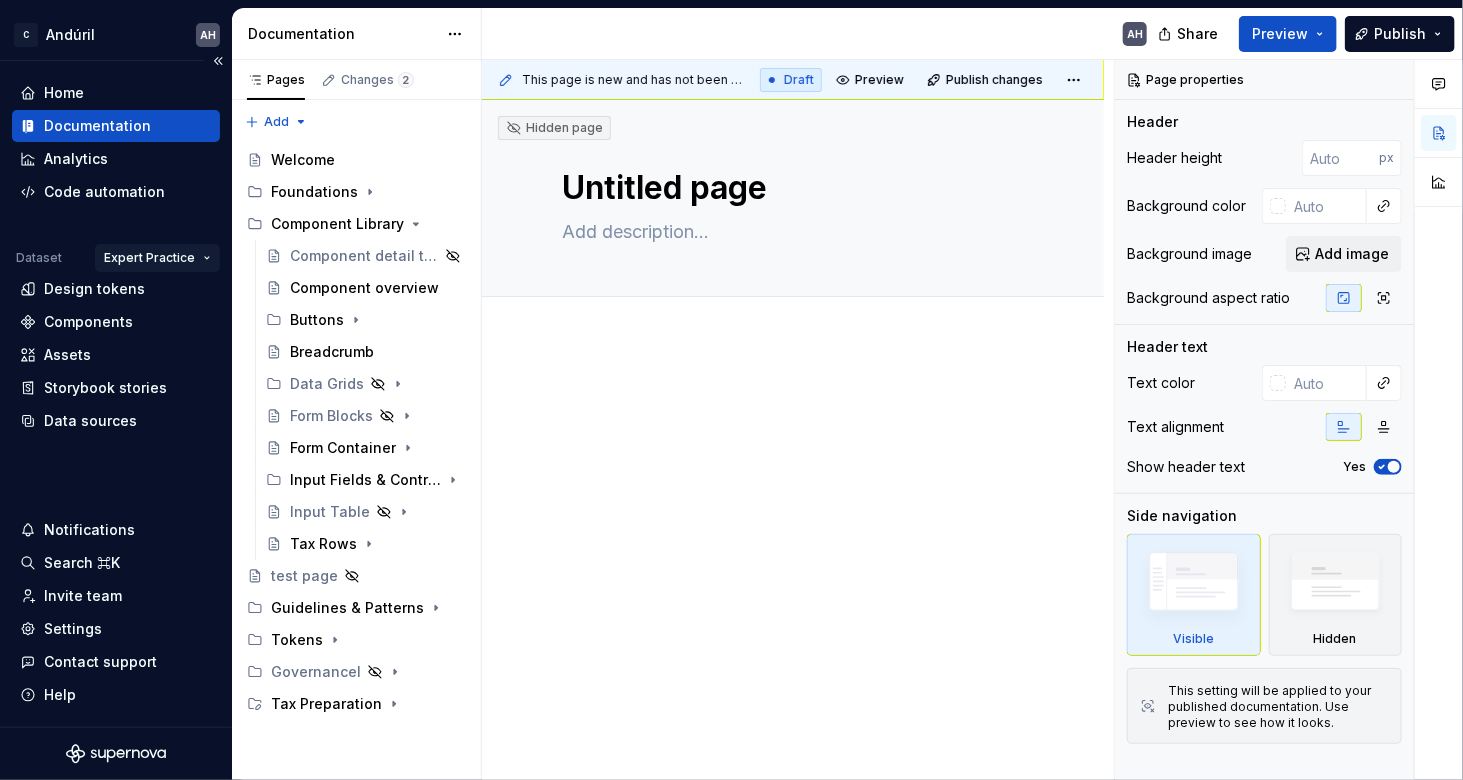 click on "C Andúril AH Home Documentation Analytics Code automation Dataset Expert Practice Design tokens Components Assets Storybook stories Data sources Notifications Search ⌘K Invite team Settings Contact support Help Documentation AH Share Preview Publish Pages Changes 2 Add
Accessibility guide for tree Page tree.
Navigate the tree with the arrow keys. Common tree hotkeys apply. Further keybindings are available:
enter to execute primary action on focused item
f2 to start renaming the focused item
escape to abort renaming an item
control+d to start dragging selected items
Welcome Foundations Component Library Component detail template Component overview Buttons Breadcrumb Data Grids Form Blocks Form Container Input Fields & Controls Input Table Tax Rows test page Guidelines & Patterns Tokens Governancel  Tax Preparation Tax Preparation  /  Untitled page Tax Preparation  /  Print Upgrade to Enterprise to turn on approval workflow Draft px" at bounding box center (731, 390) 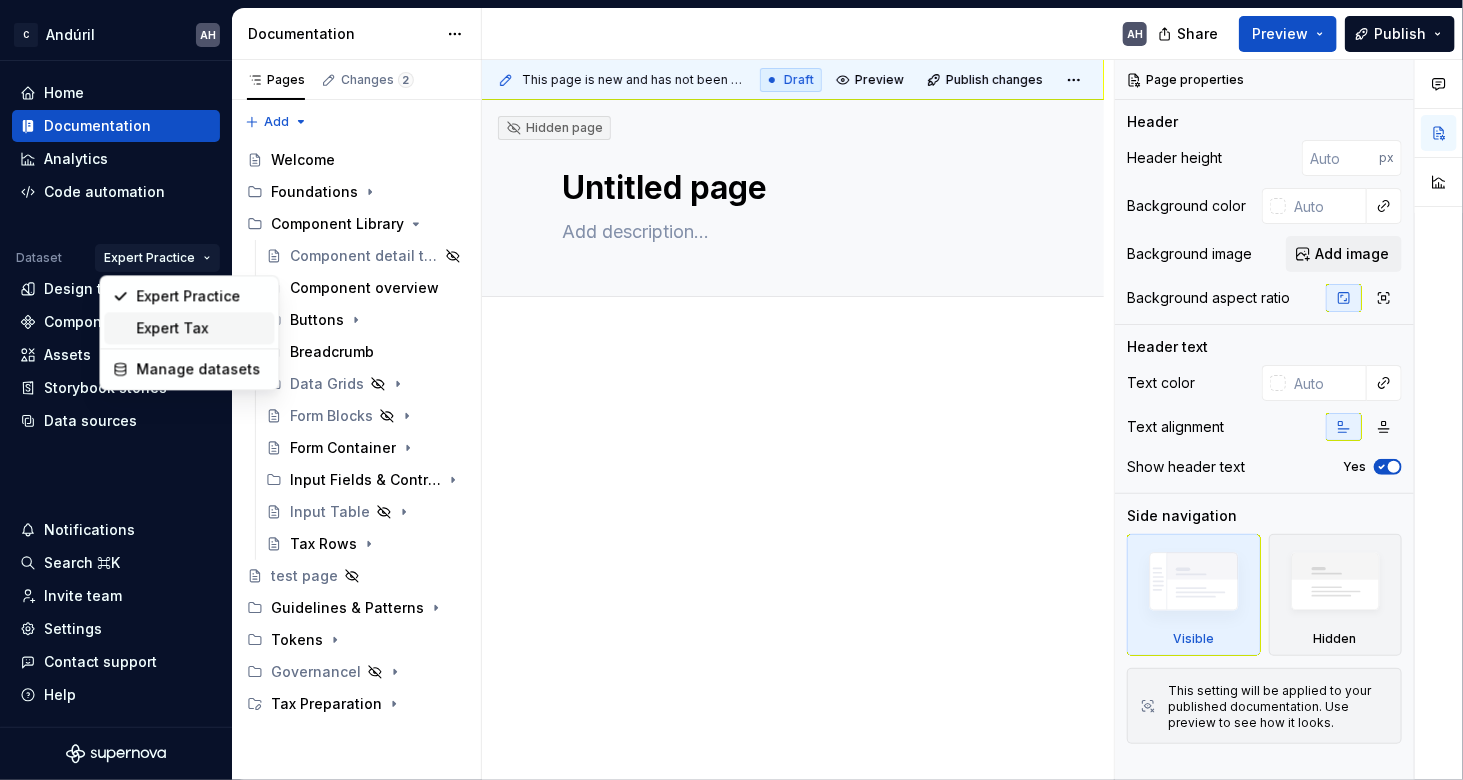 click on "Expert Tax" at bounding box center [201, 328] 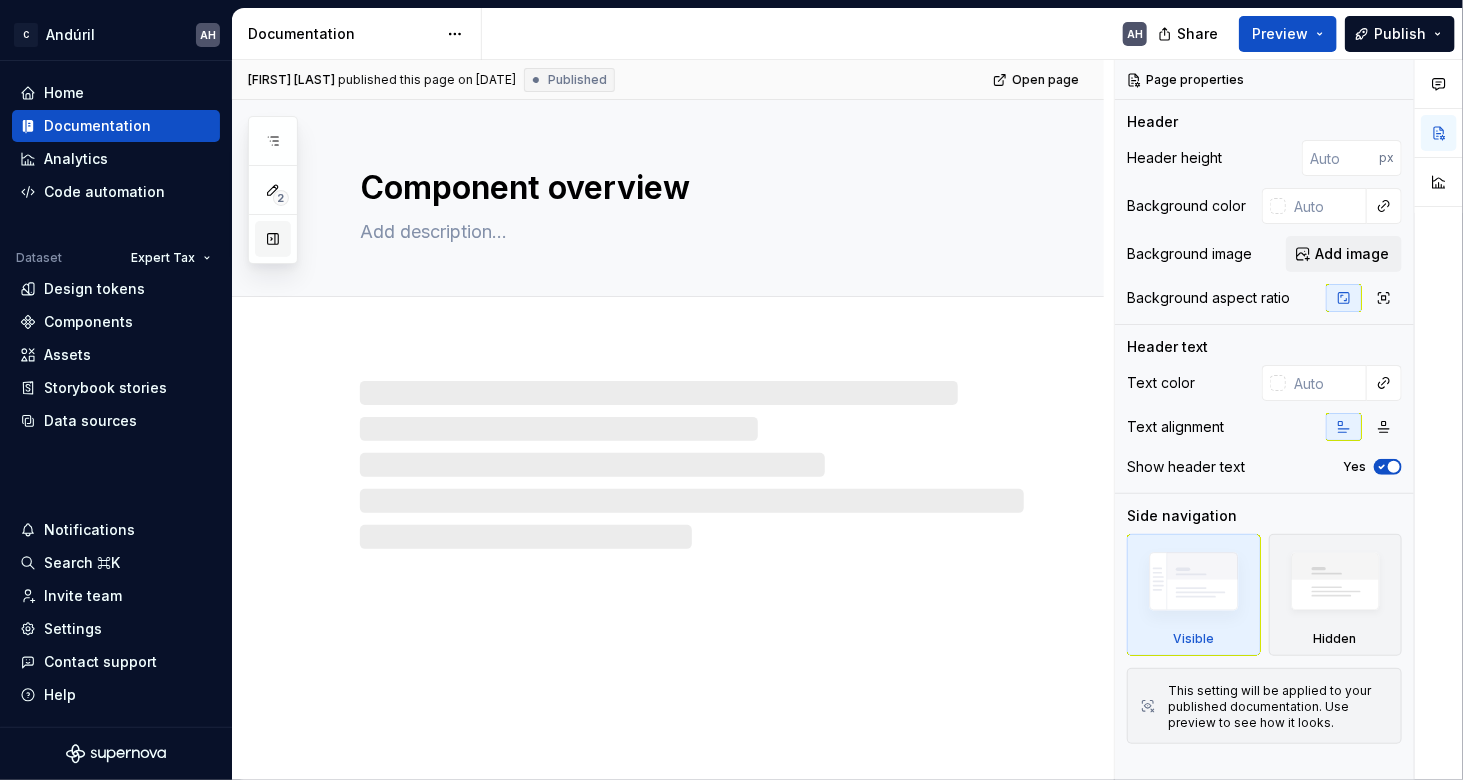 click at bounding box center (273, 239) 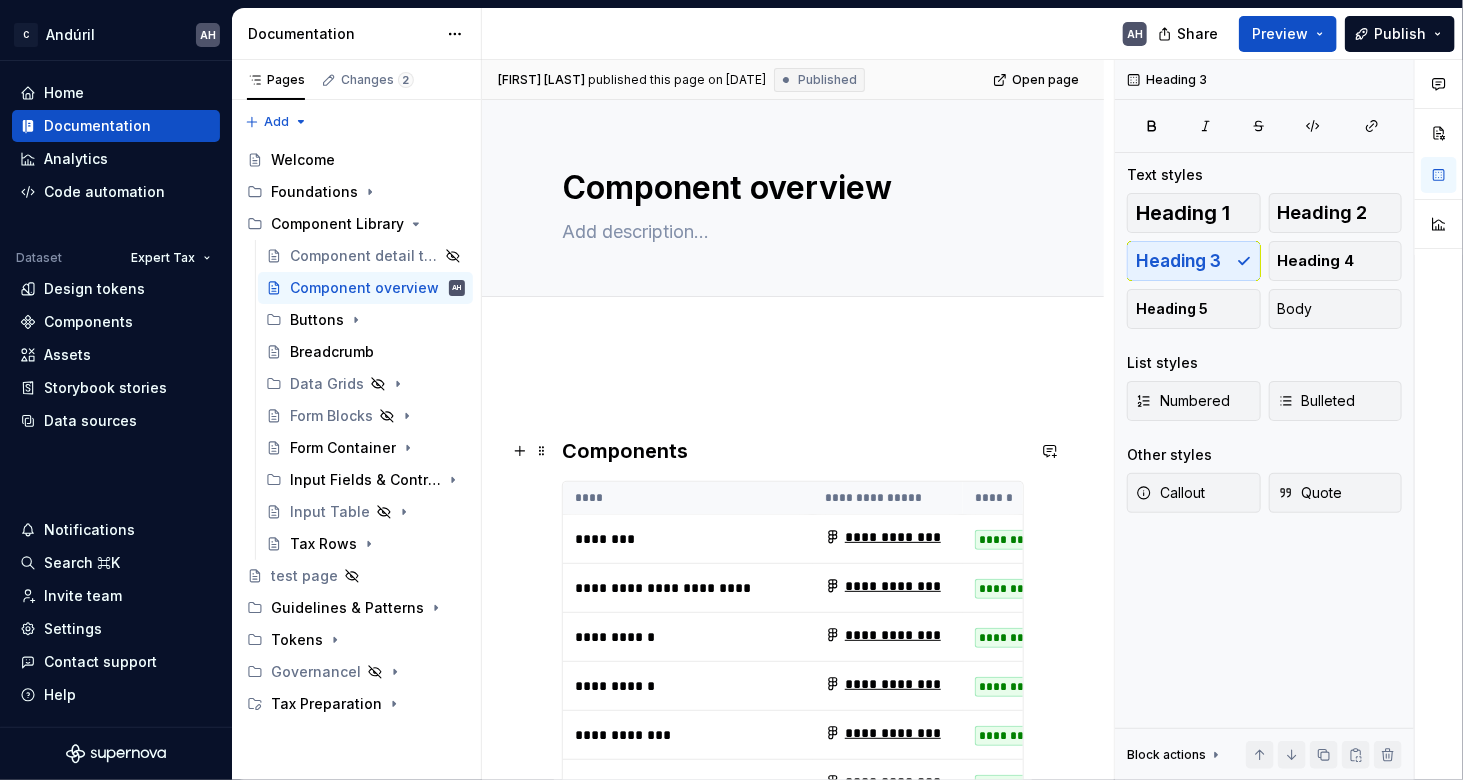 click on "Components" at bounding box center [793, 451] 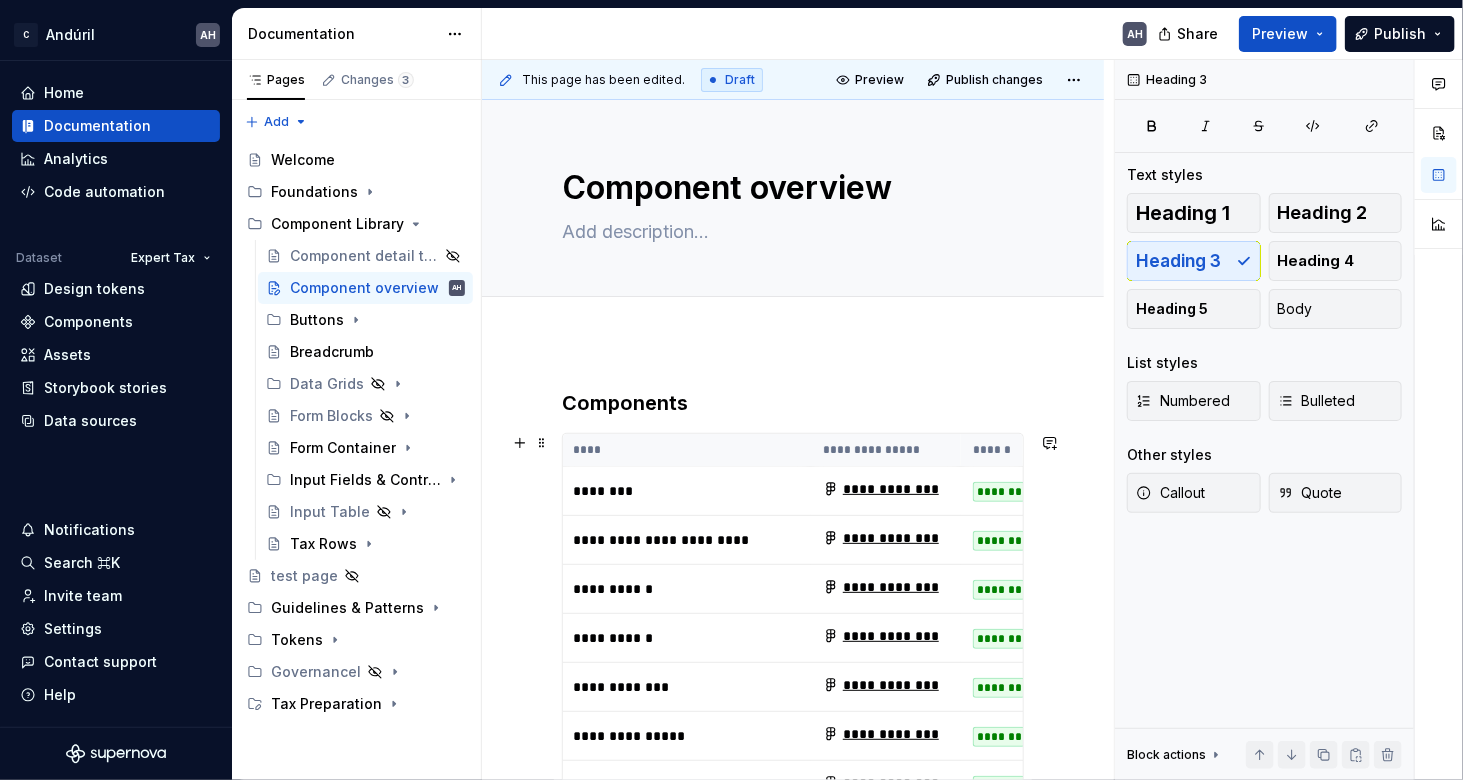 scroll, scrollTop: 0, scrollLeft: 0, axis: both 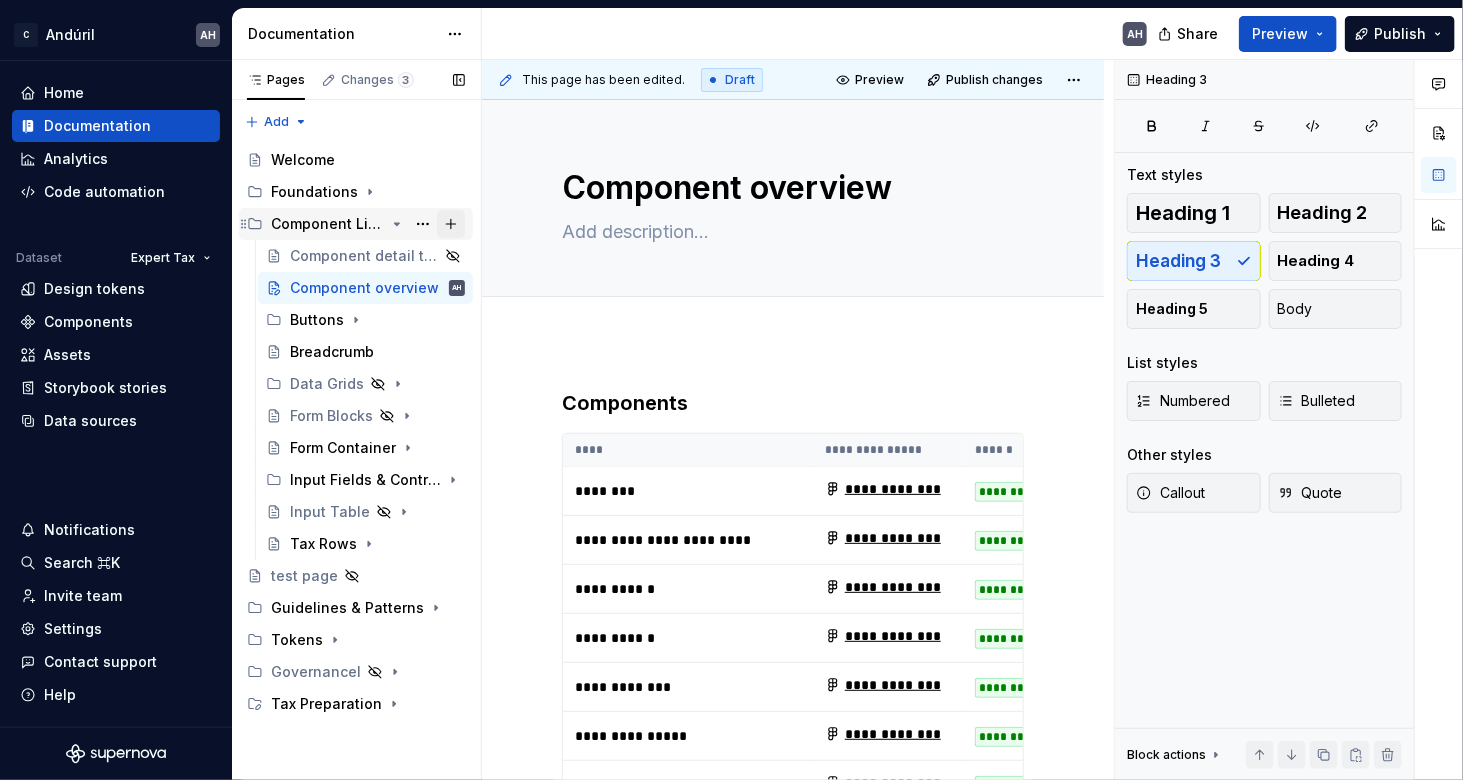 click at bounding box center (451, 224) 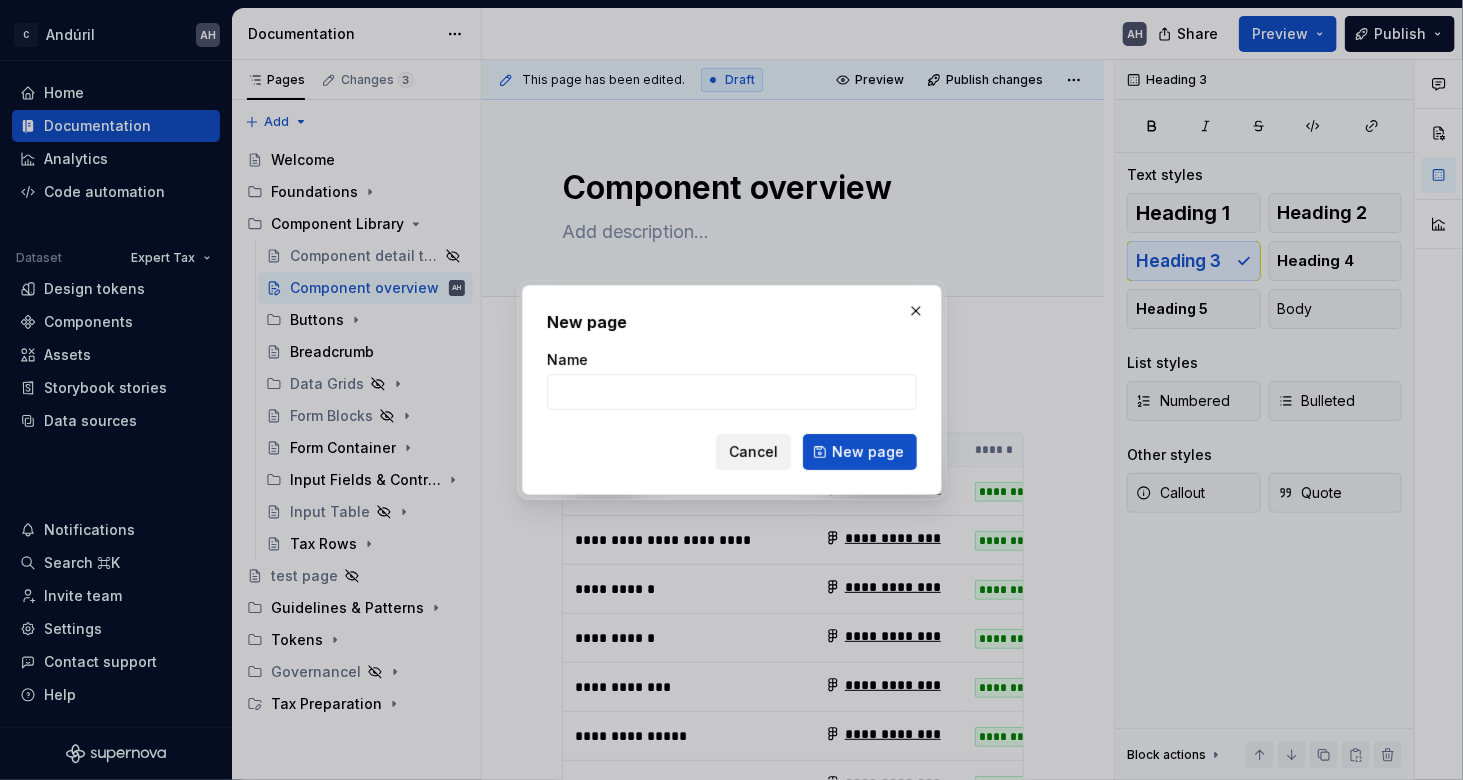 click on "Cancel" at bounding box center [753, 452] 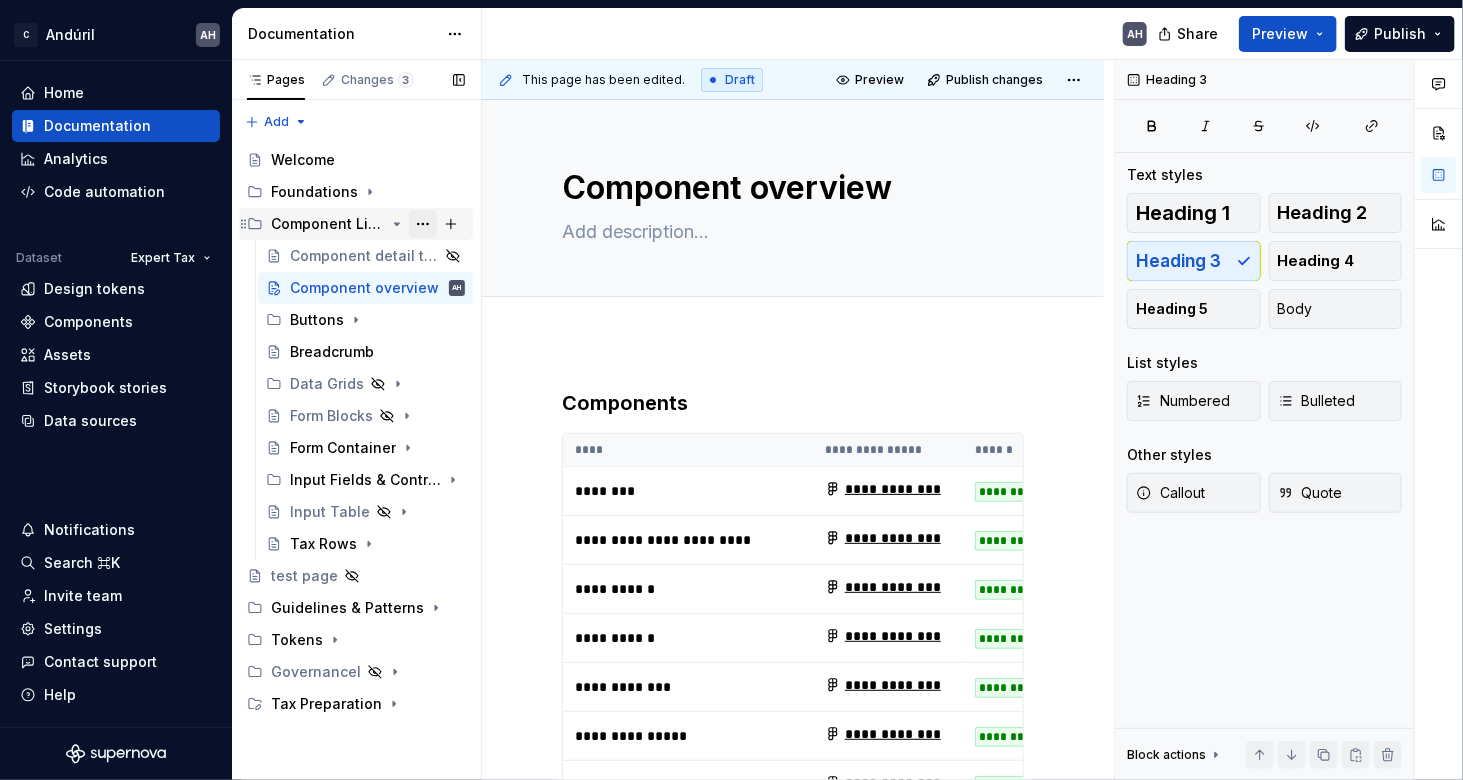 click at bounding box center (423, 224) 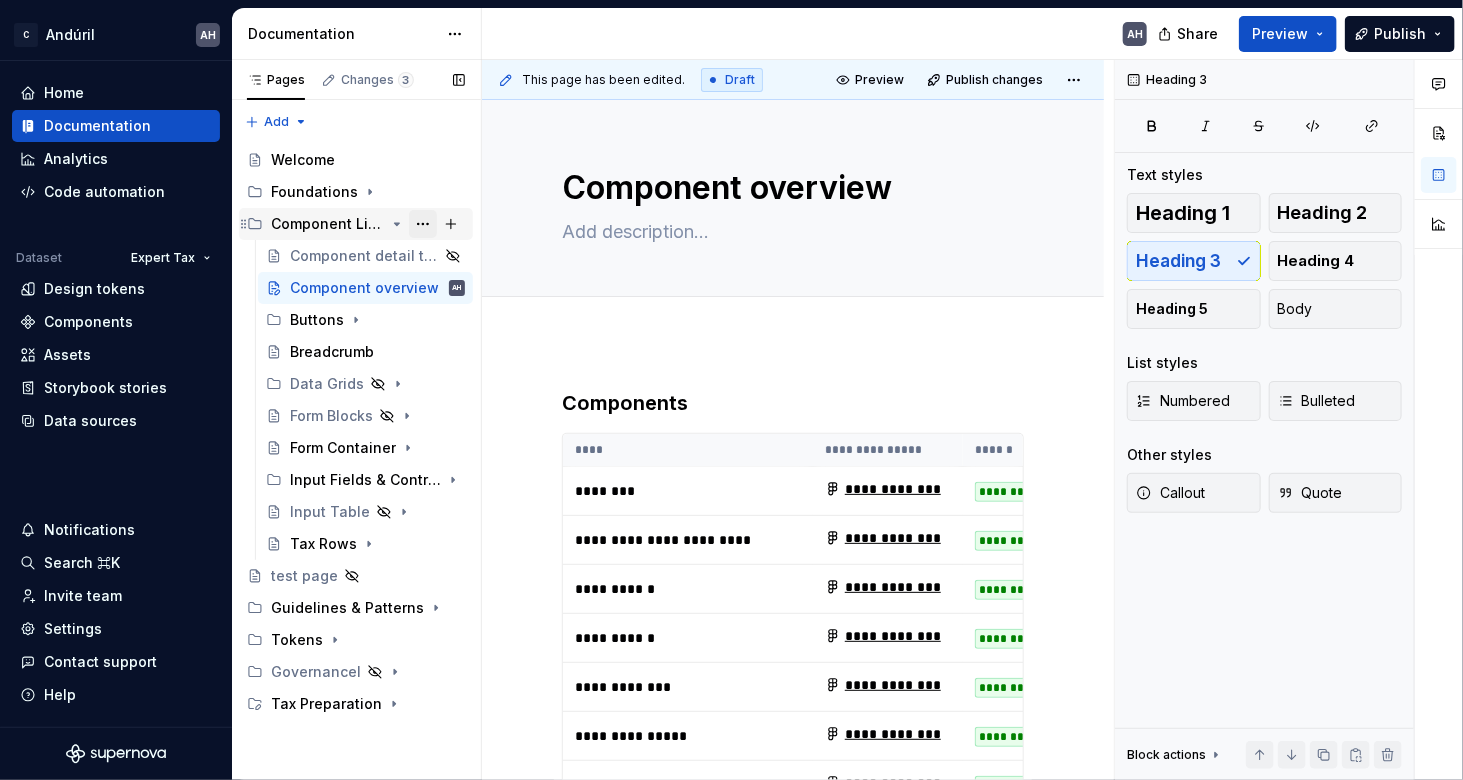 click on "Pages Changes 3 Add
Accessibility guide for tree Page tree.
Navigate the tree with the arrow keys. Common tree hotkeys apply. Further keybindings are available:
enter to execute primary action on focused item
f2 to start renaming the focused item
escape to abort renaming an item
control+d to start dragging selected items
Welcome Foundations Component Library Component detail template Component overview AH Buttons Breadcrumb Data Grids Form Blocks Form Container Input Fields & Controls Input Table Tax Rows test page Guidelines & Patterns Tokens Governancel  Tax Preparation Component Library  /  Component overview Tax Preparation  /  Untitled page Tax Preparation  /  Print Upgrade to Enterprise to turn on approval workflow View edited pages by status when selecting which pages to publish. Learn more Contact us" at bounding box center (356, 420) 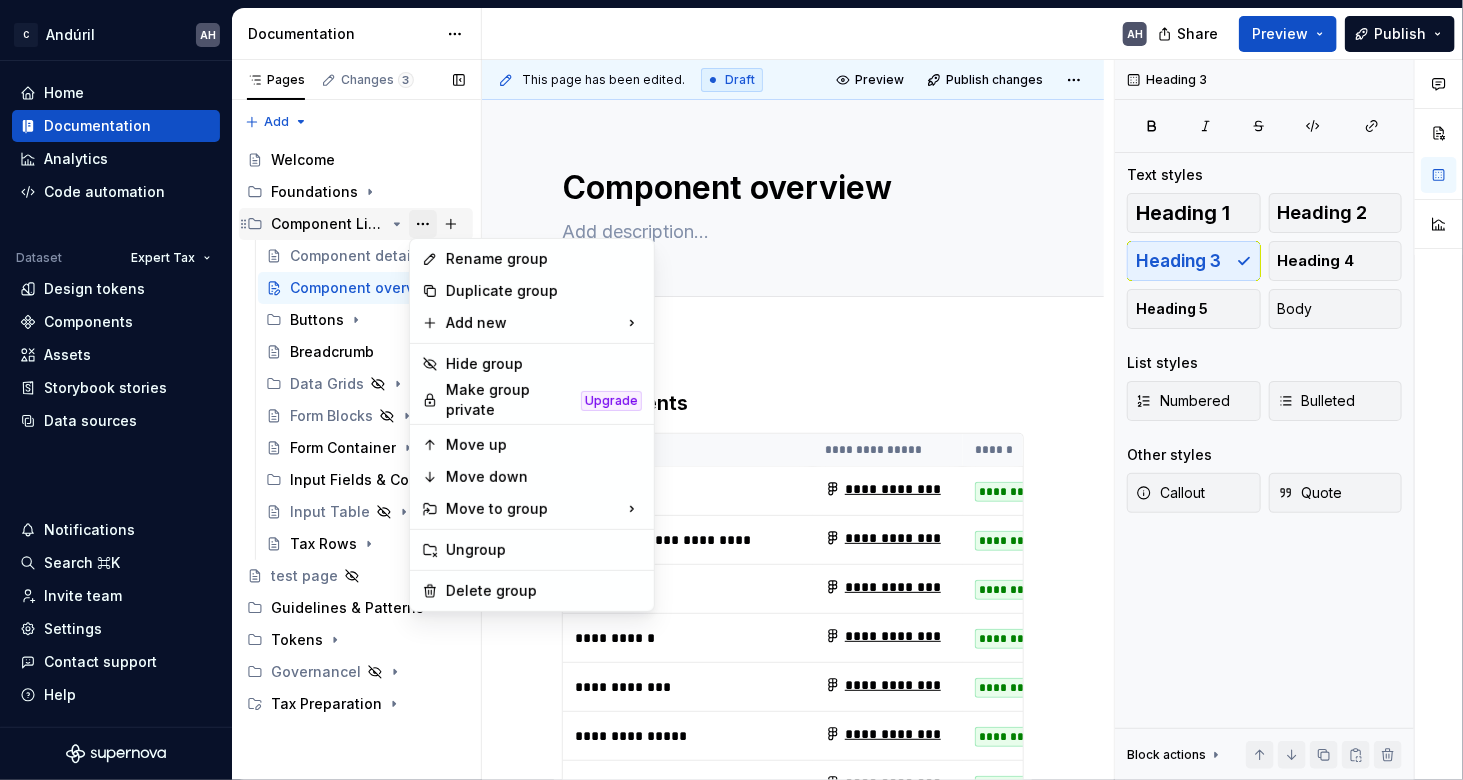 type on "*" 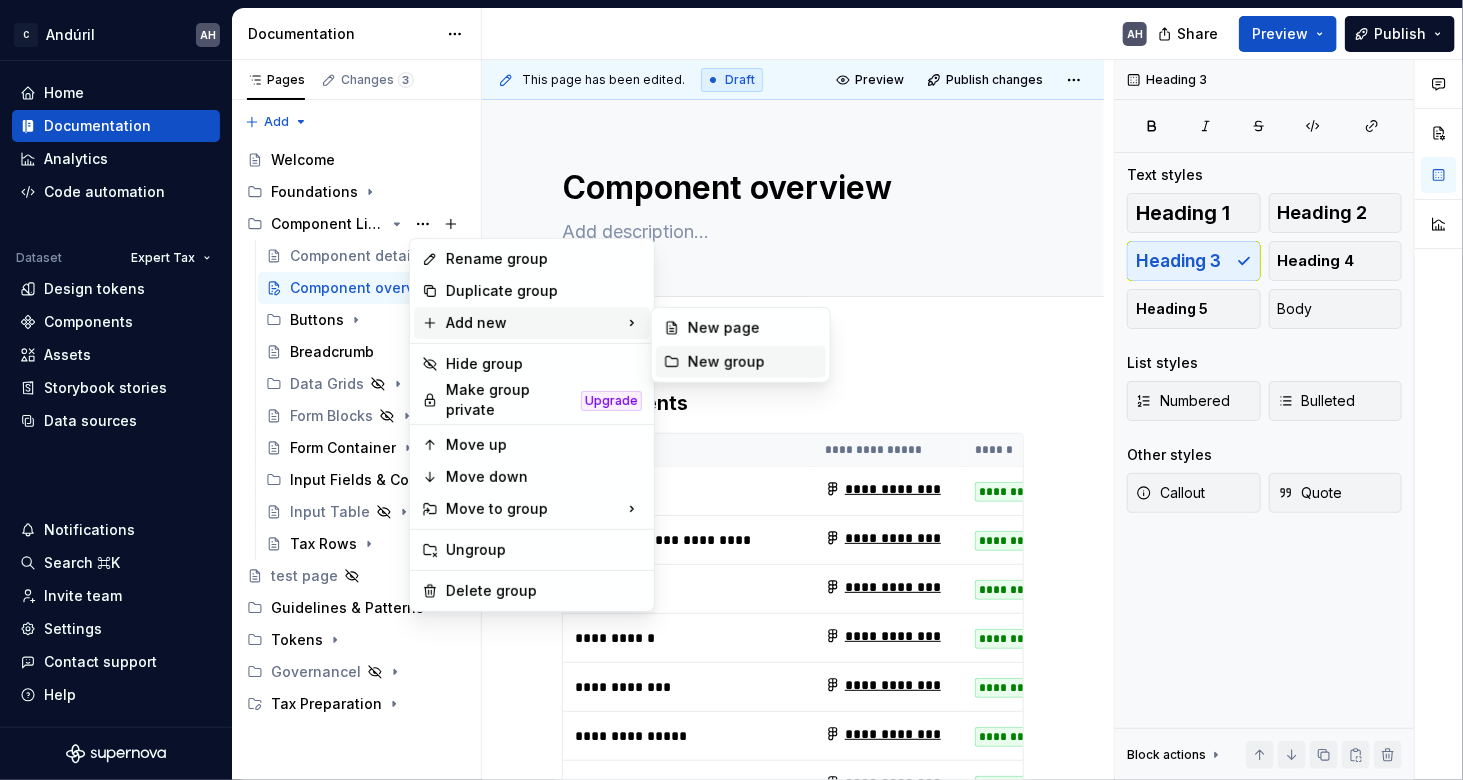 click on "New group" at bounding box center [753, 362] 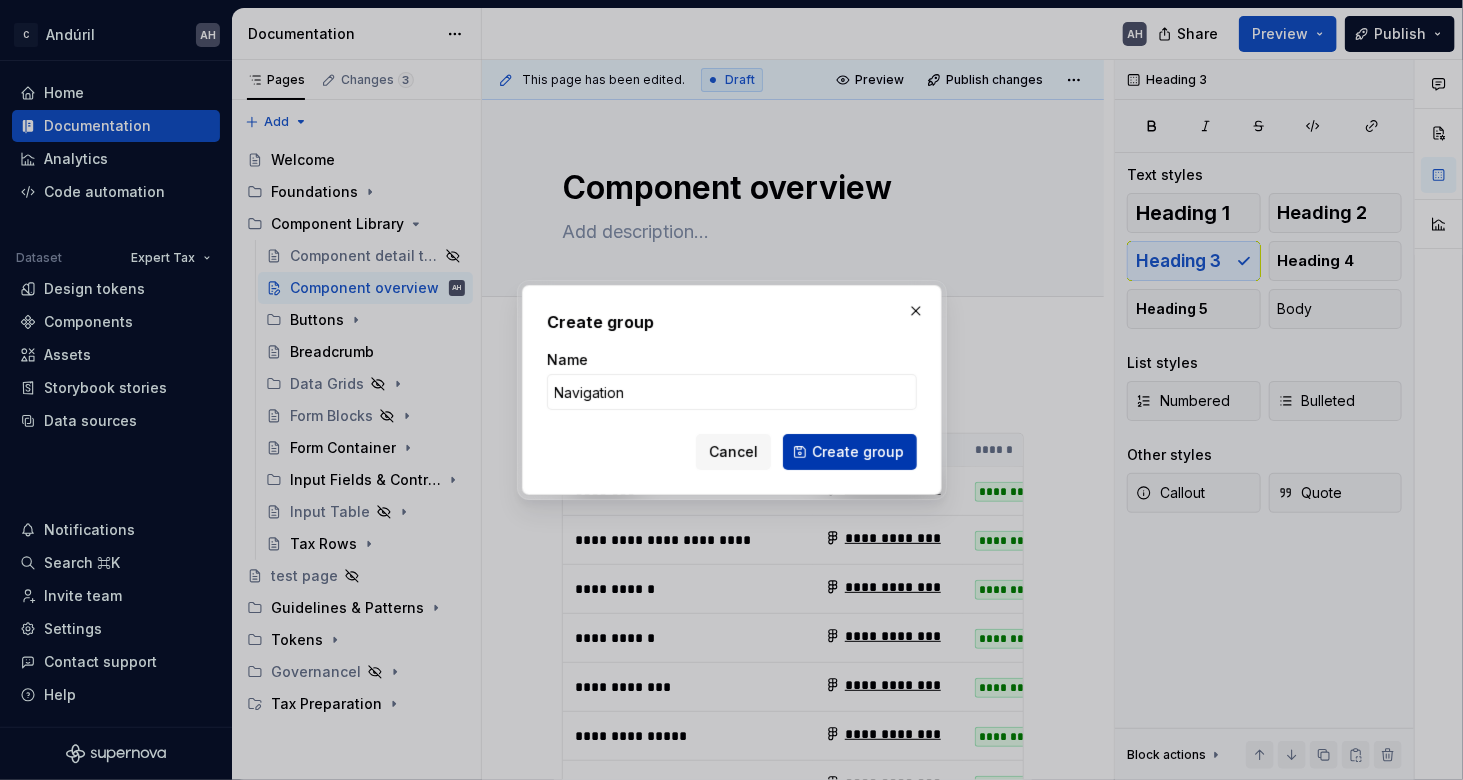 type on "Navigation" 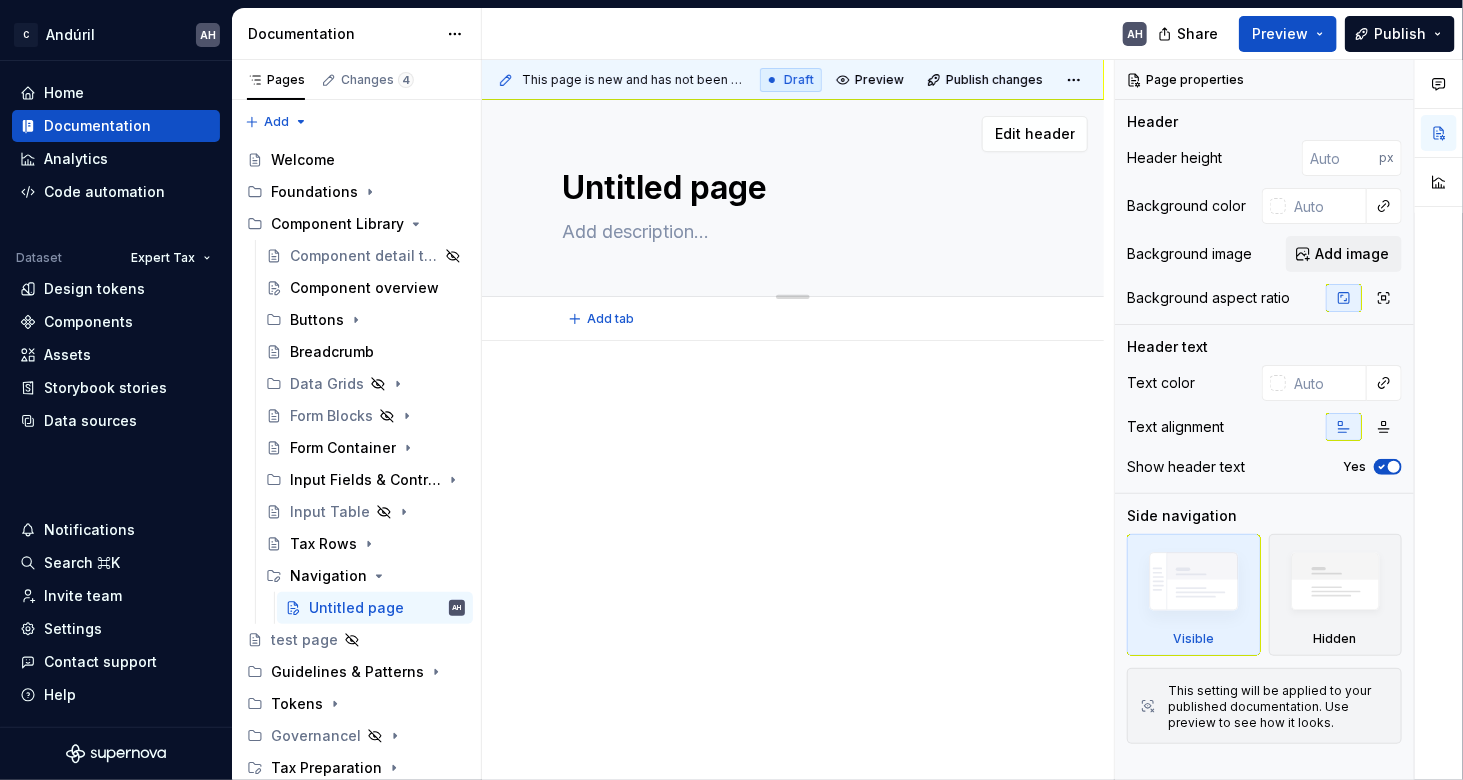 click on "Untitled page" at bounding box center (789, 188) 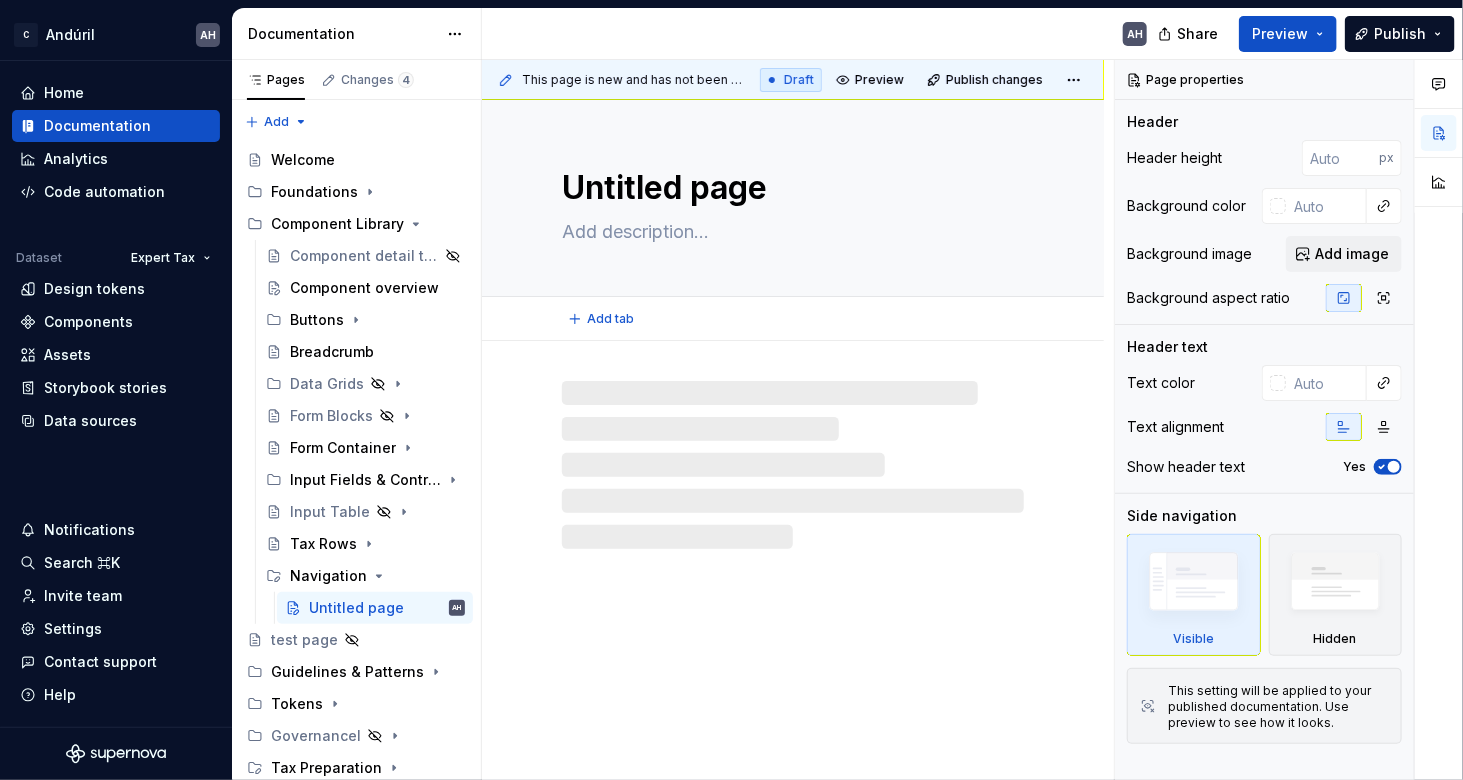 click on "Untitled page" at bounding box center [789, 188] 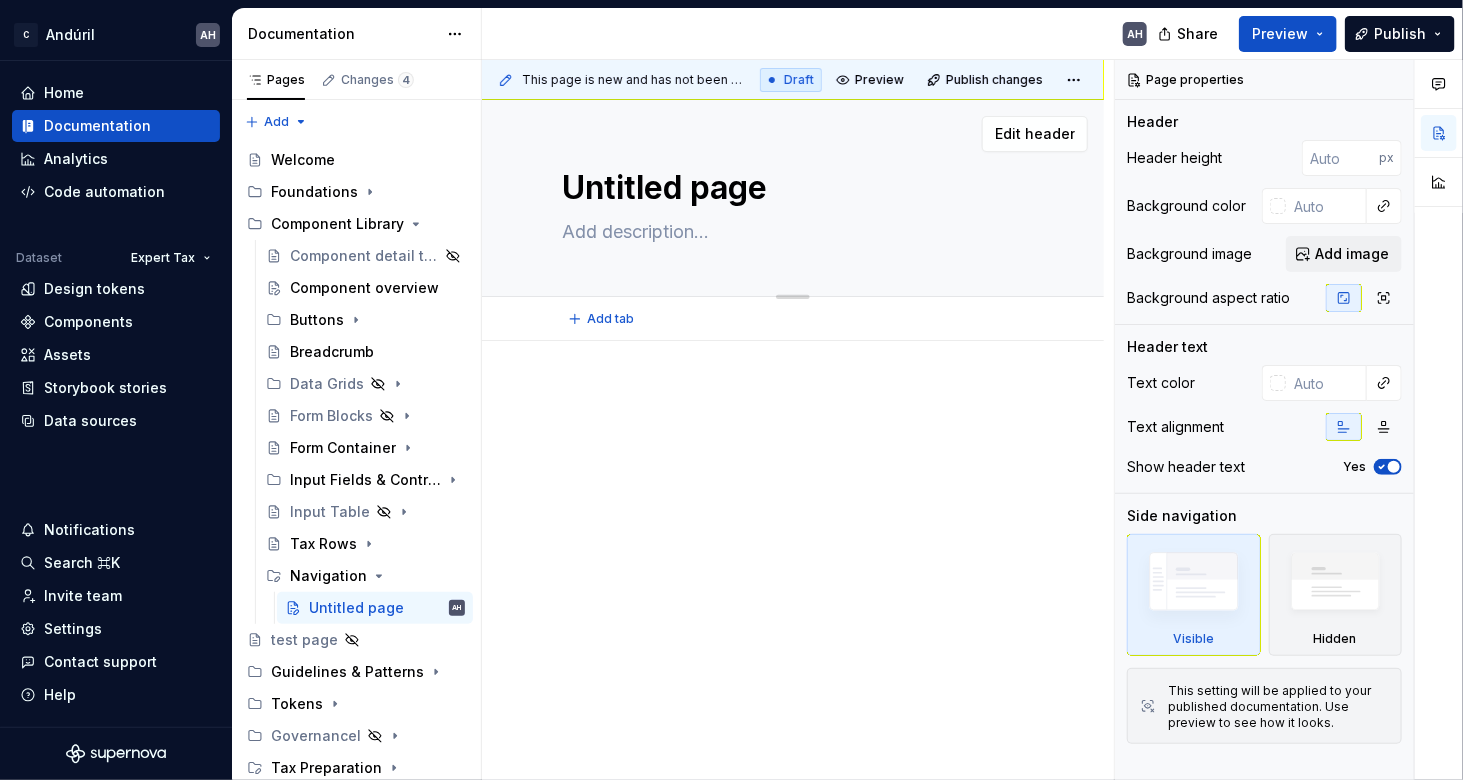 type on "*" 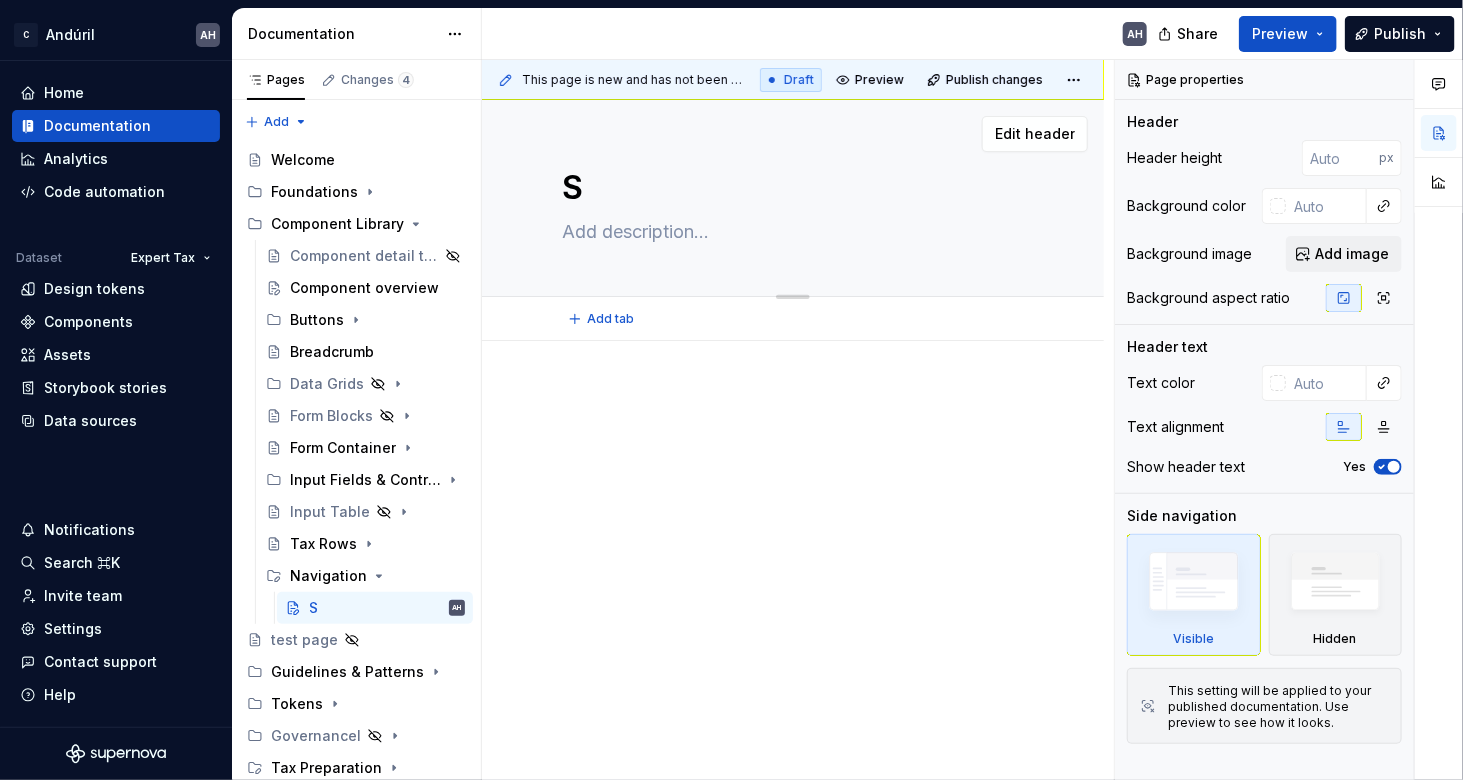 type on "*" 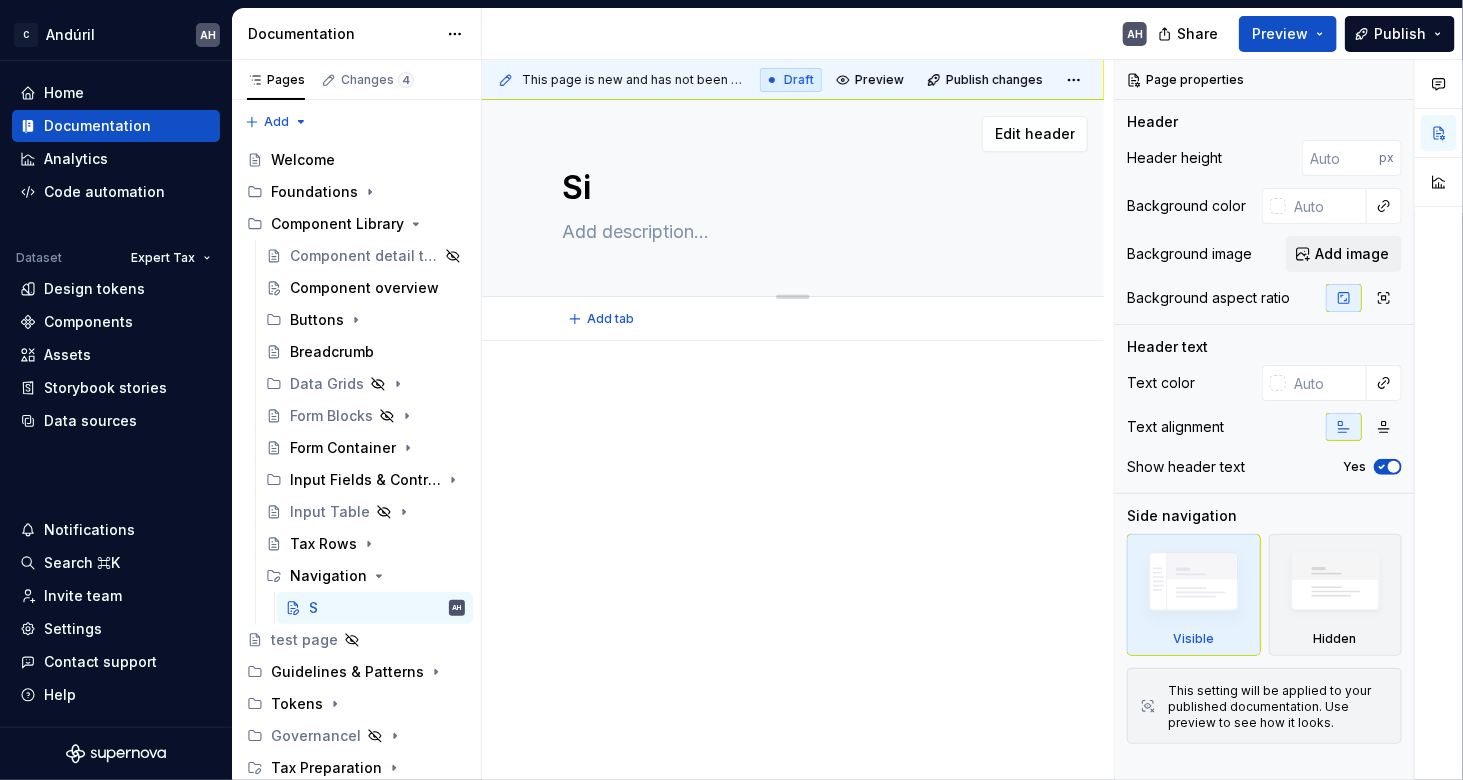 type on "*" 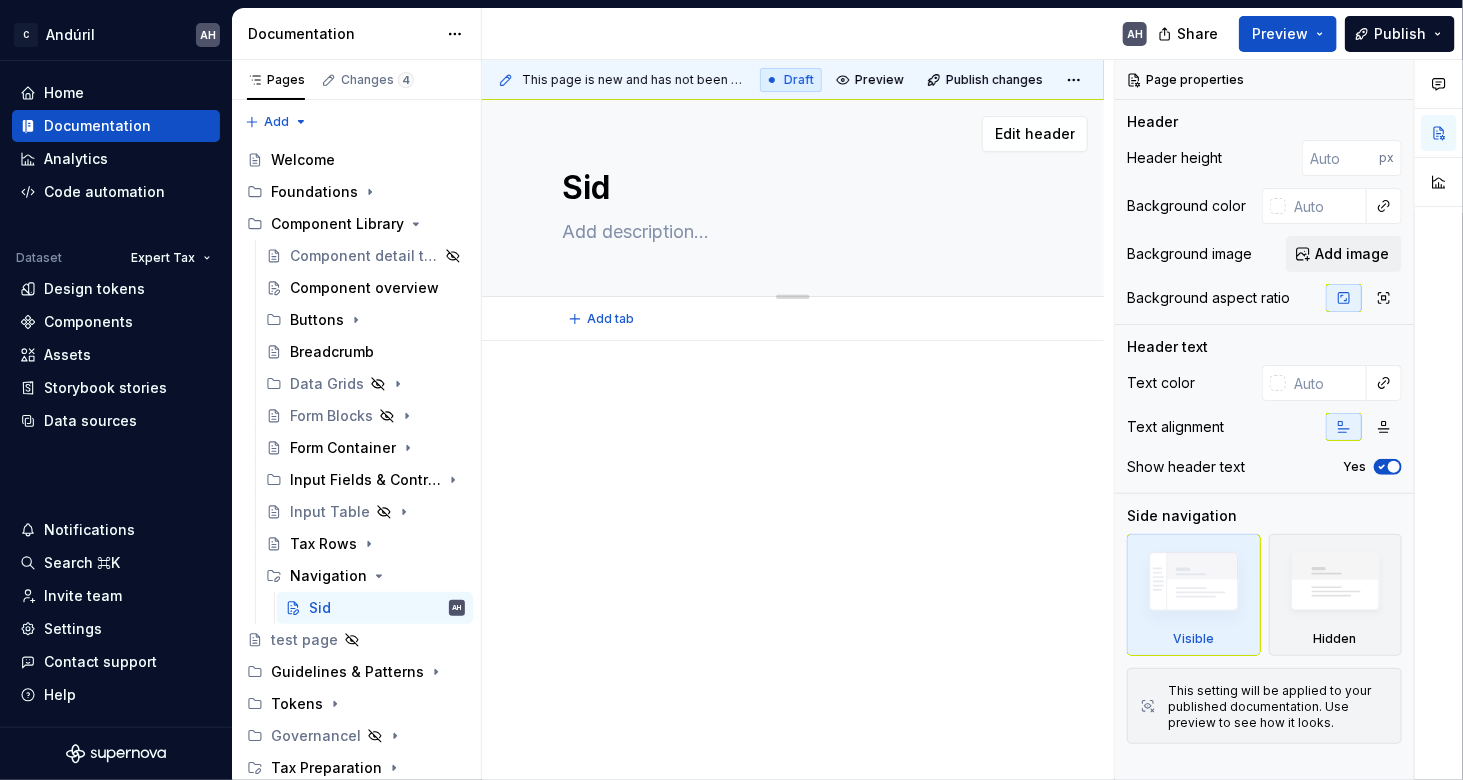 type on "*" 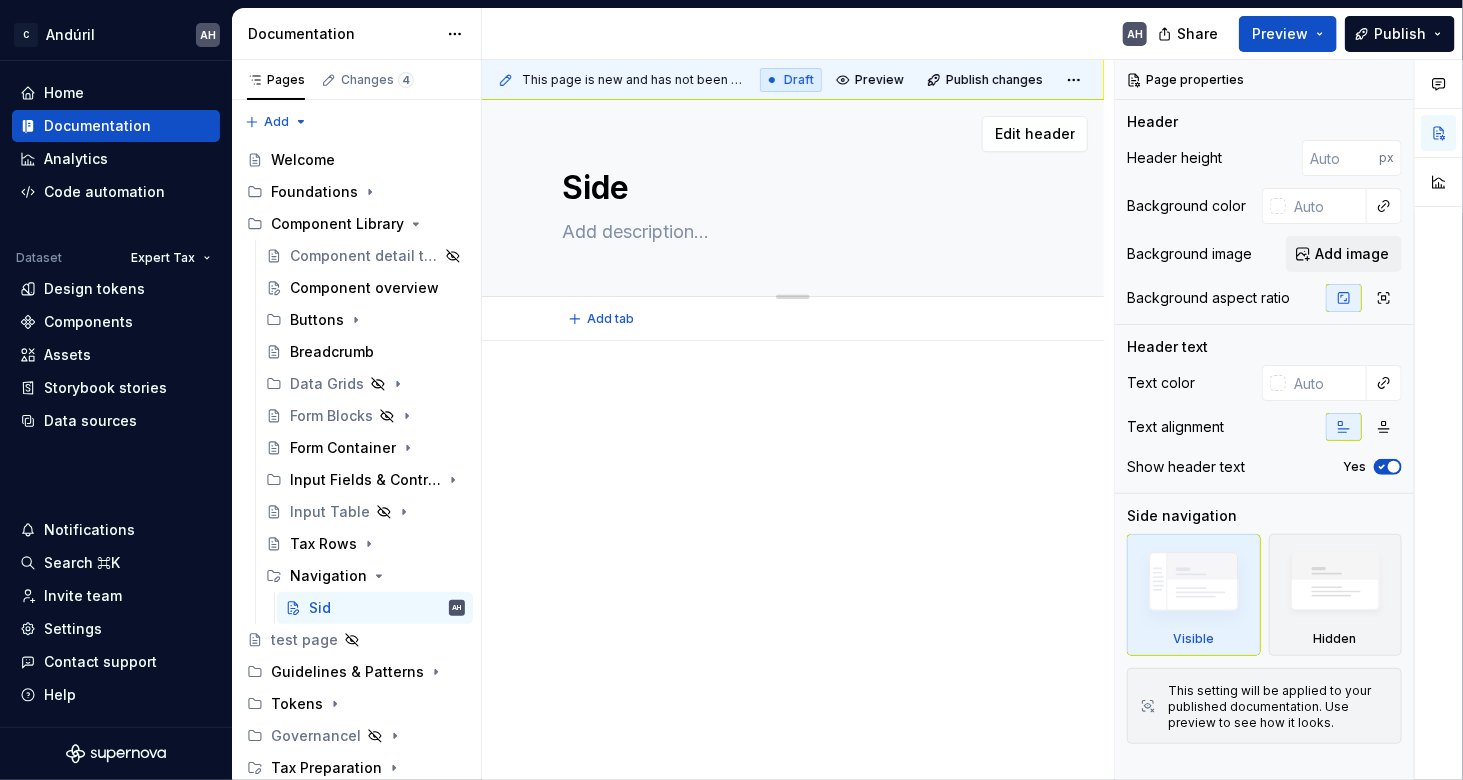 type on "*" 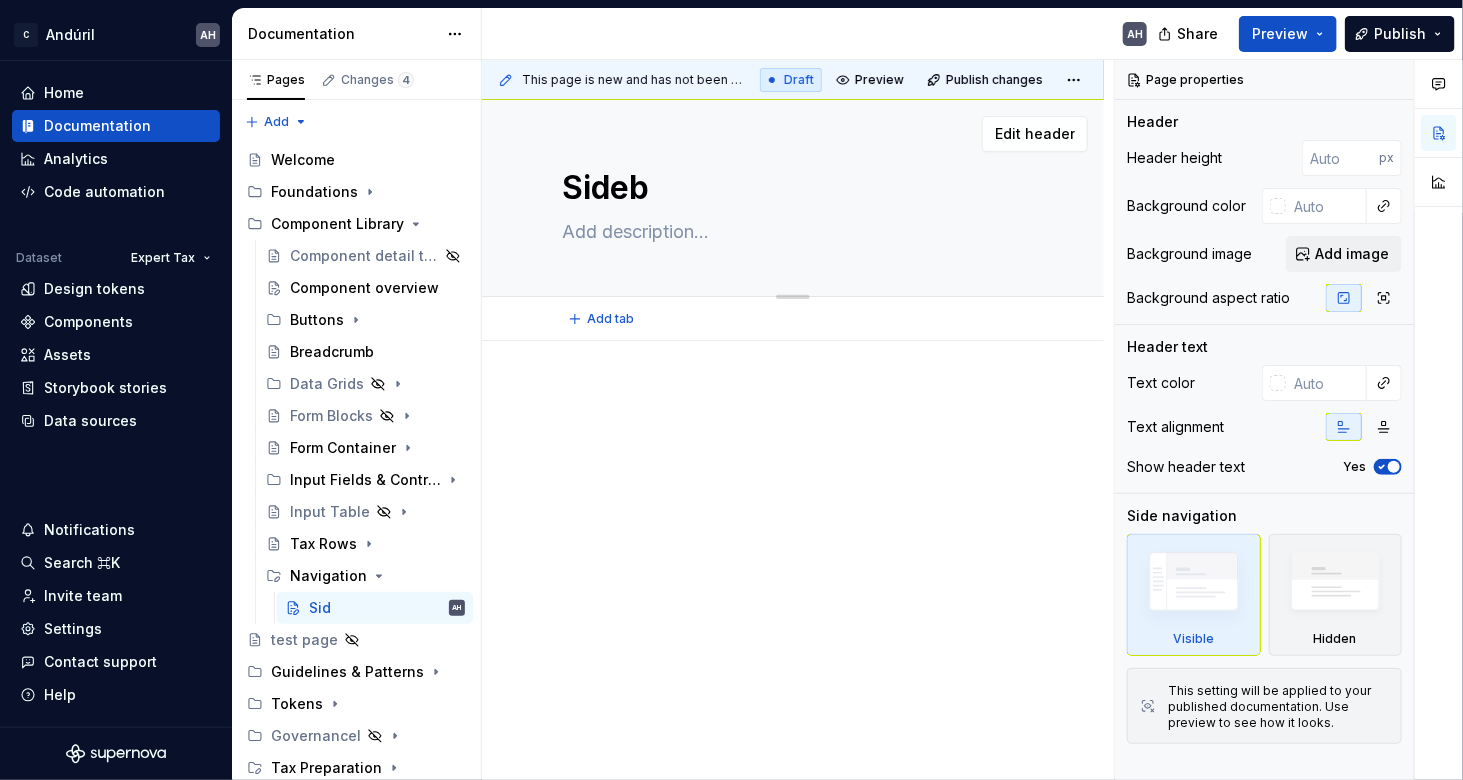 type on "*" 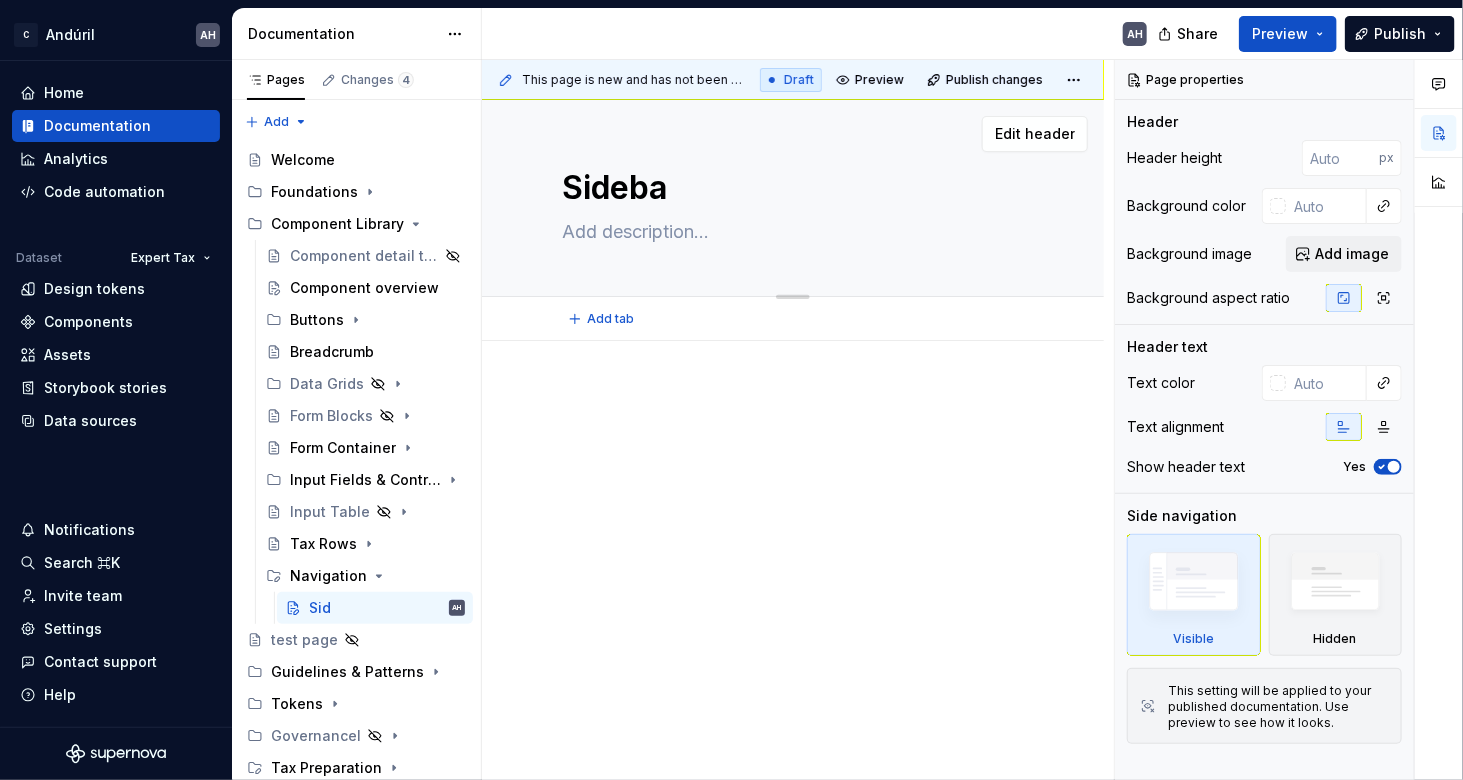 type on "*" 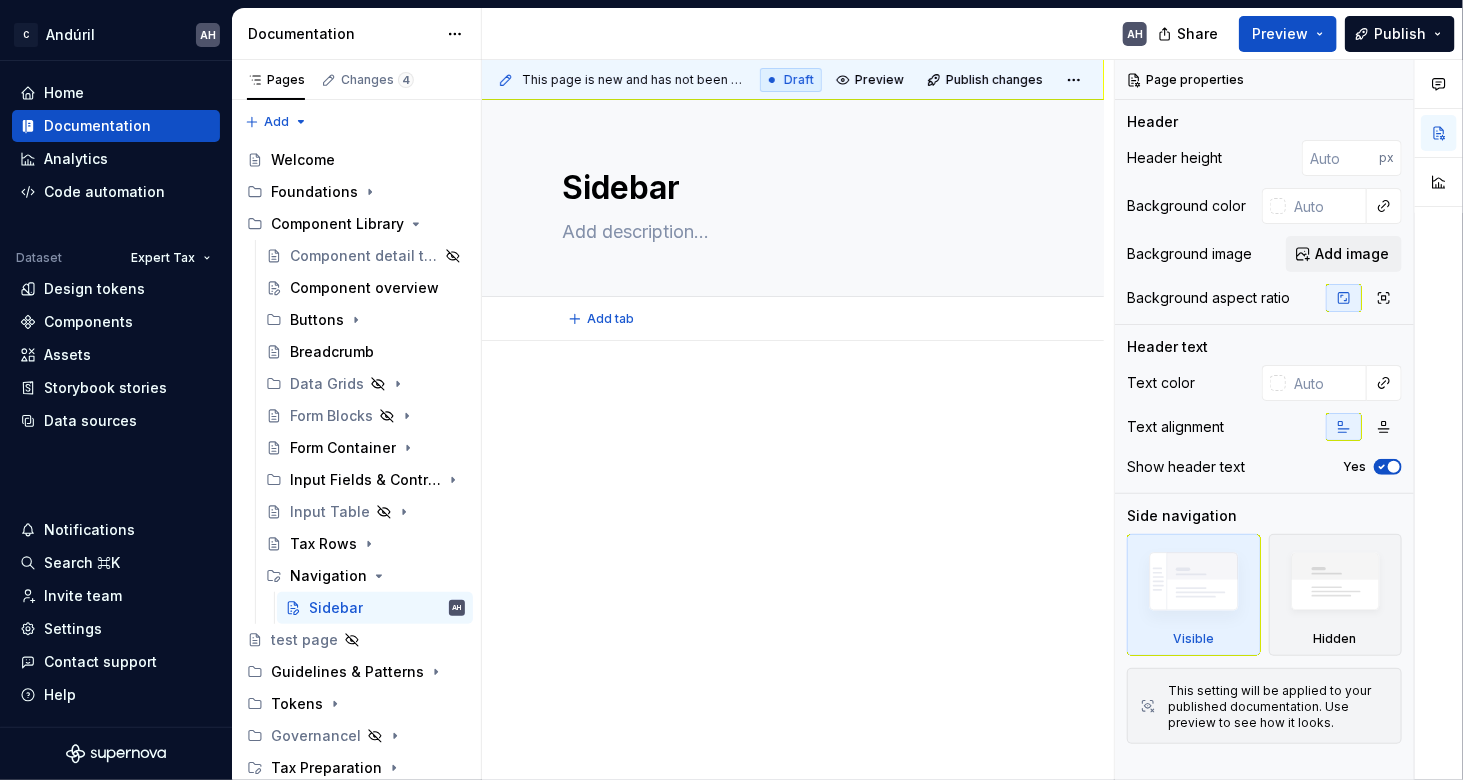 type on "*" 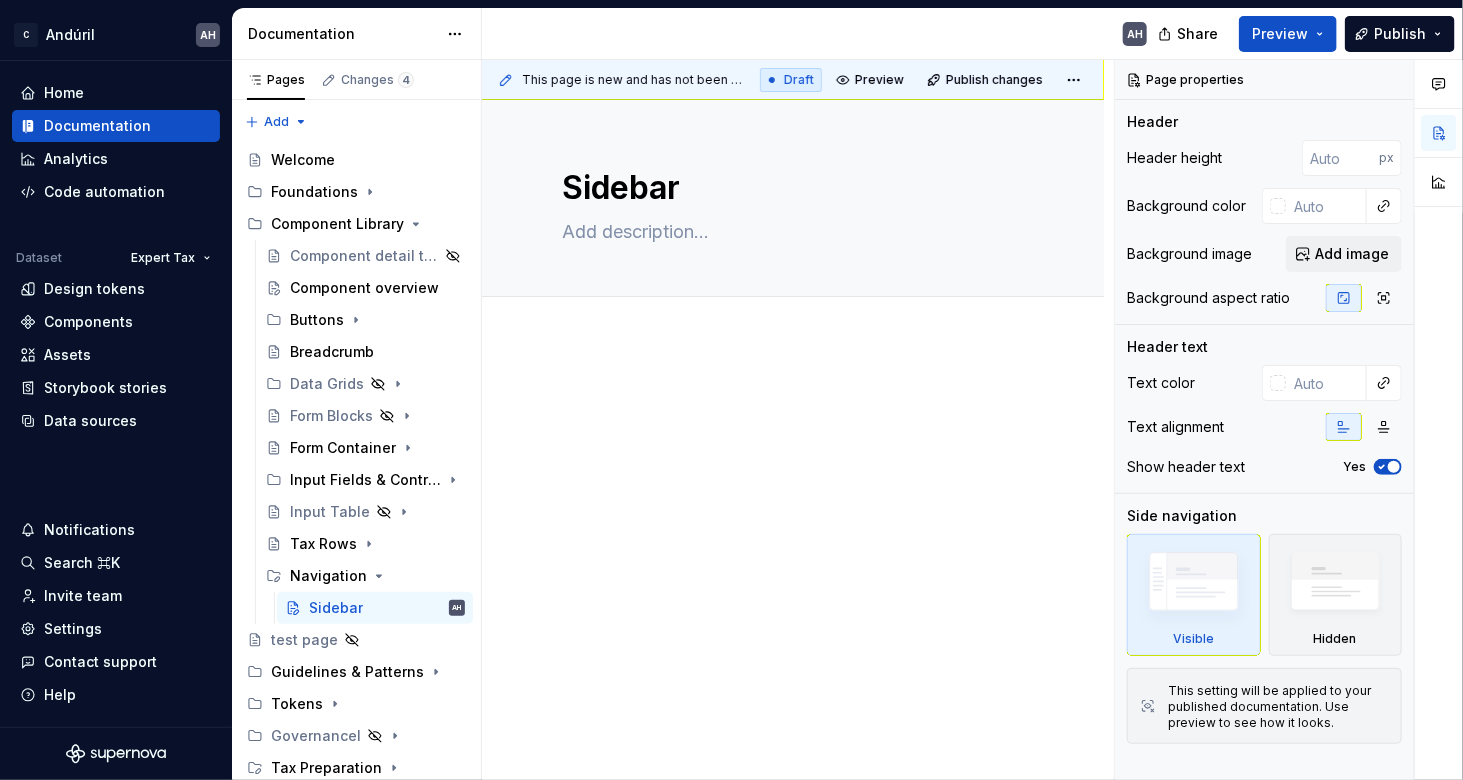 type on "Sidebar" 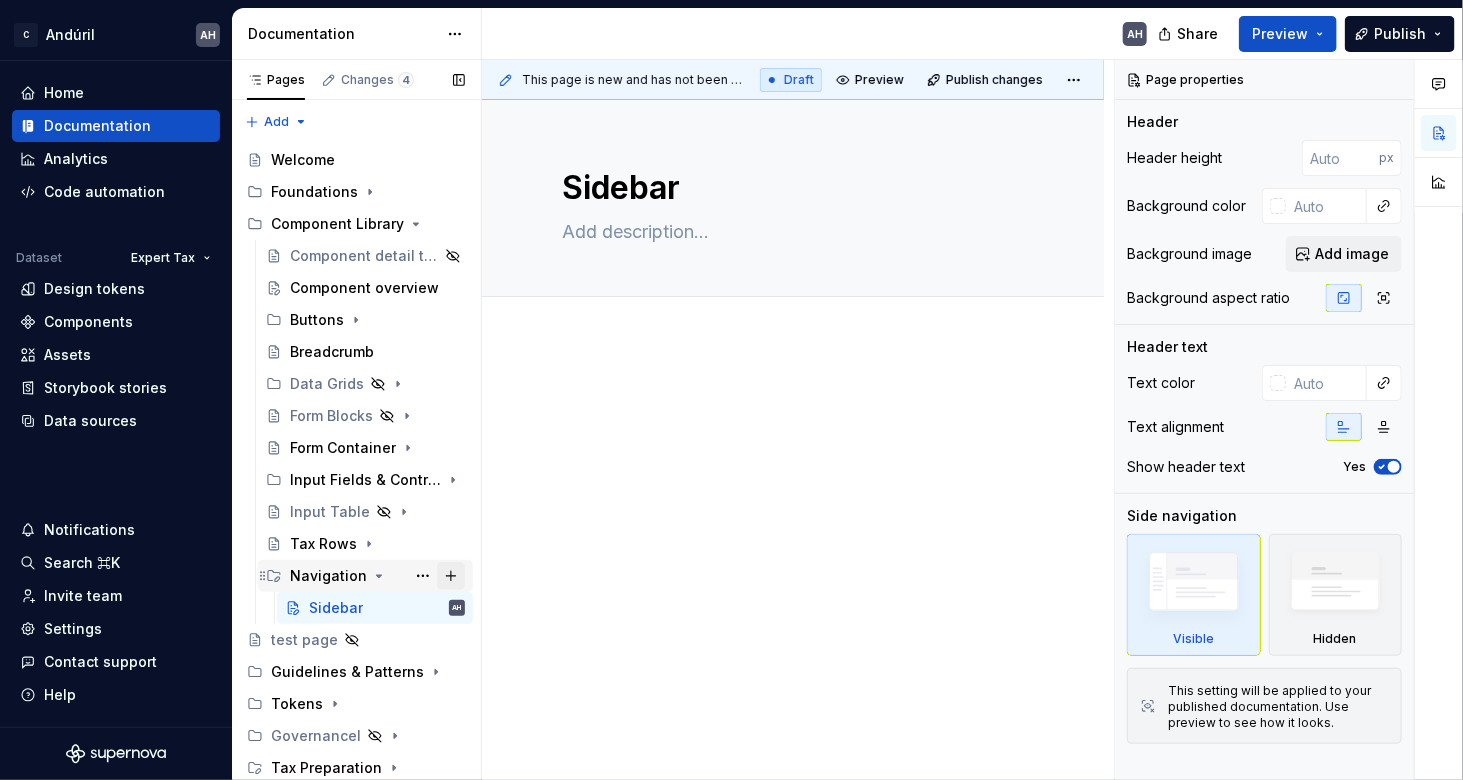 click at bounding box center (451, 576) 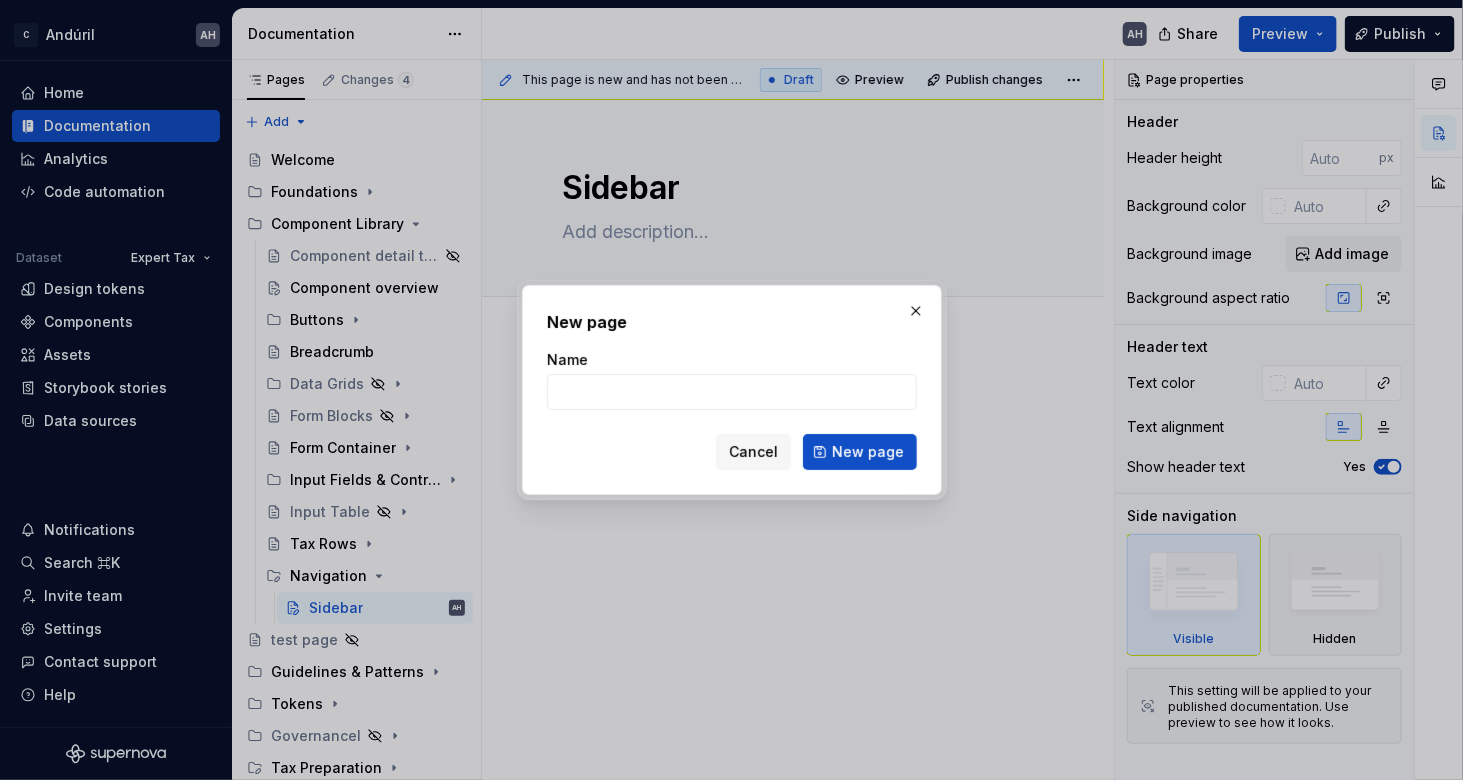 type on "*" 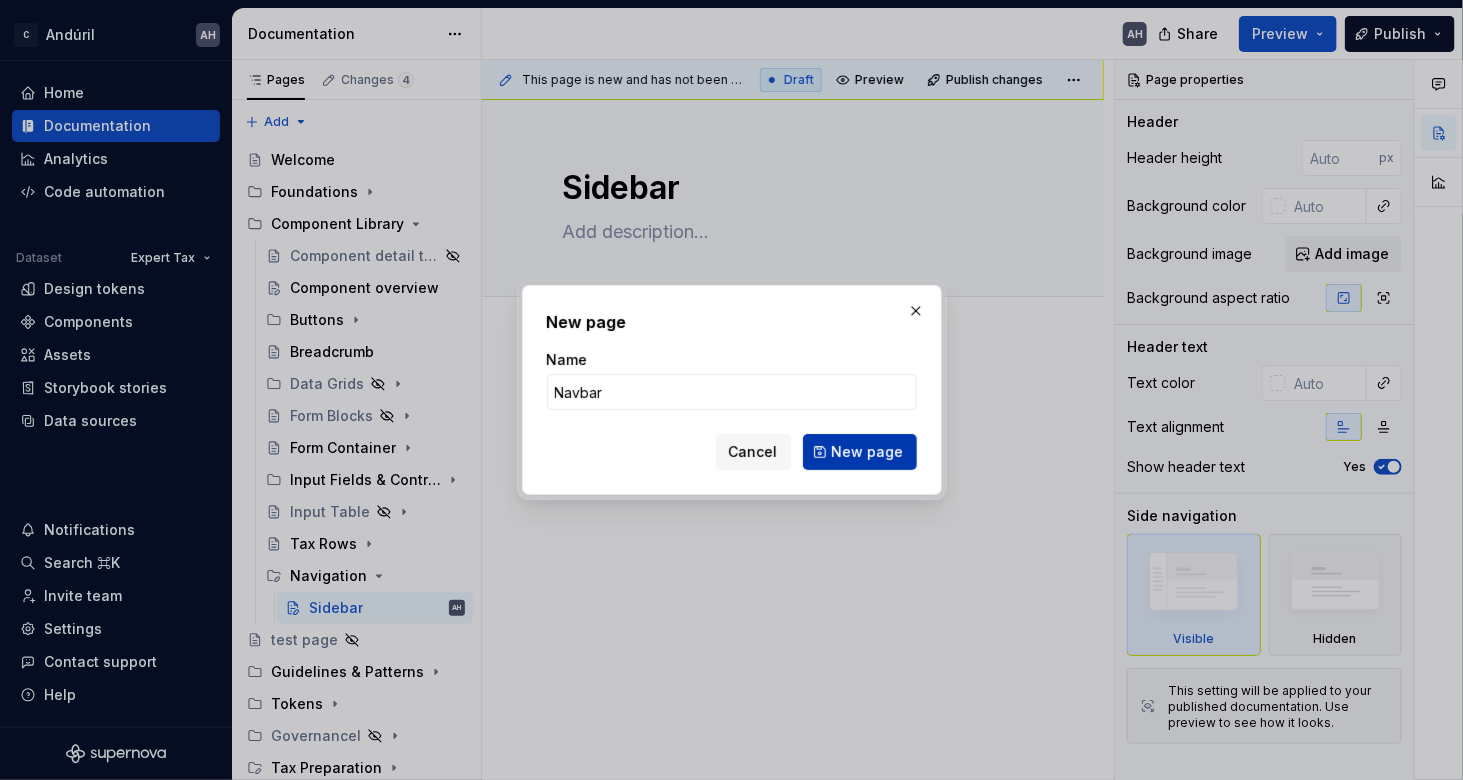 type on "Navbar" 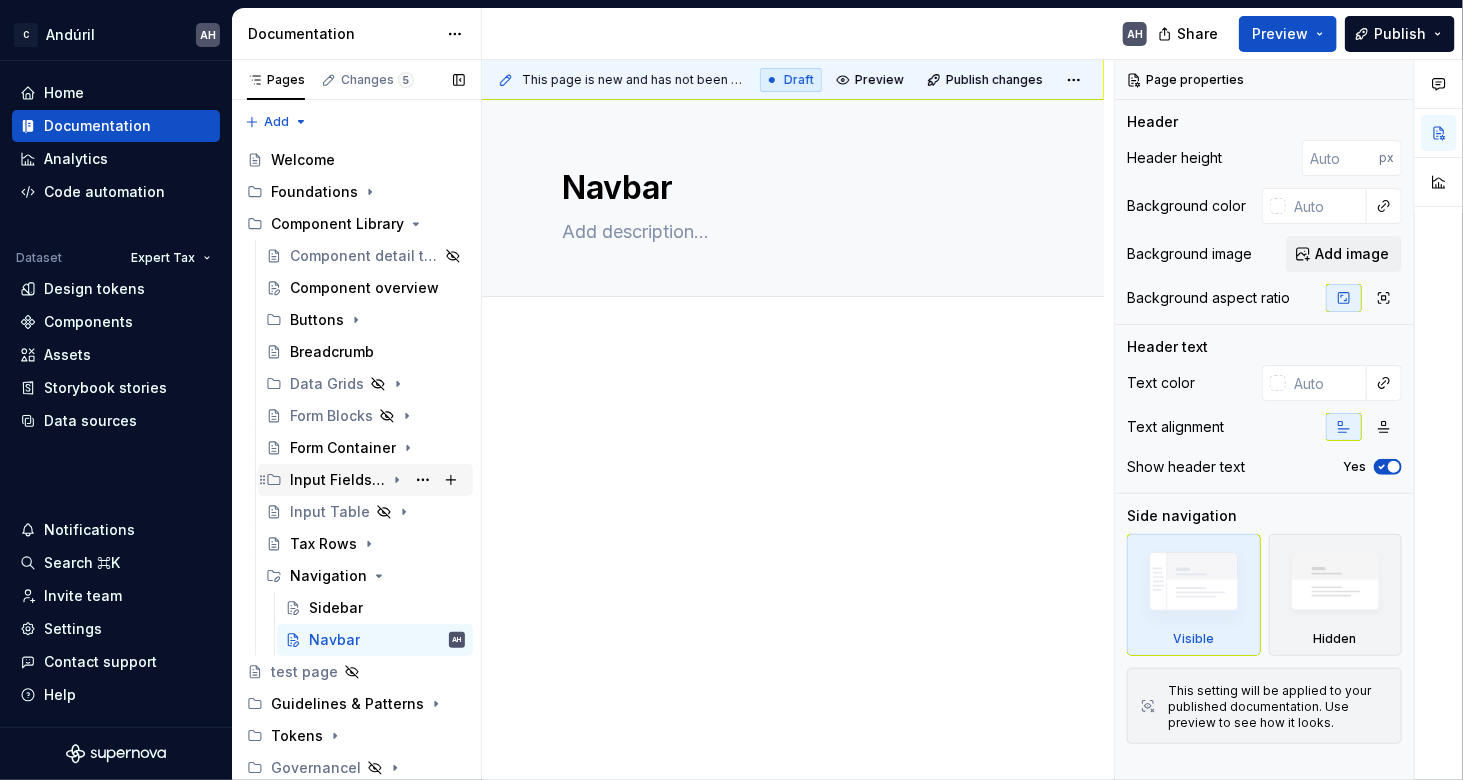 click on "Input Fields & Controls" at bounding box center [337, 480] 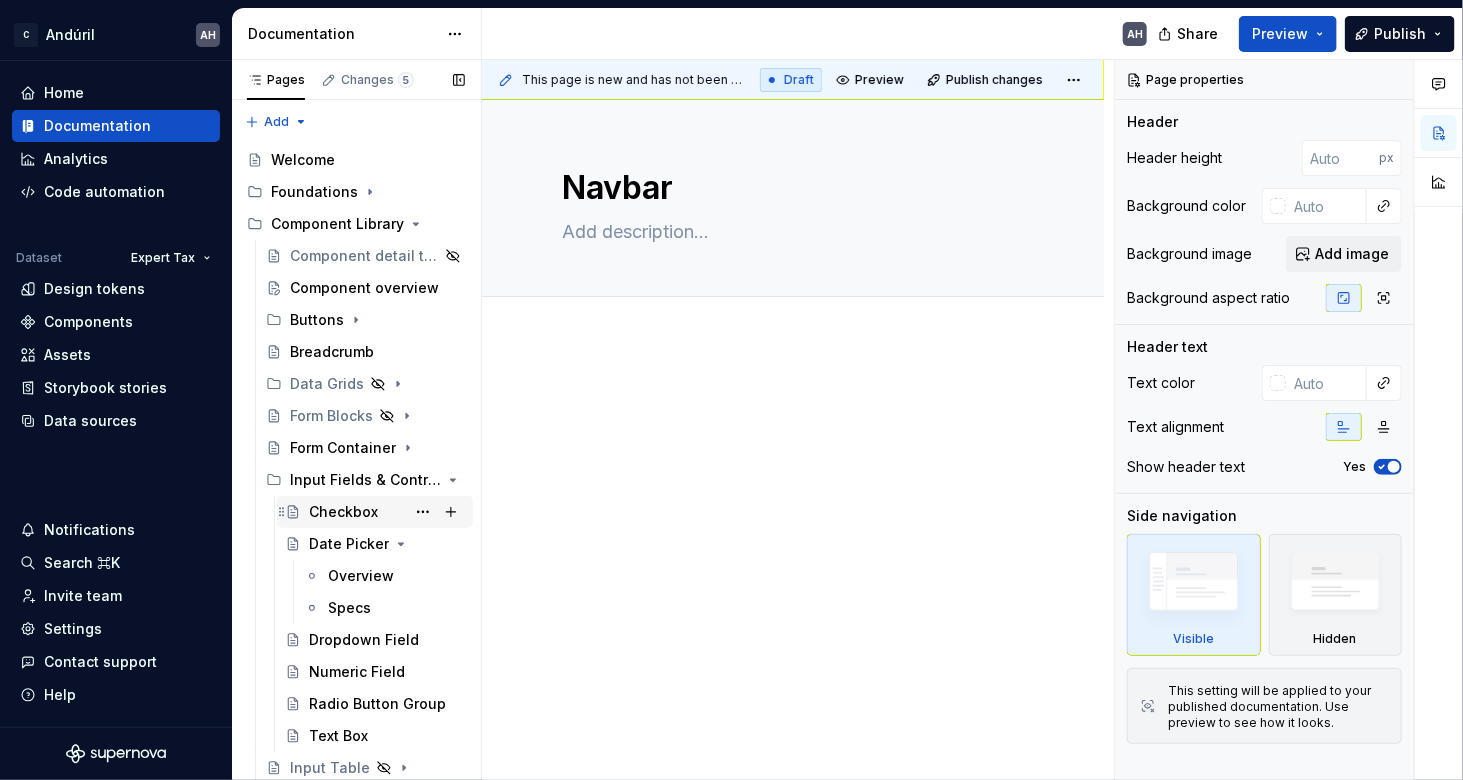 click on "Checkbox" at bounding box center (343, 512) 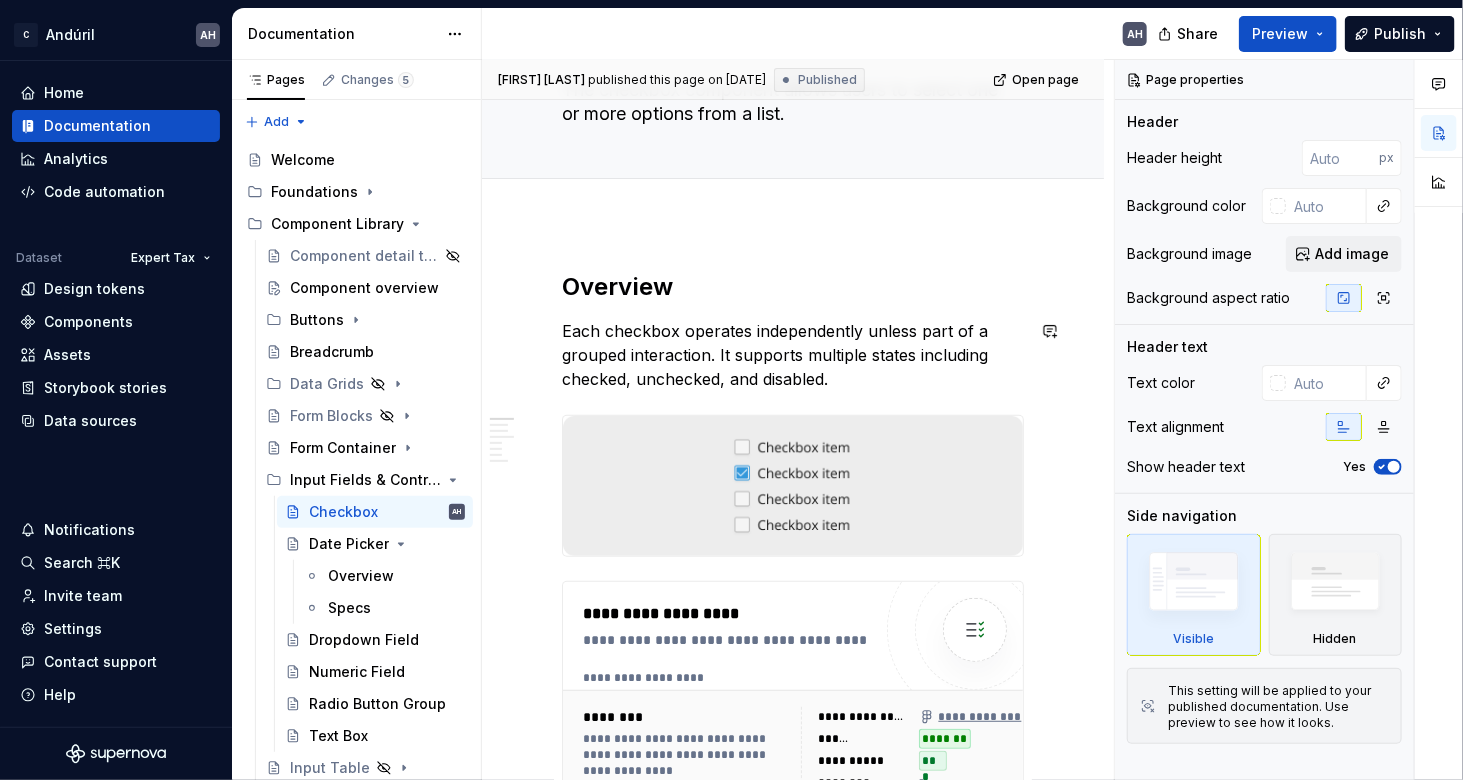 scroll, scrollTop: 144, scrollLeft: 0, axis: vertical 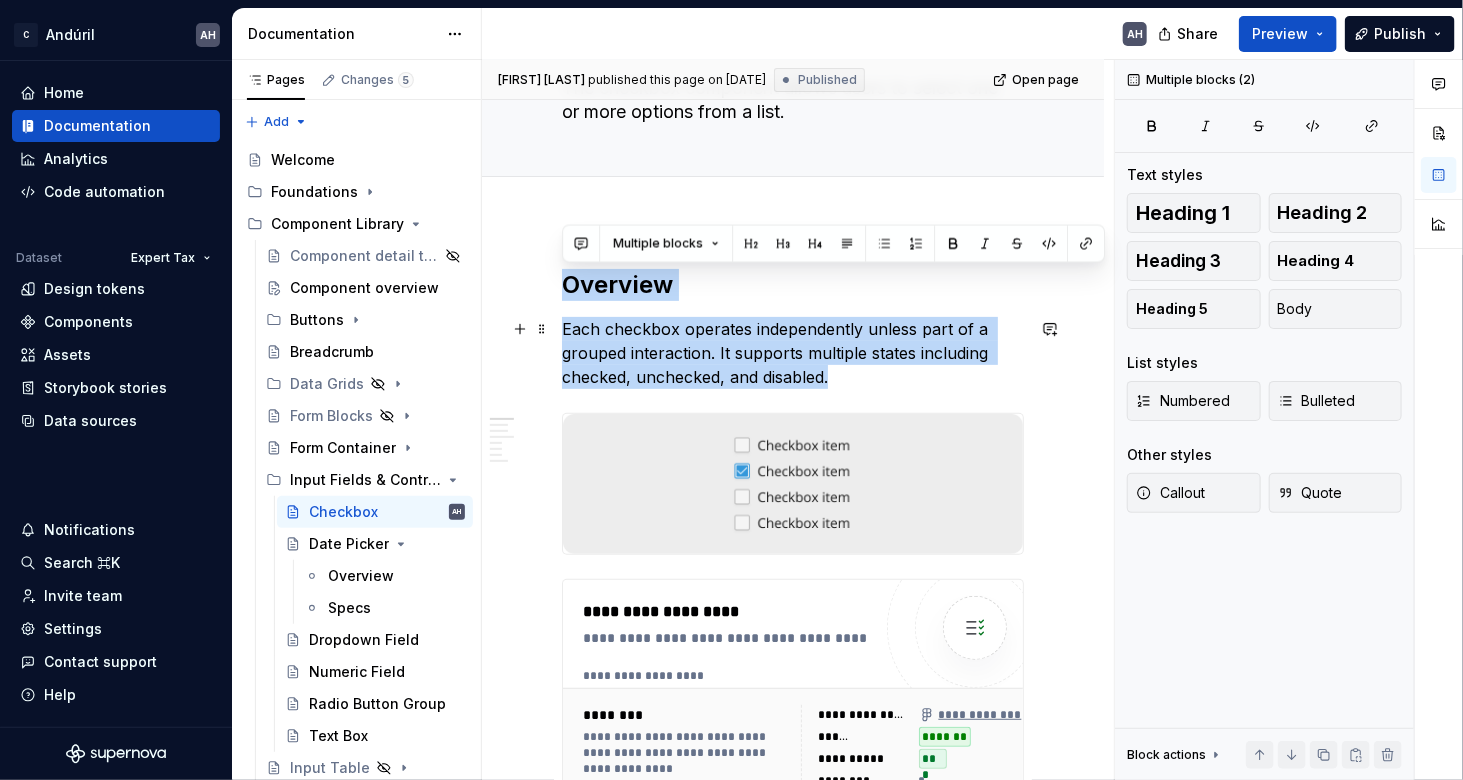 drag, startPoint x: 563, startPoint y: 279, endPoint x: 877, endPoint y: 373, distance: 327.76822 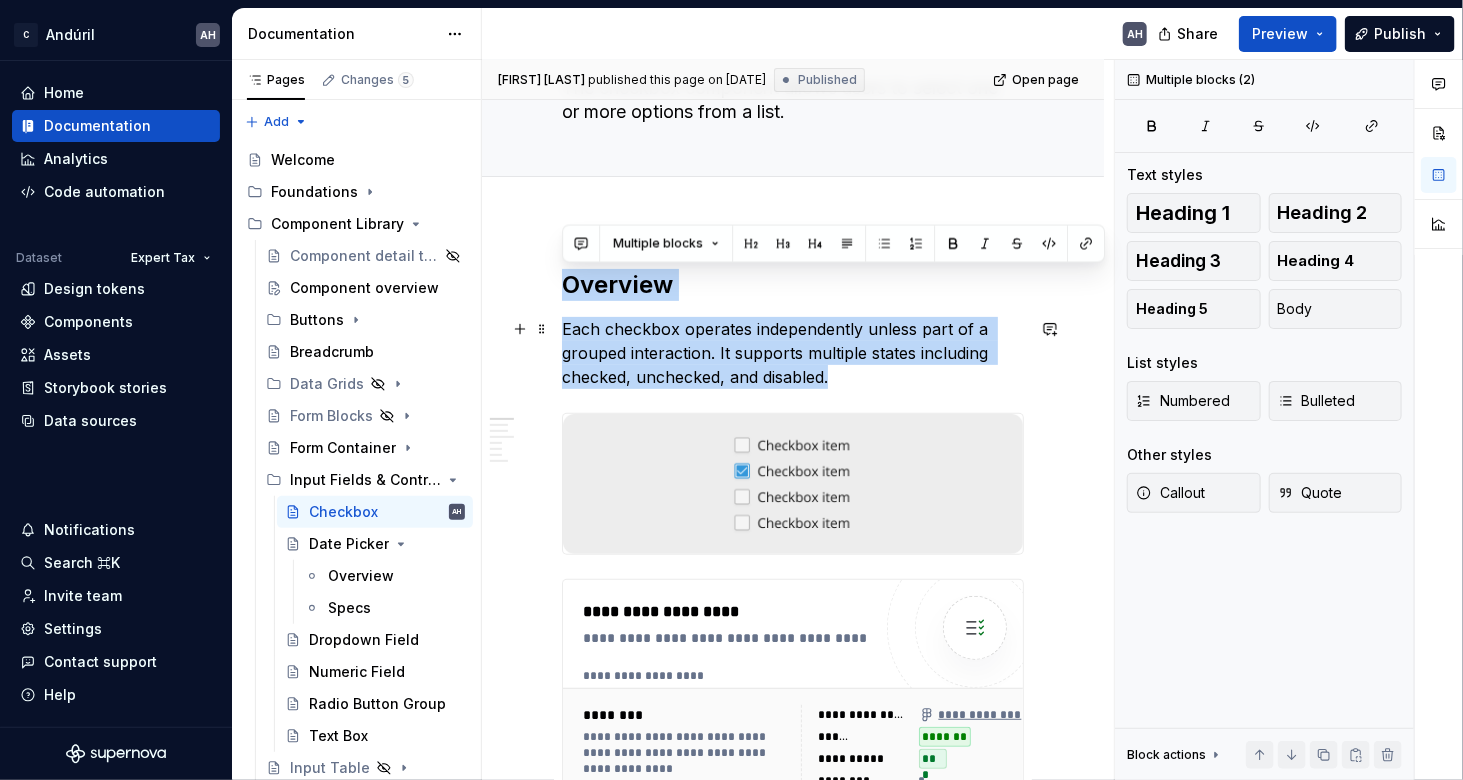 click on "**********" at bounding box center (793, 1896) 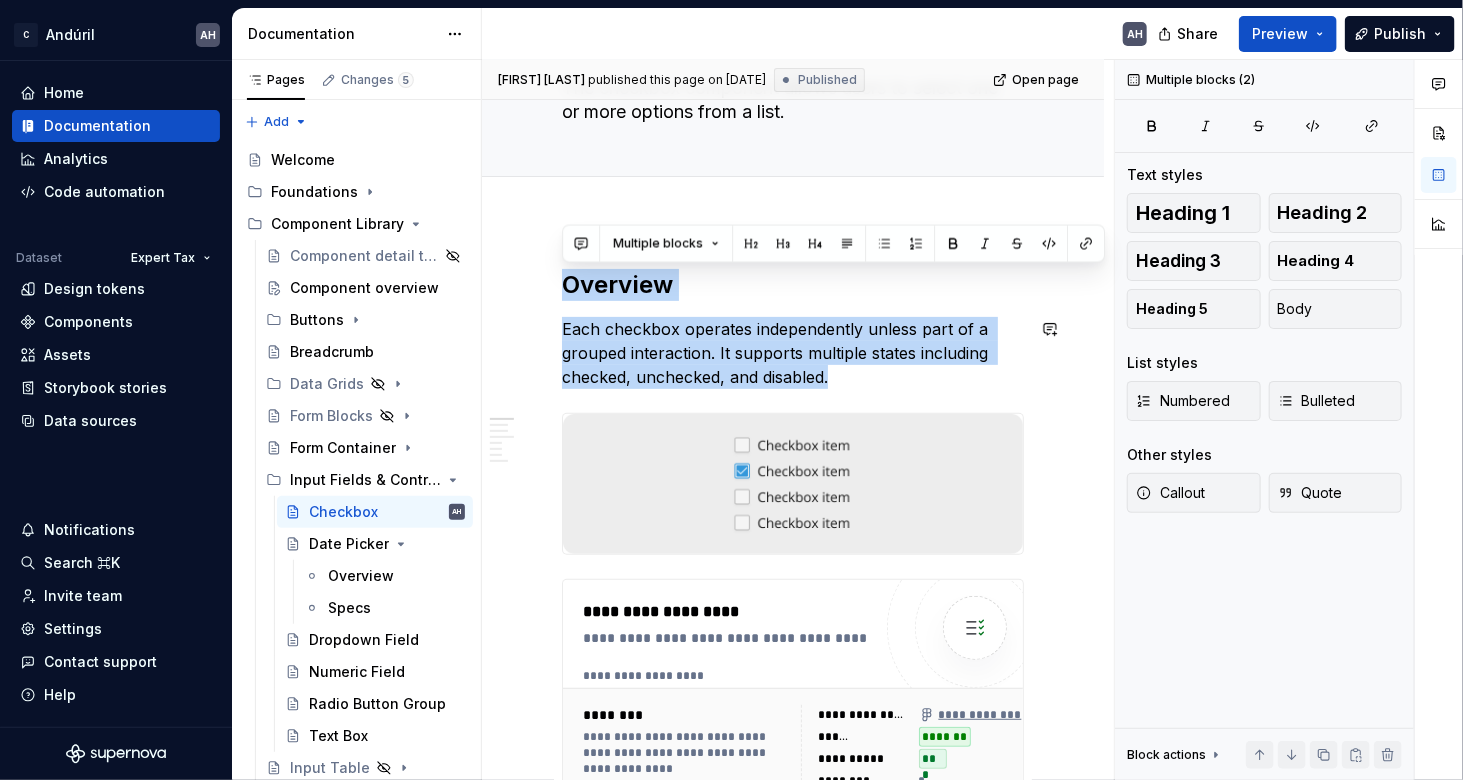 copy on "Overview Each checkbox operates independently unless part of a grouped interaction. It supports multiple states including checked, unchecked, and disabled." 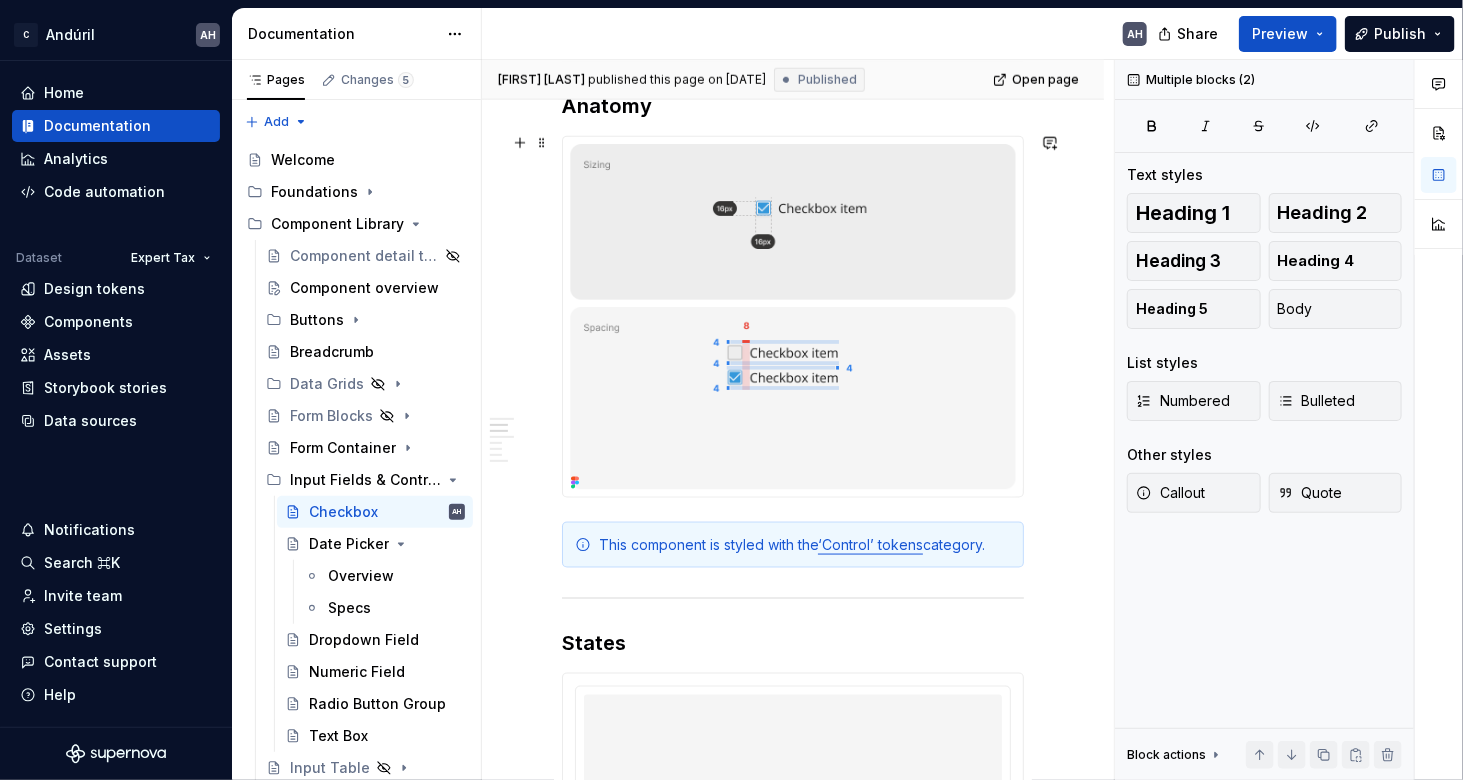scroll, scrollTop: 1062, scrollLeft: 0, axis: vertical 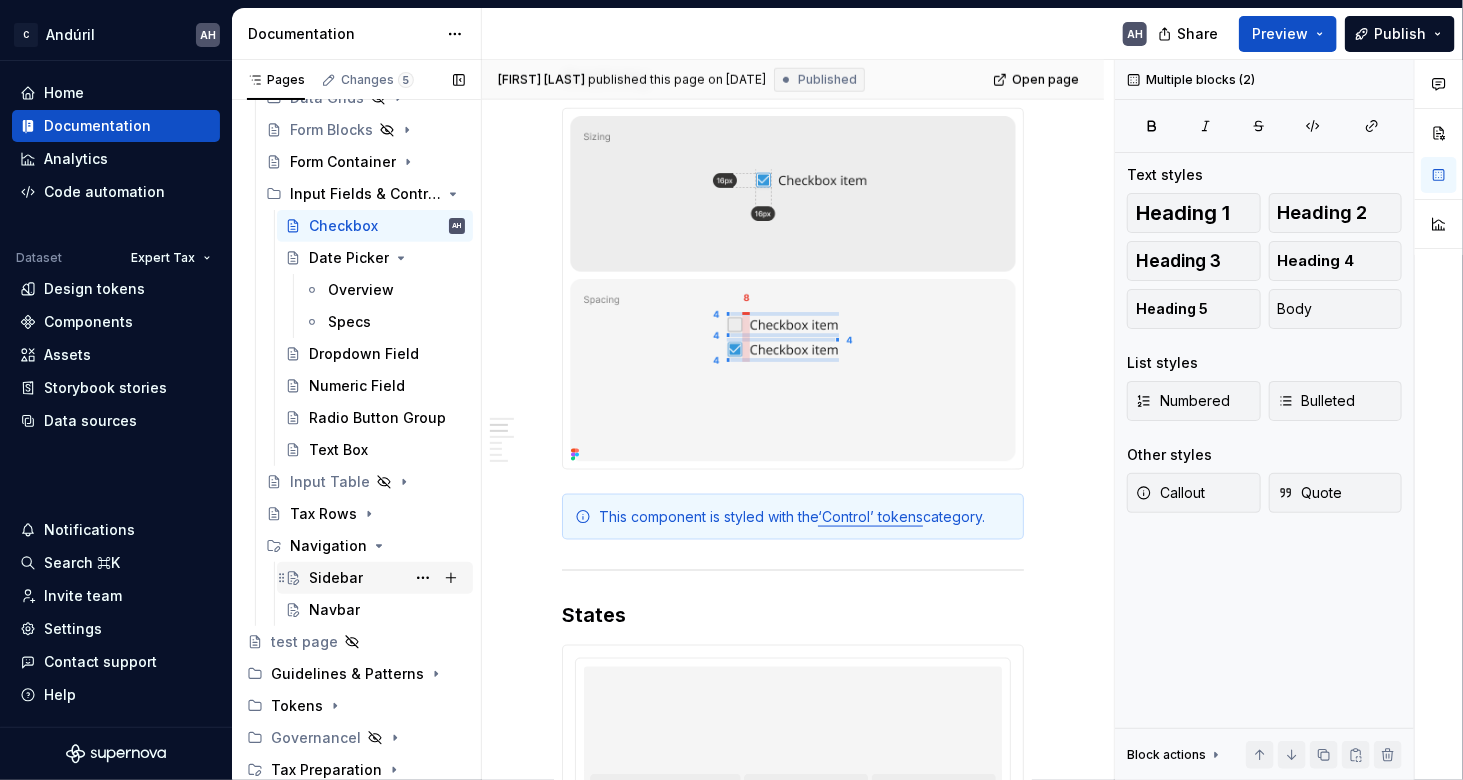 click on "Sidebar" at bounding box center (336, 578) 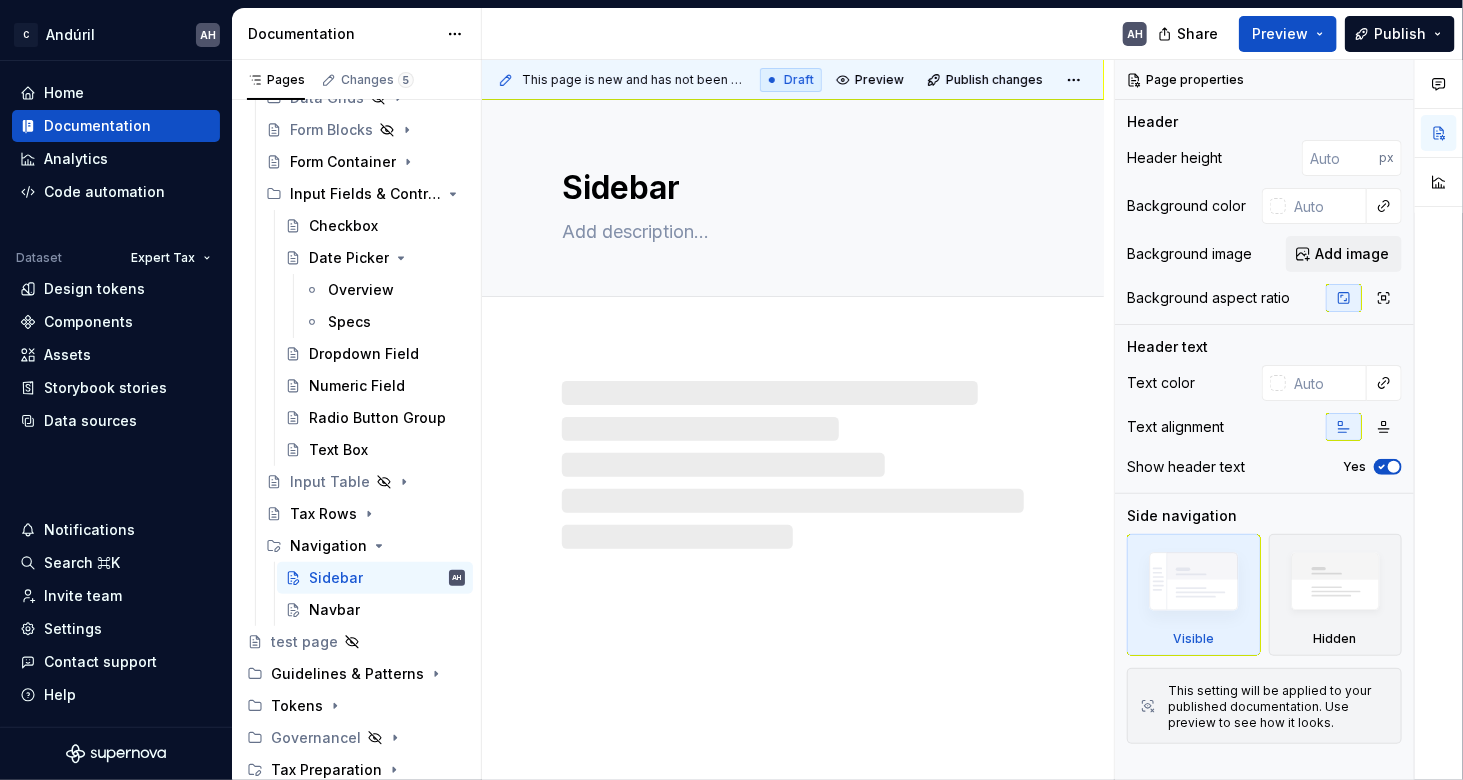 type on "*" 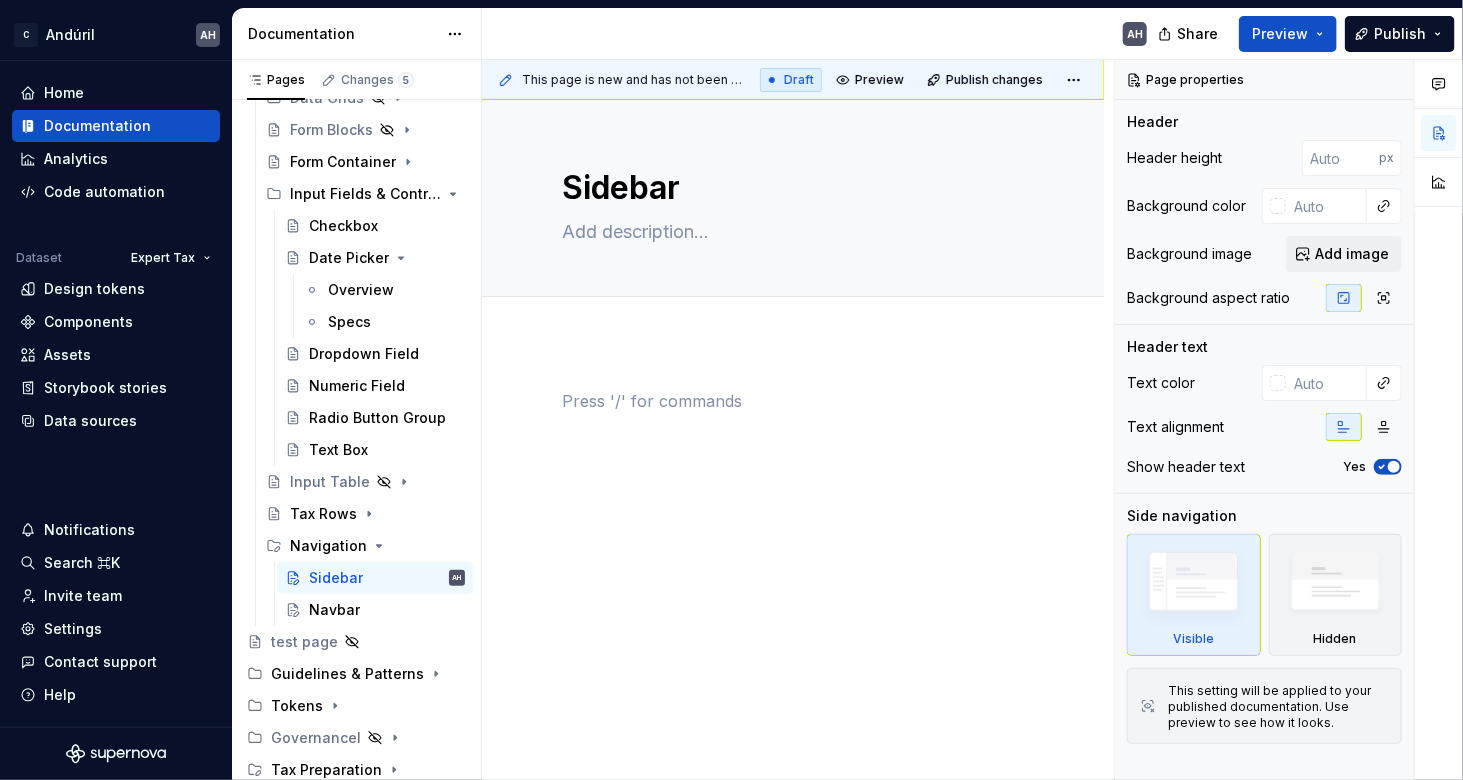 click at bounding box center (793, 427) 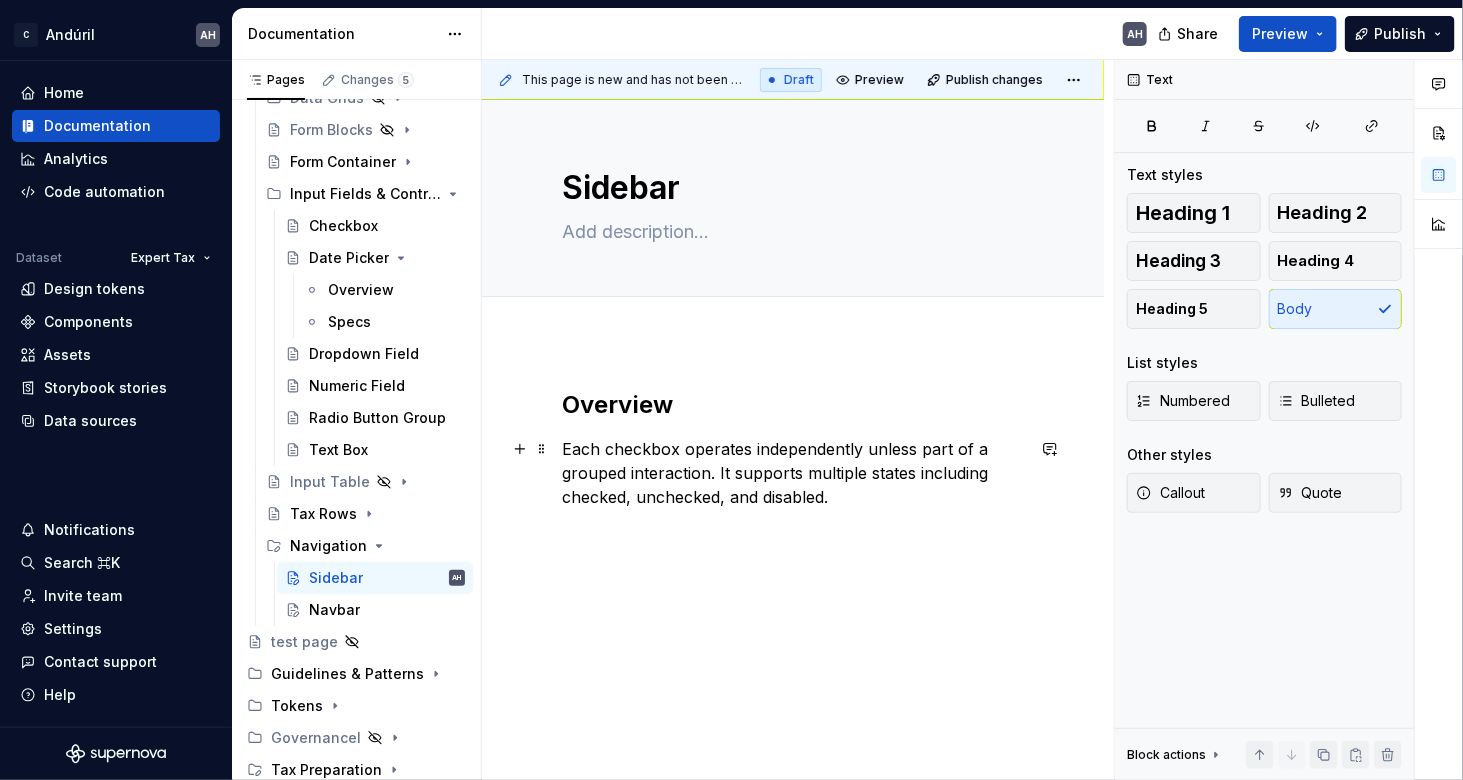 click on "Each checkbox operates independently unless part of a grouped interaction. It supports multiple states including checked, unchecked, and disabled." at bounding box center [793, 473] 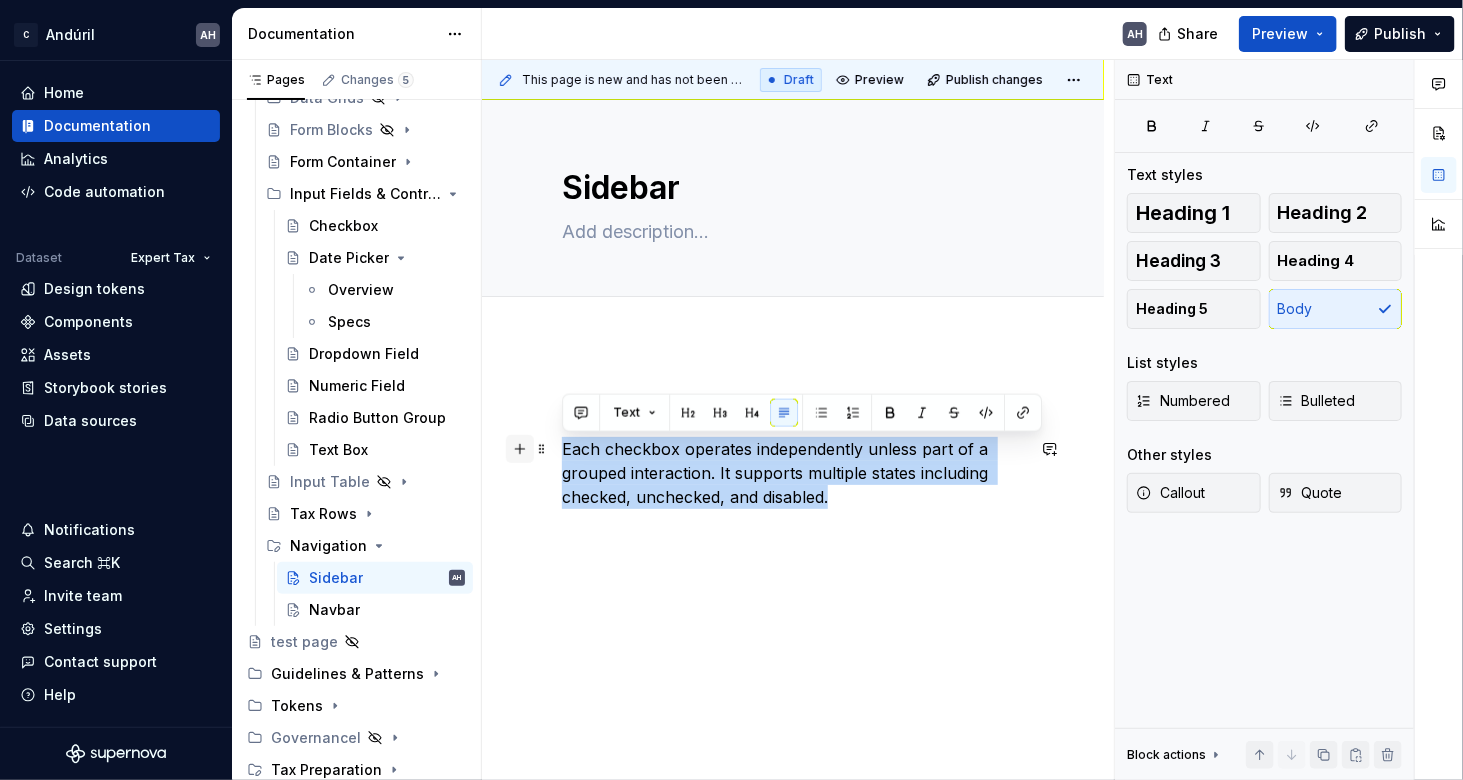 drag, startPoint x: 734, startPoint y: 482, endPoint x: 517, endPoint y: 443, distance: 220.47676 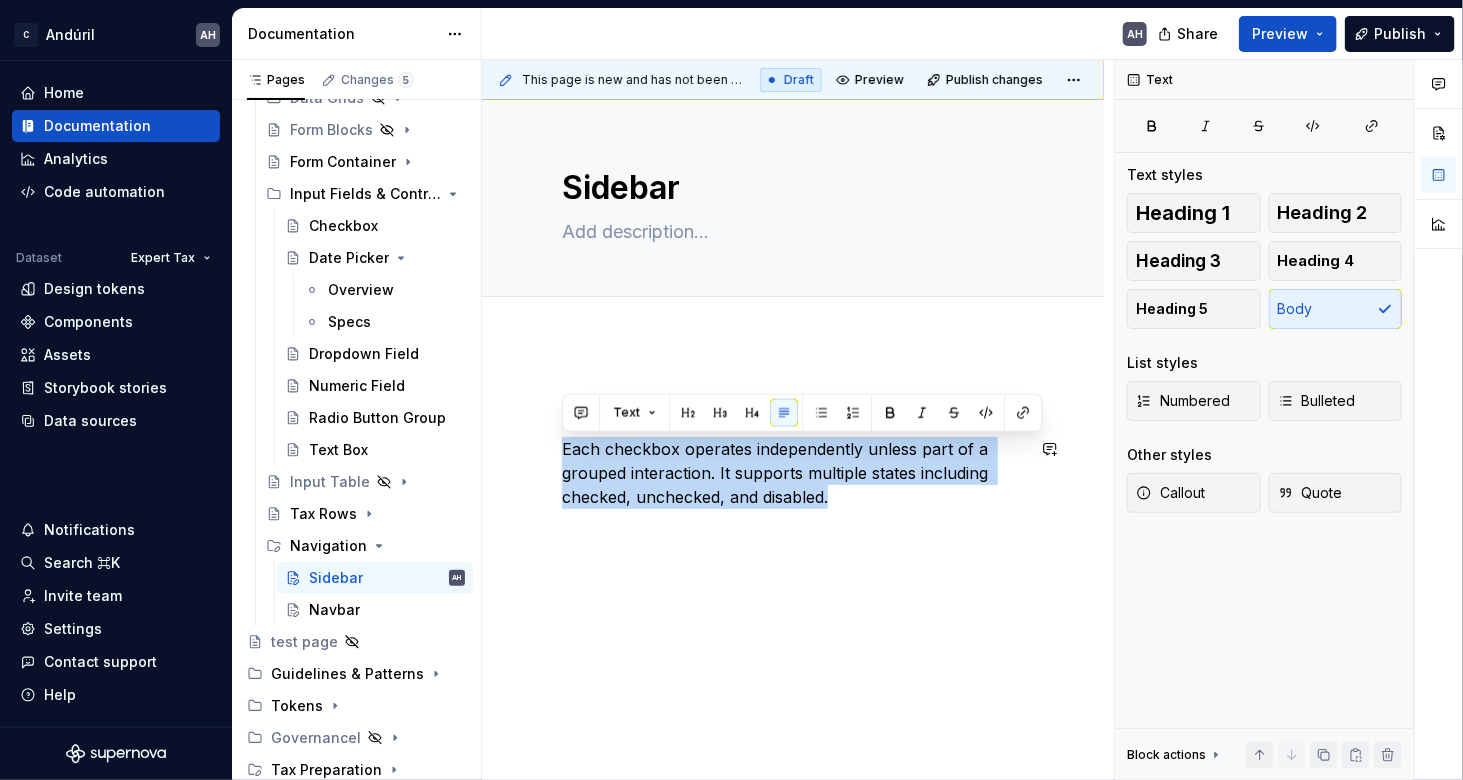 type 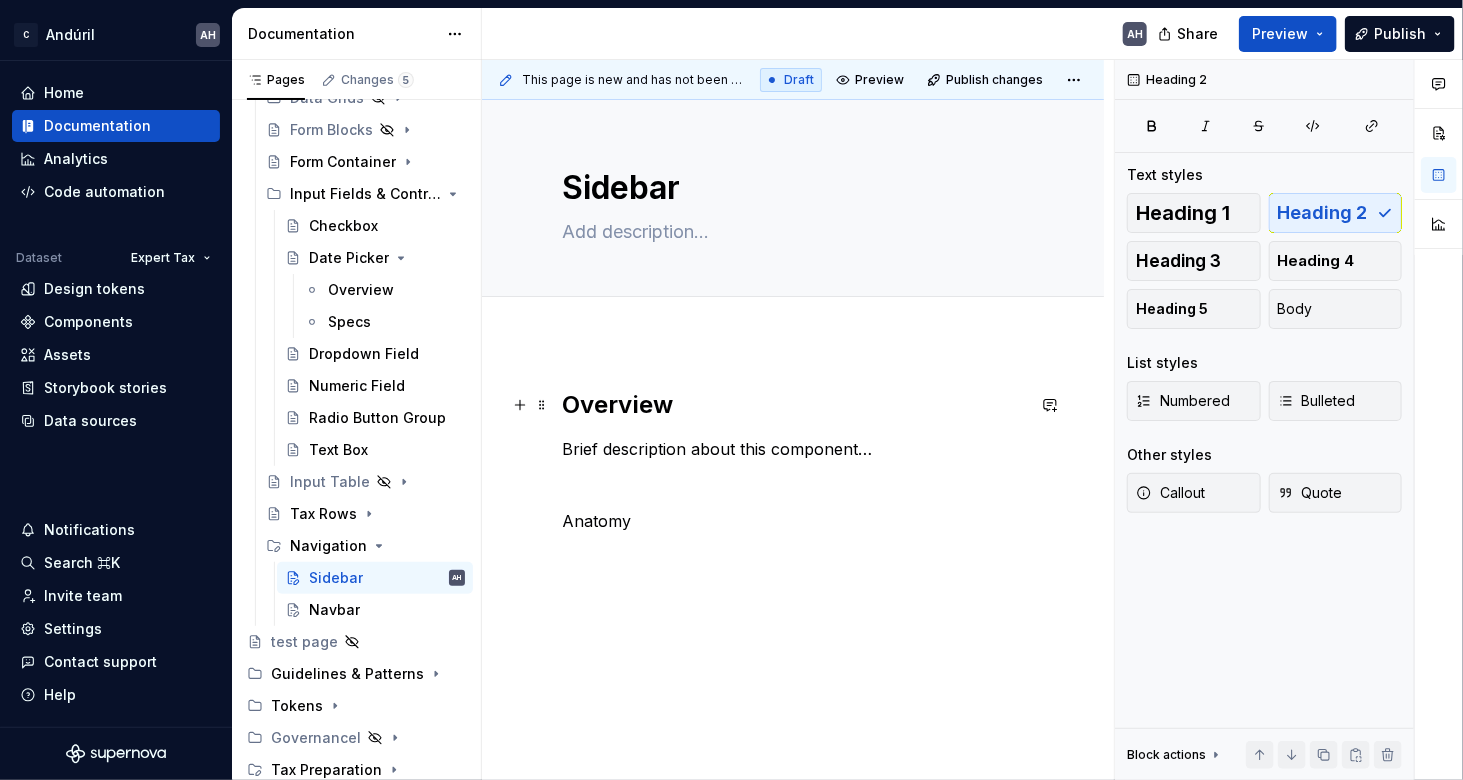 click on "Overview" at bounding box center [793, 405] 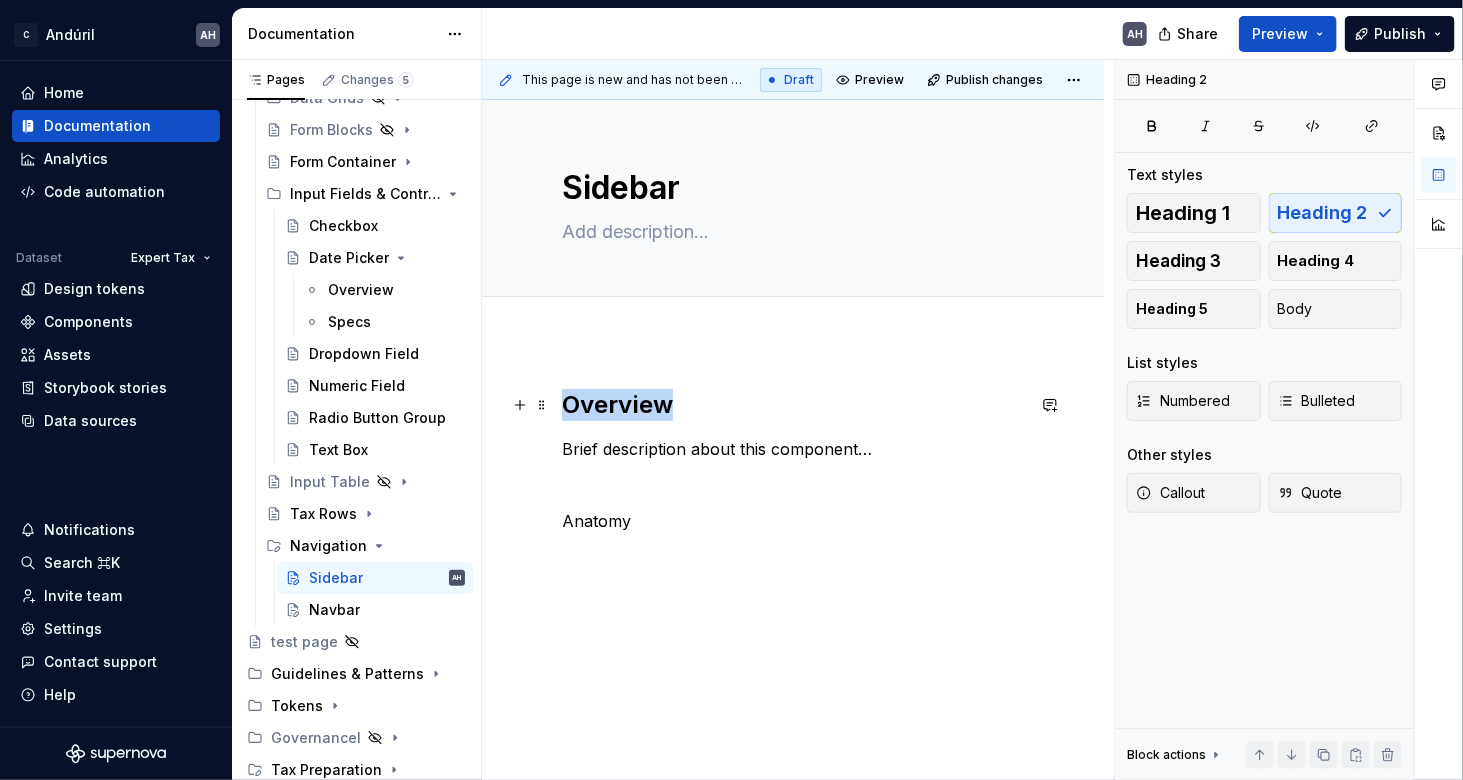 click on "Overview" at bounding box center [793, 405] 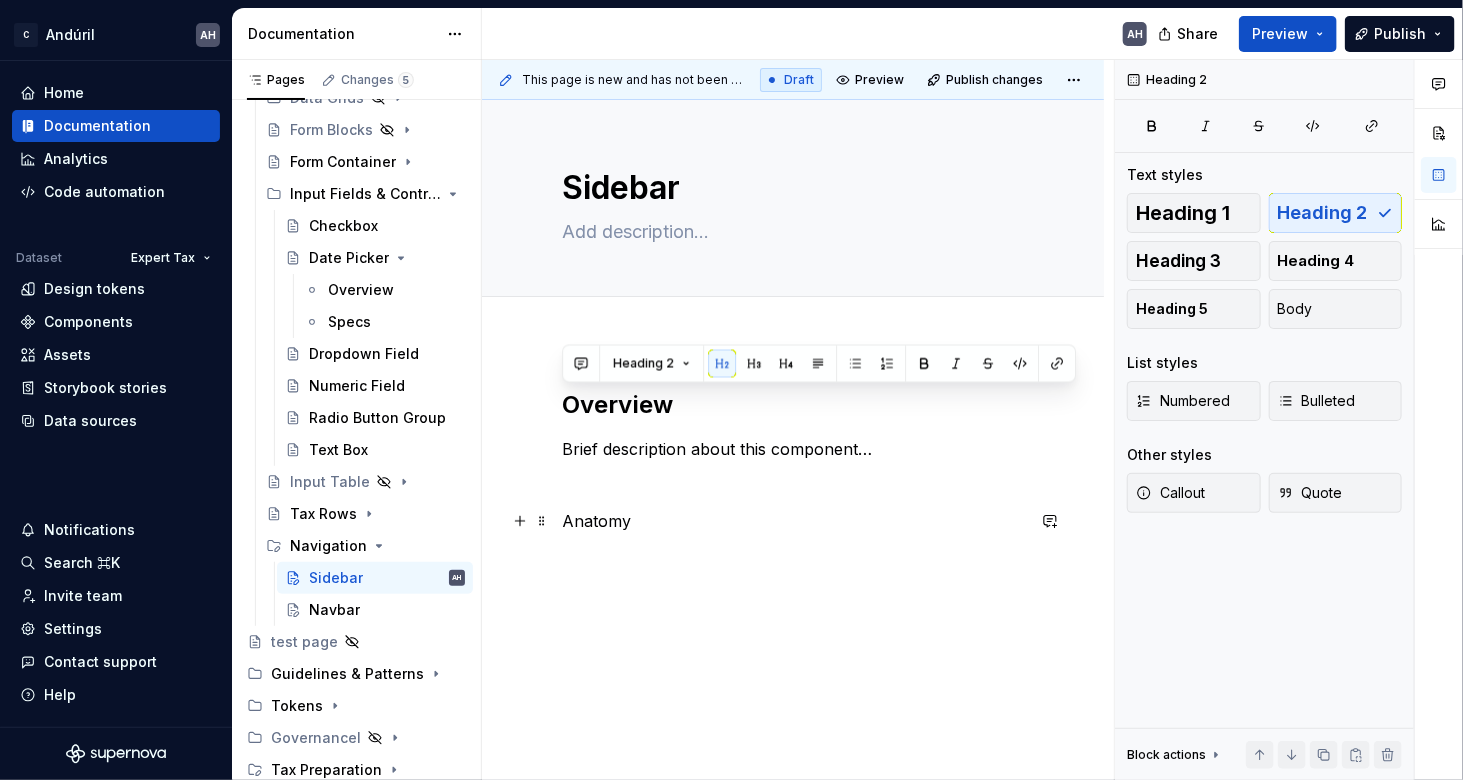 click on "Anatomy" at bounding box center [793, 521] 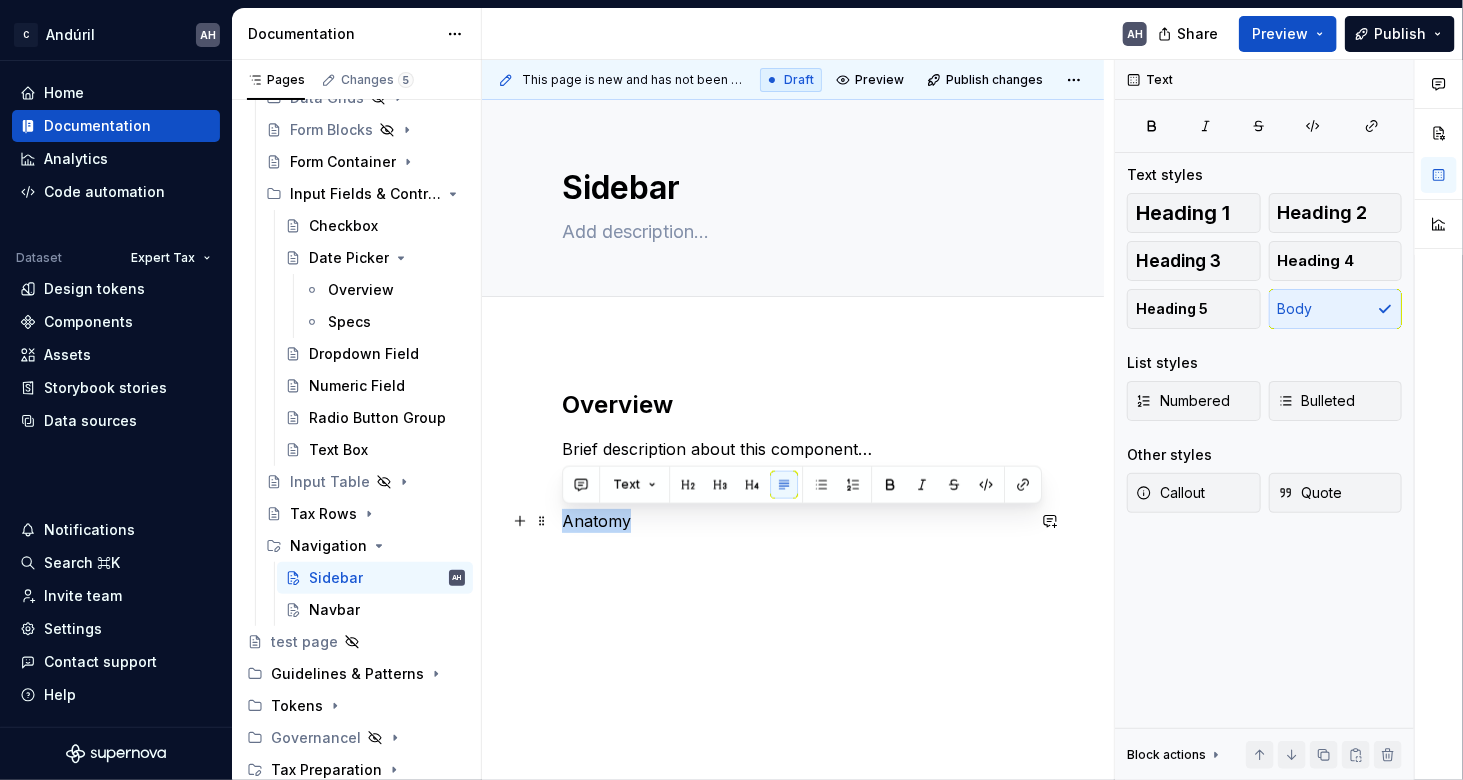 click on "Anatomy" at bounding box center [793, 521] 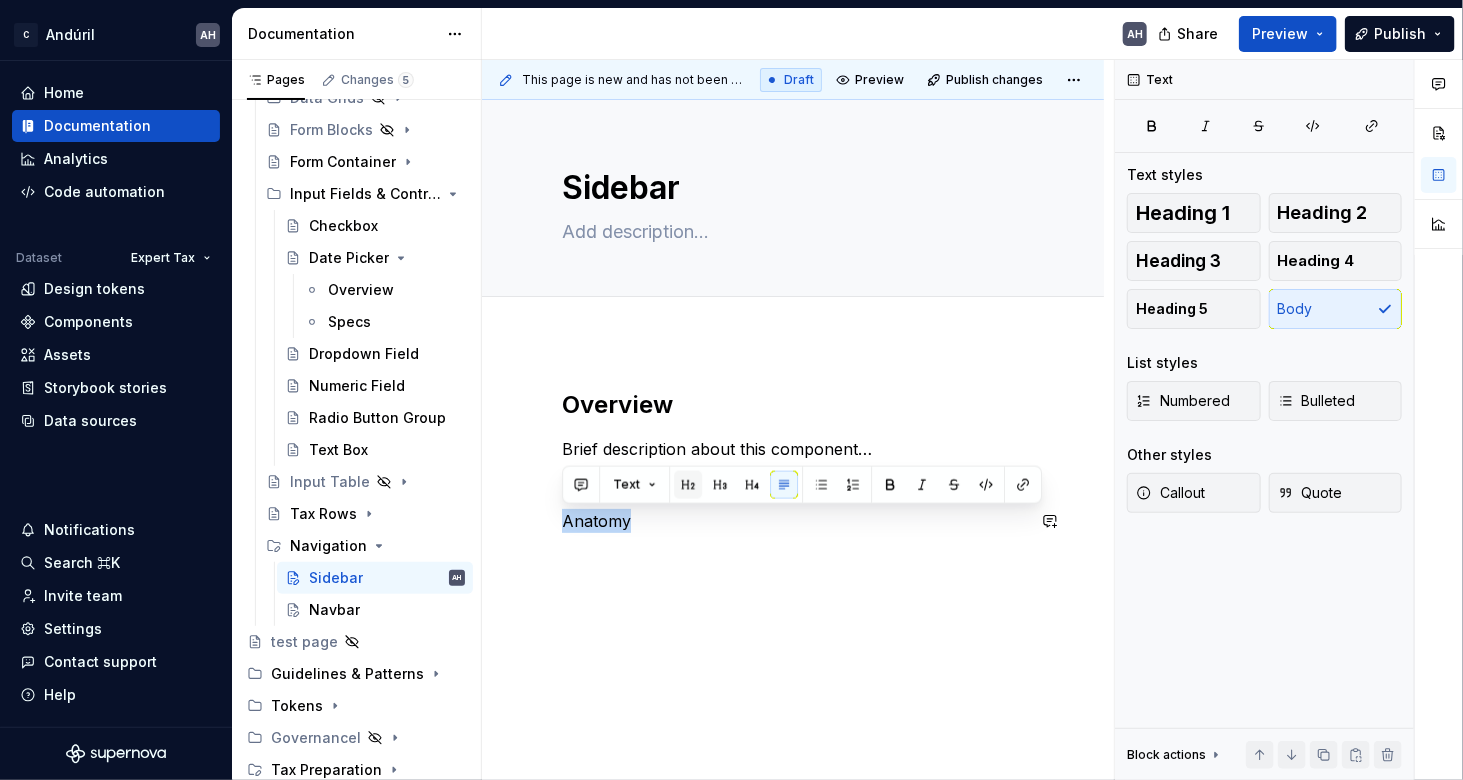 click at bounding box center [688, 485] 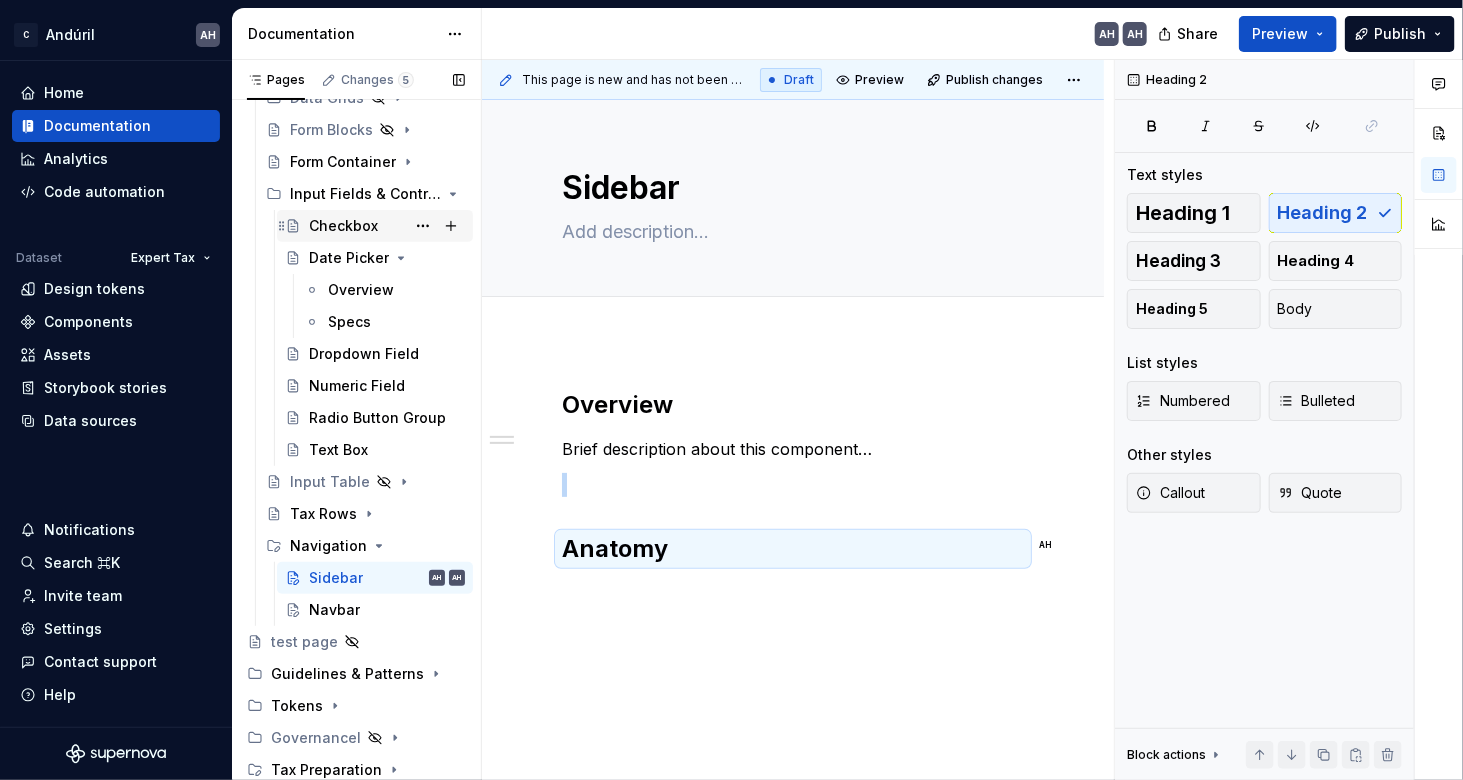 click on "Checkbox" at bounding box center (343, 226) 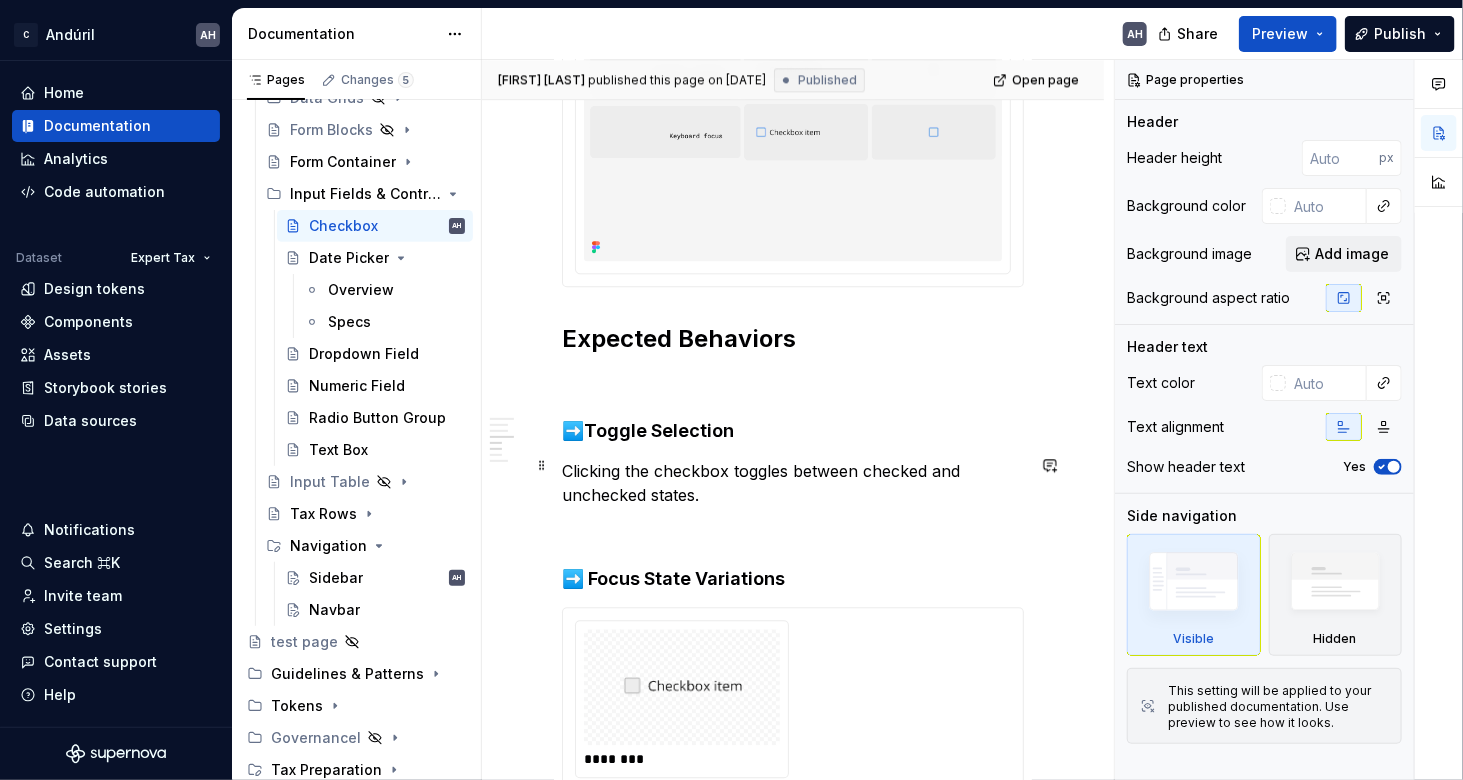 scroll, scrollTop: 2166, scrollLeft: 0, axis: vertical 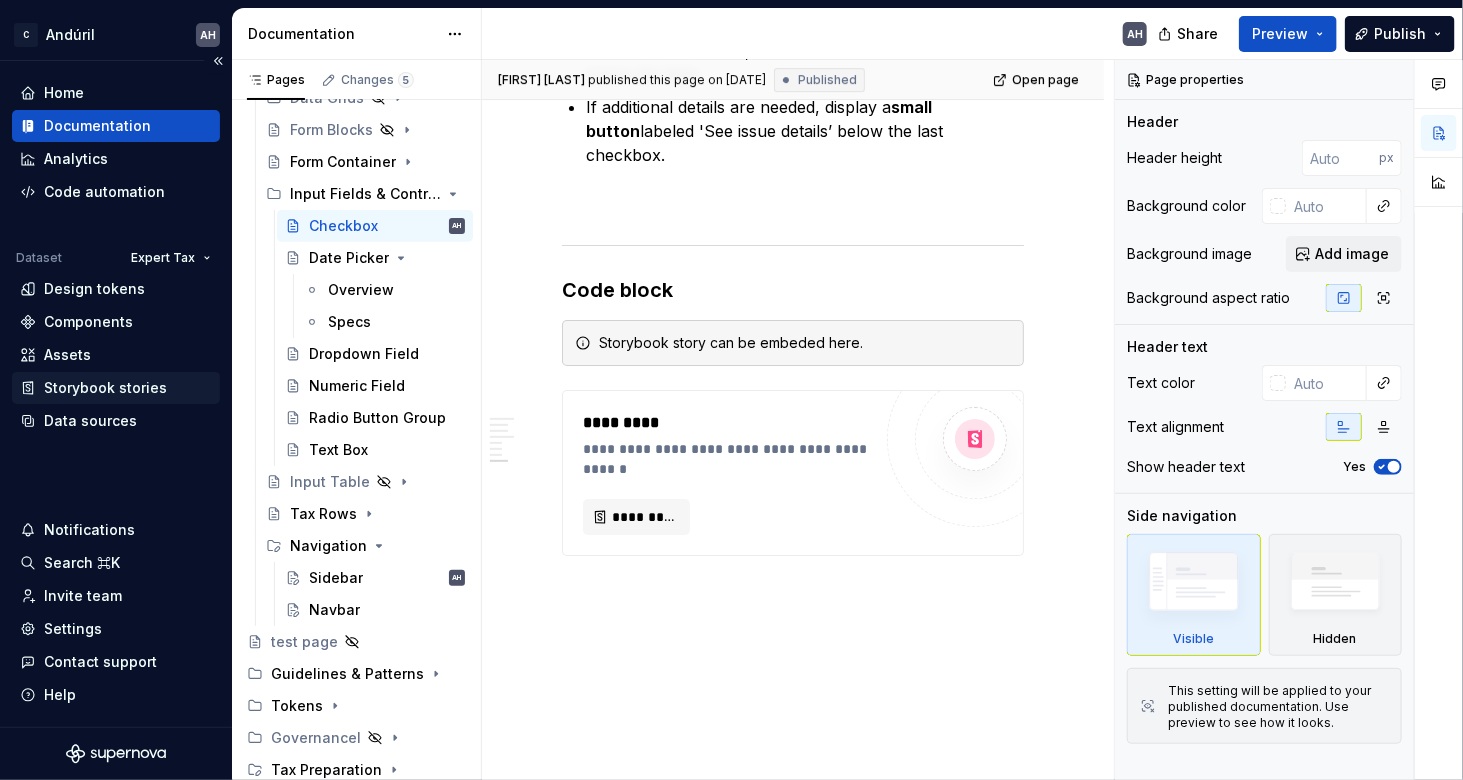 type on "*" 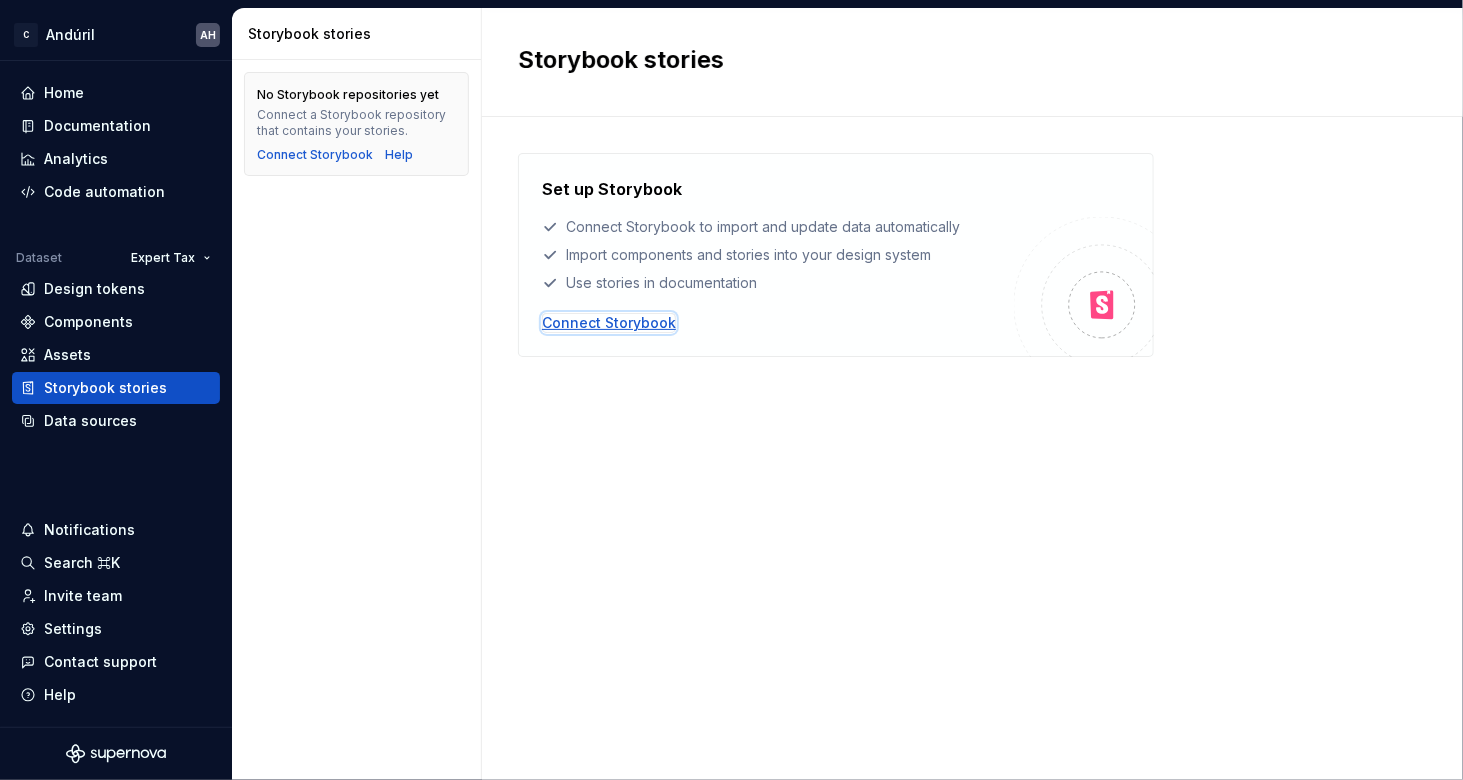 click on "Connect Storybook" at bounding box center (609, 323) 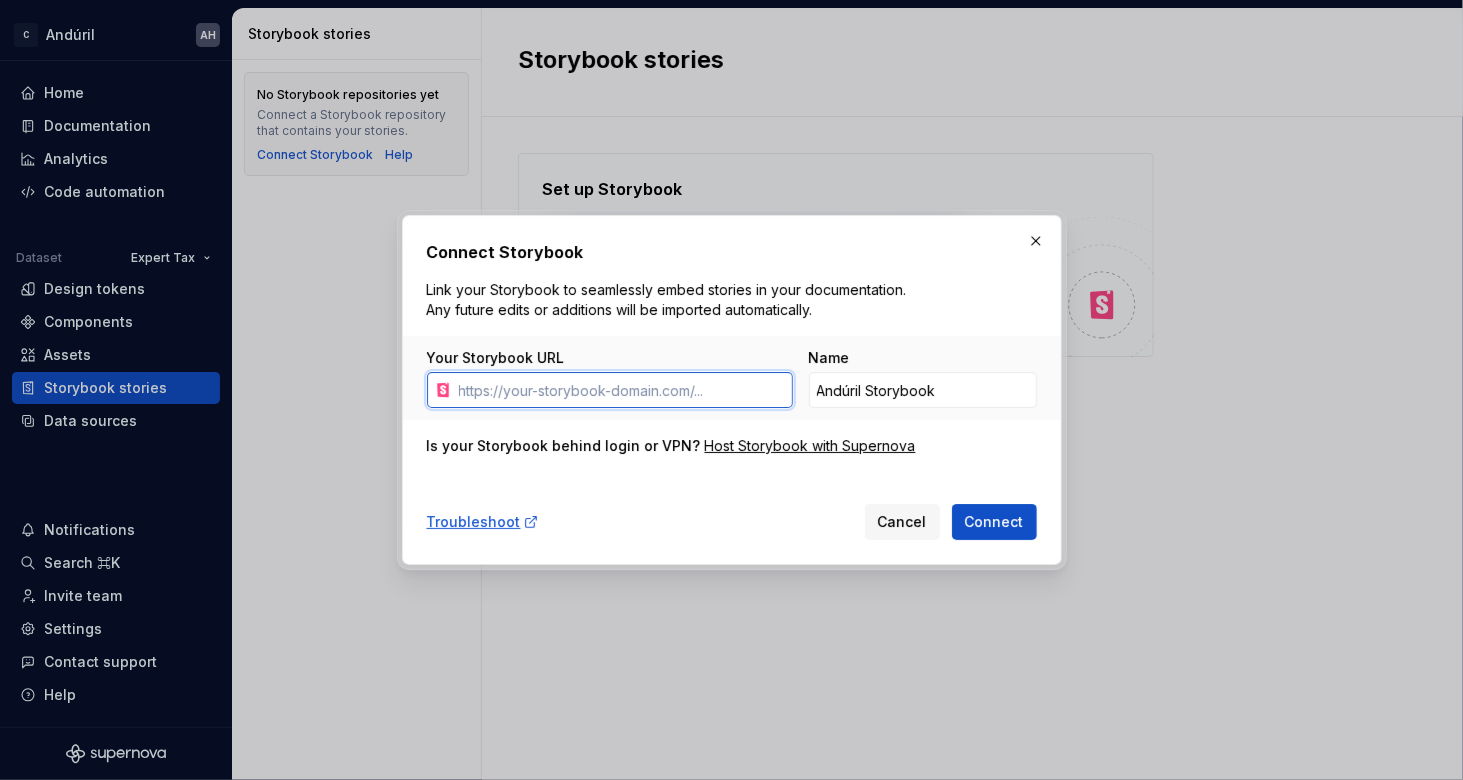 paste on "https://taxframeworkui-staging.experttax.com/" 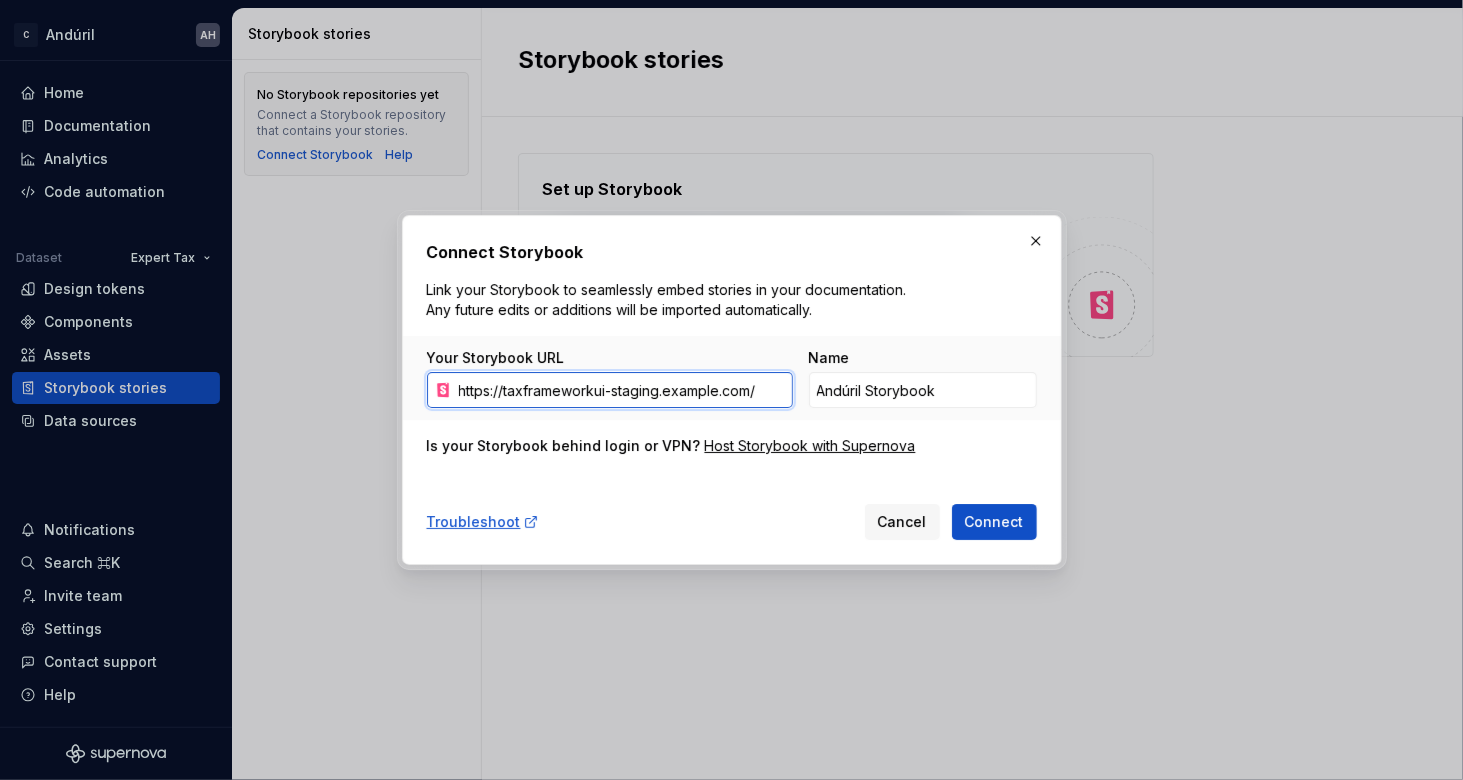 type 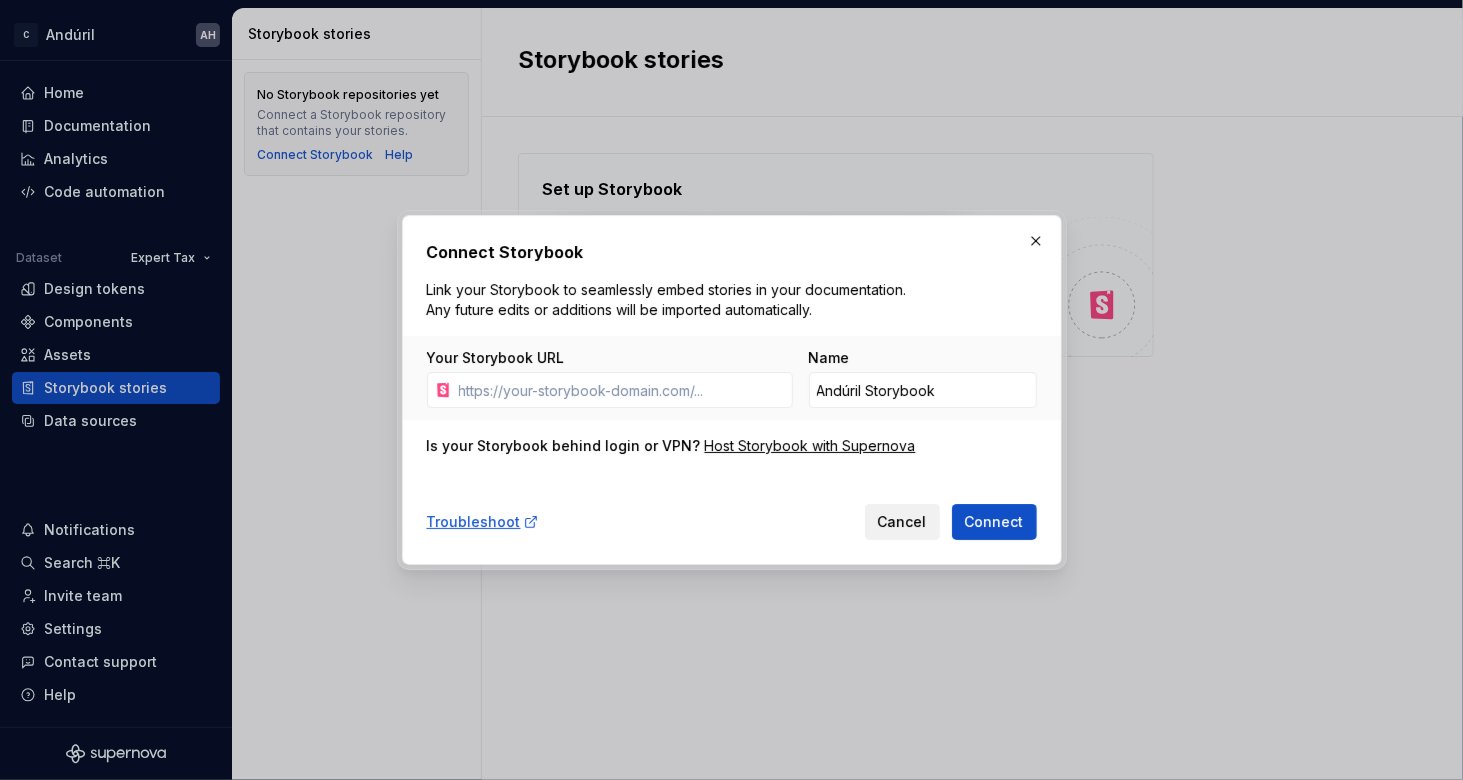 click on "Cancel" at bounding box center (902, 522) 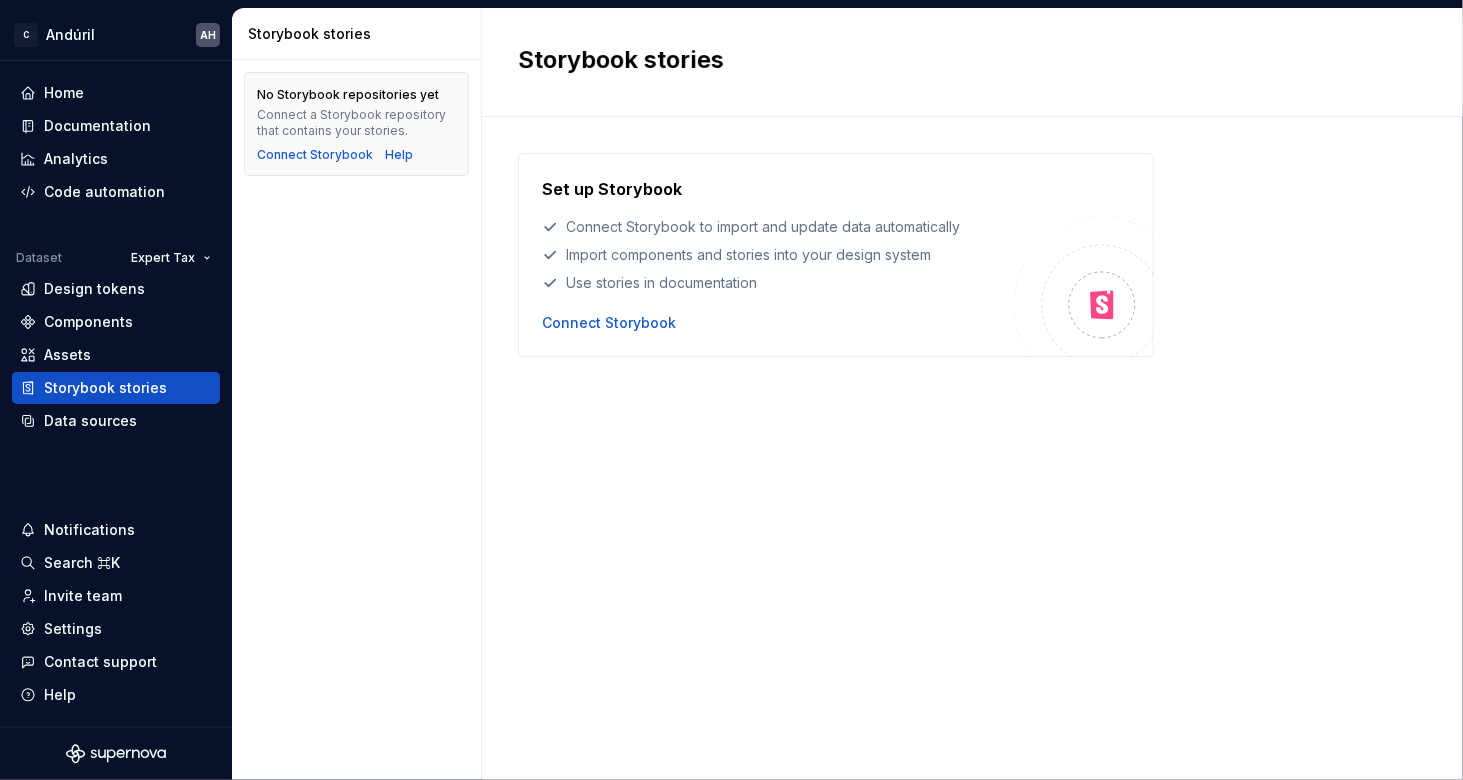 click on "Set up Storybook Connect Storybook to import and update data automatically Import components and stories into your design system Use stories in documentation Connect Storybook" at bounding box center [972, 428] 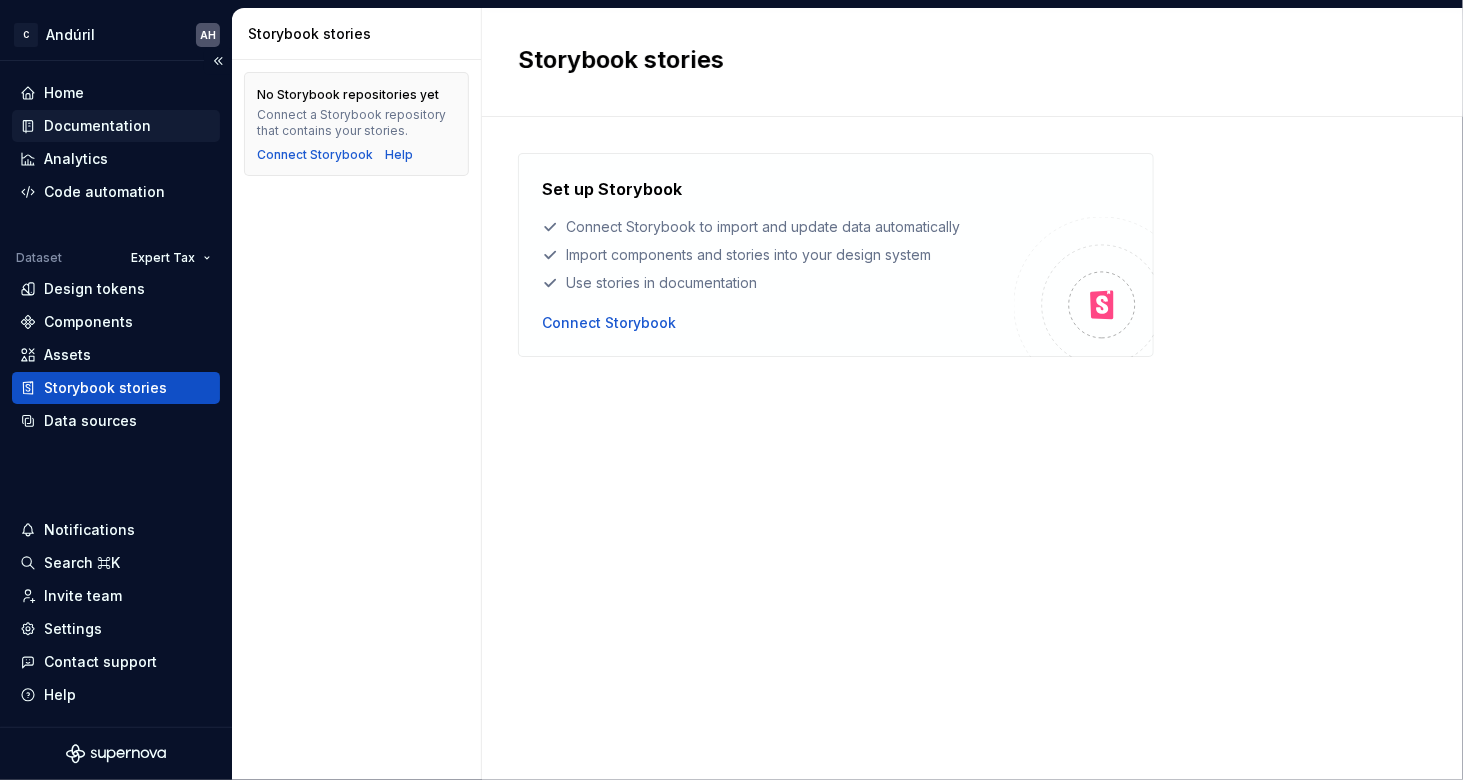 click on "Documentation" at bounding box center (97, 126) 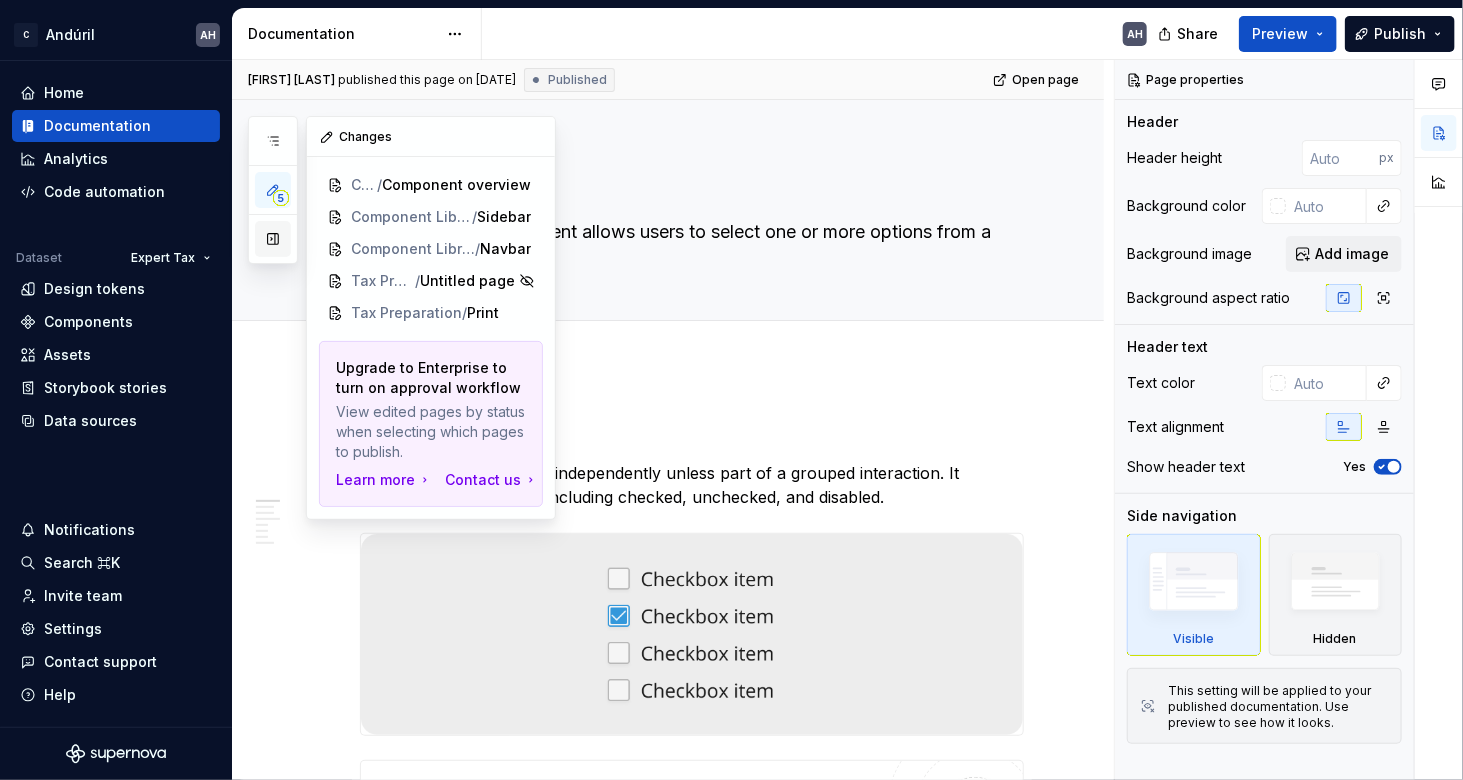 click at bounding box center (273, 239) 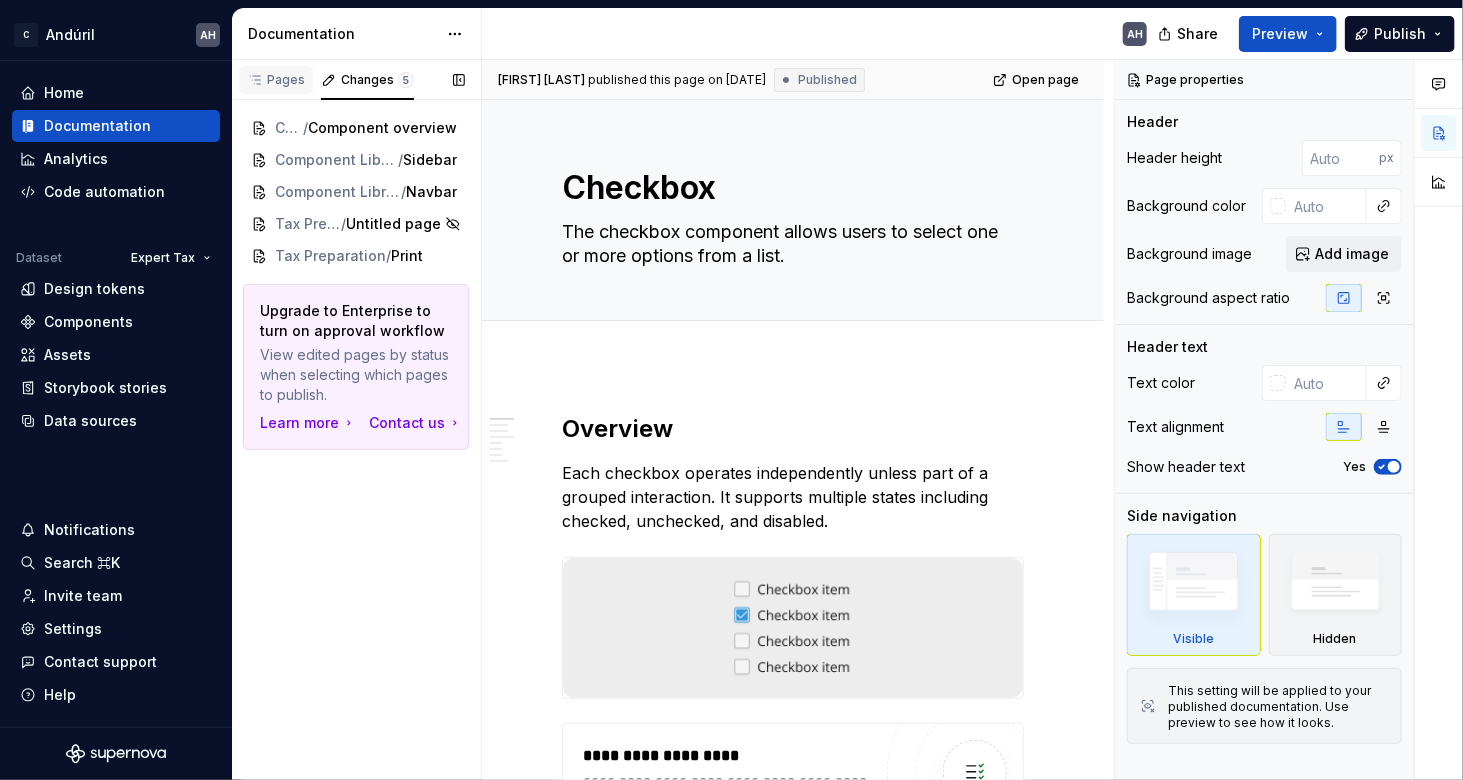 click on "Pages" at bounding box center [276, 80] 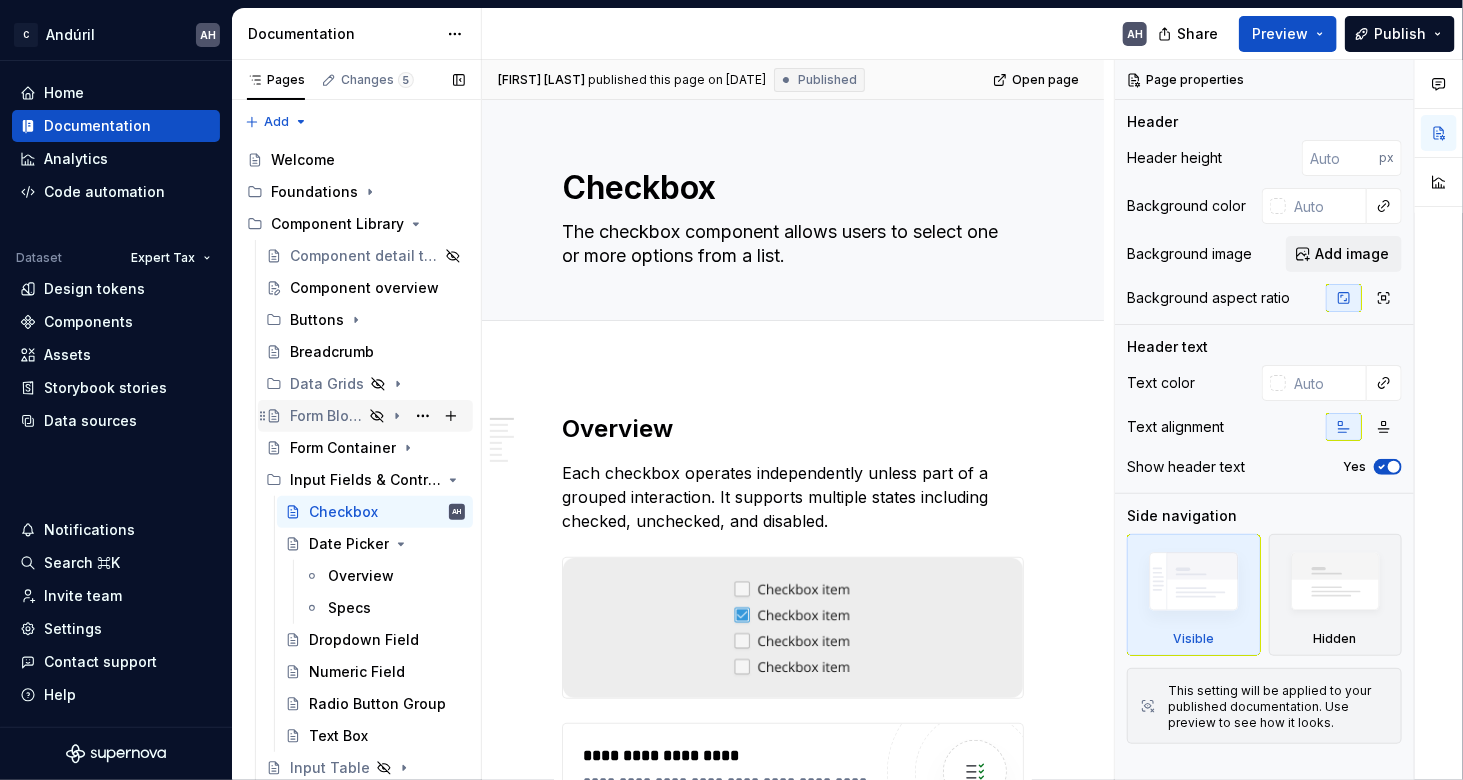 scroll, scrollTop: 288, scrollLeft: 0, axis: vertical 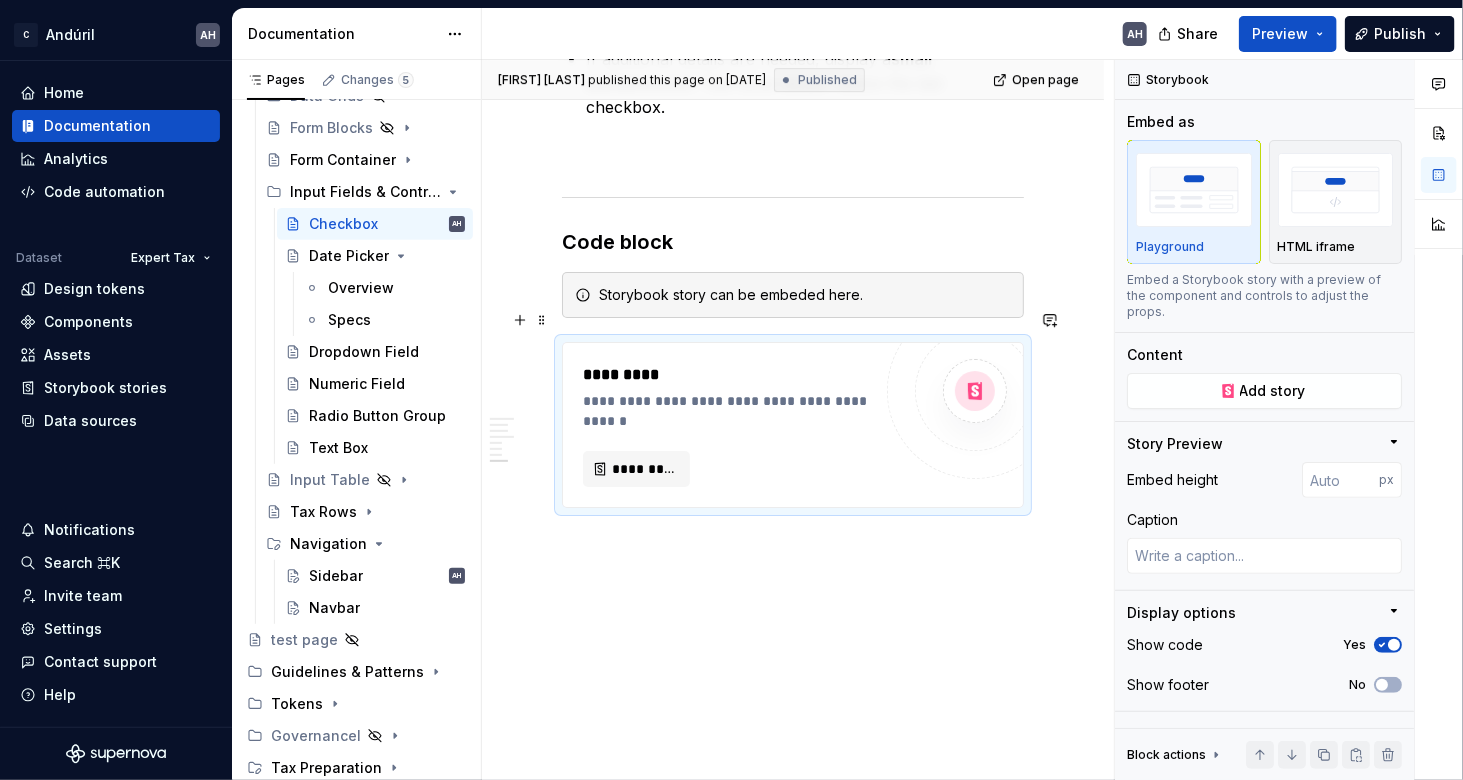 click on "**********" at bounding box center (727, 411) 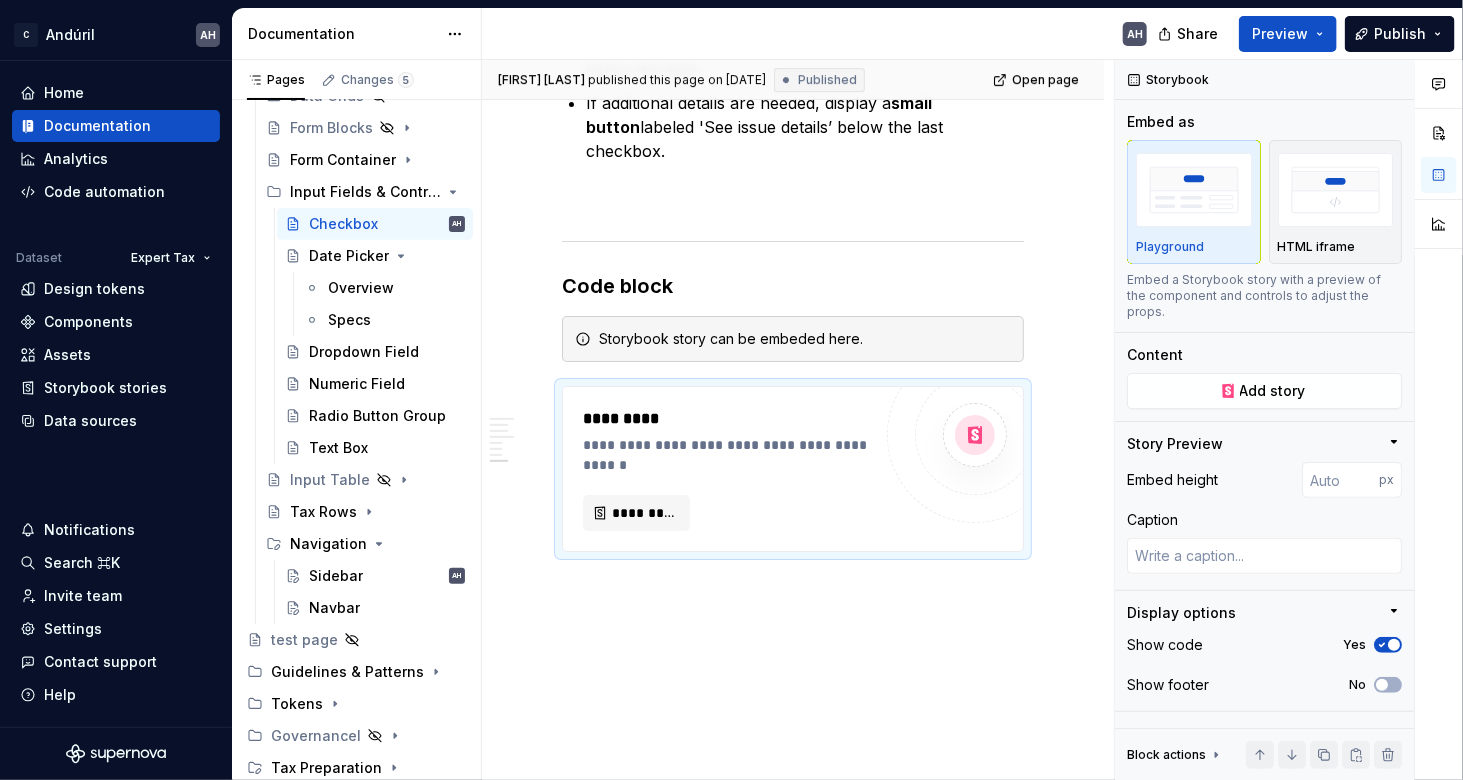 scroll, scrollTop: 3068, scrollLeft: 0, axis: vertical 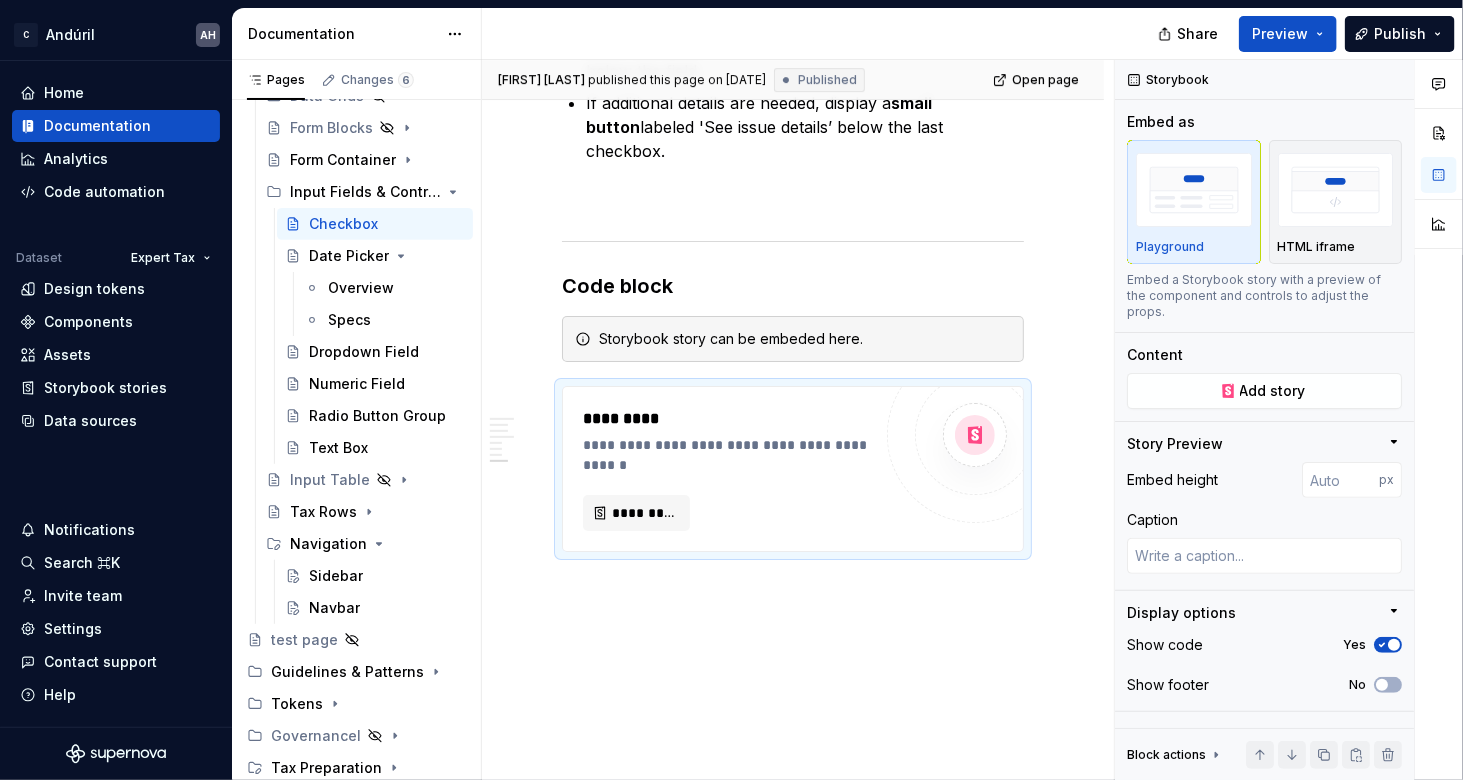 type on "*" 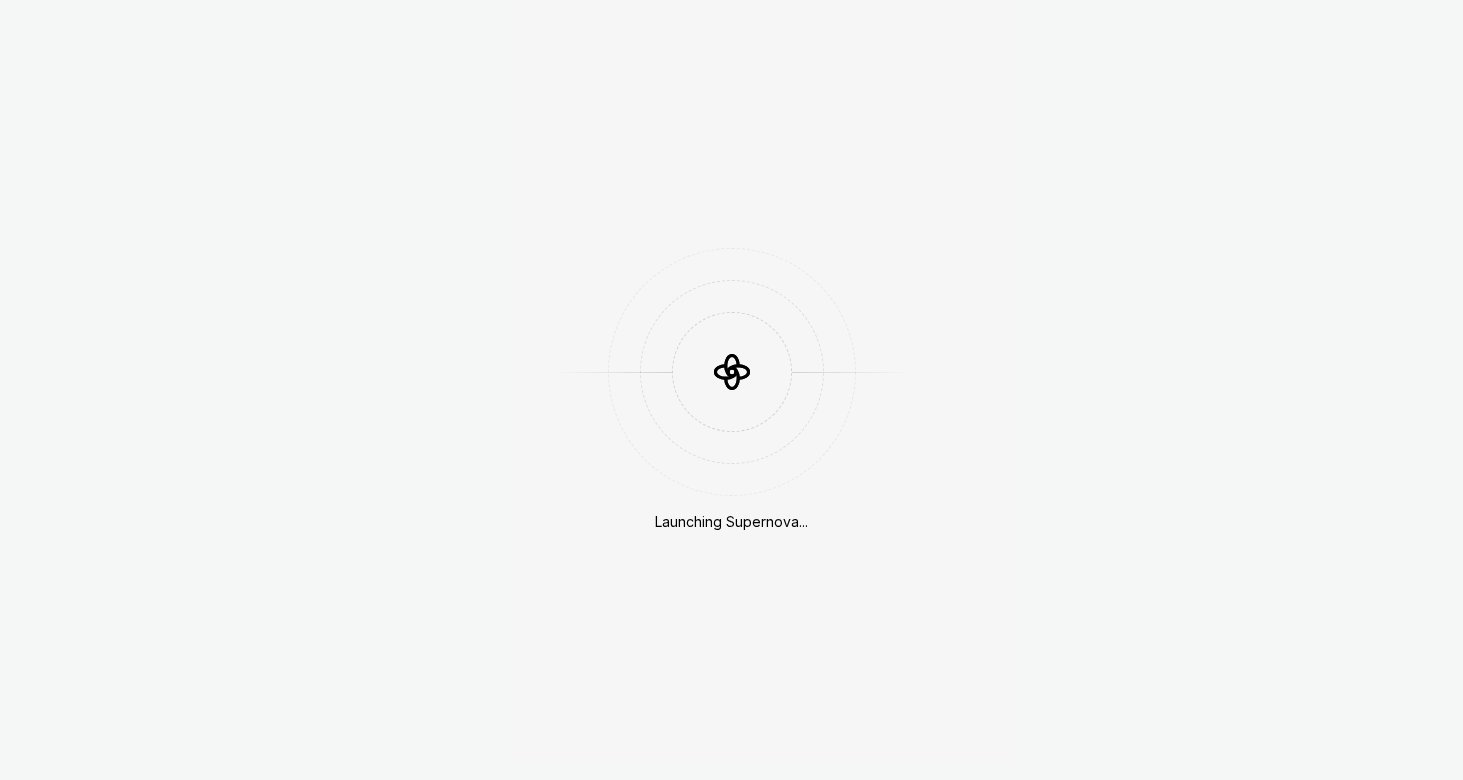 scroll, scrollTop: 0, scrollLeft: 0, axis: both 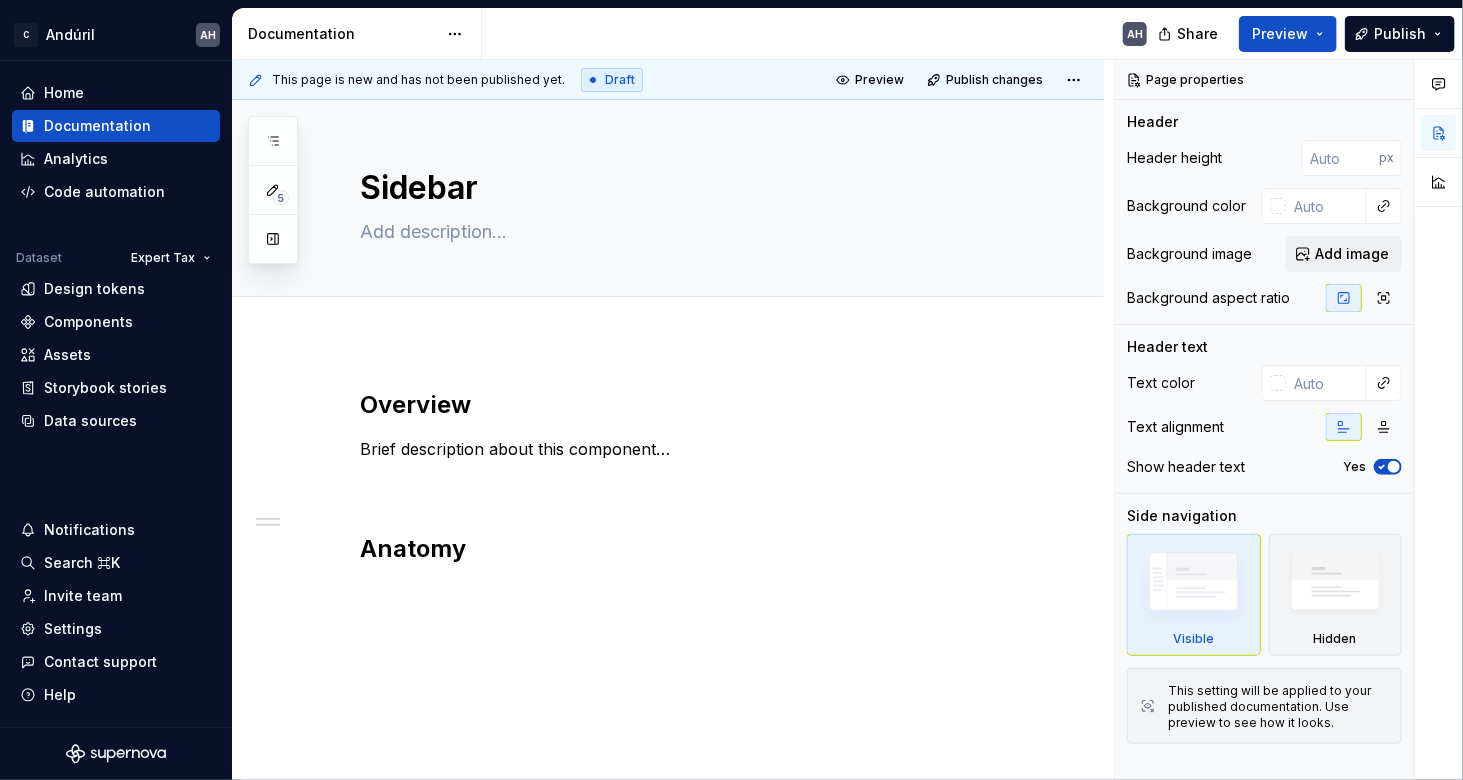 type on "*" 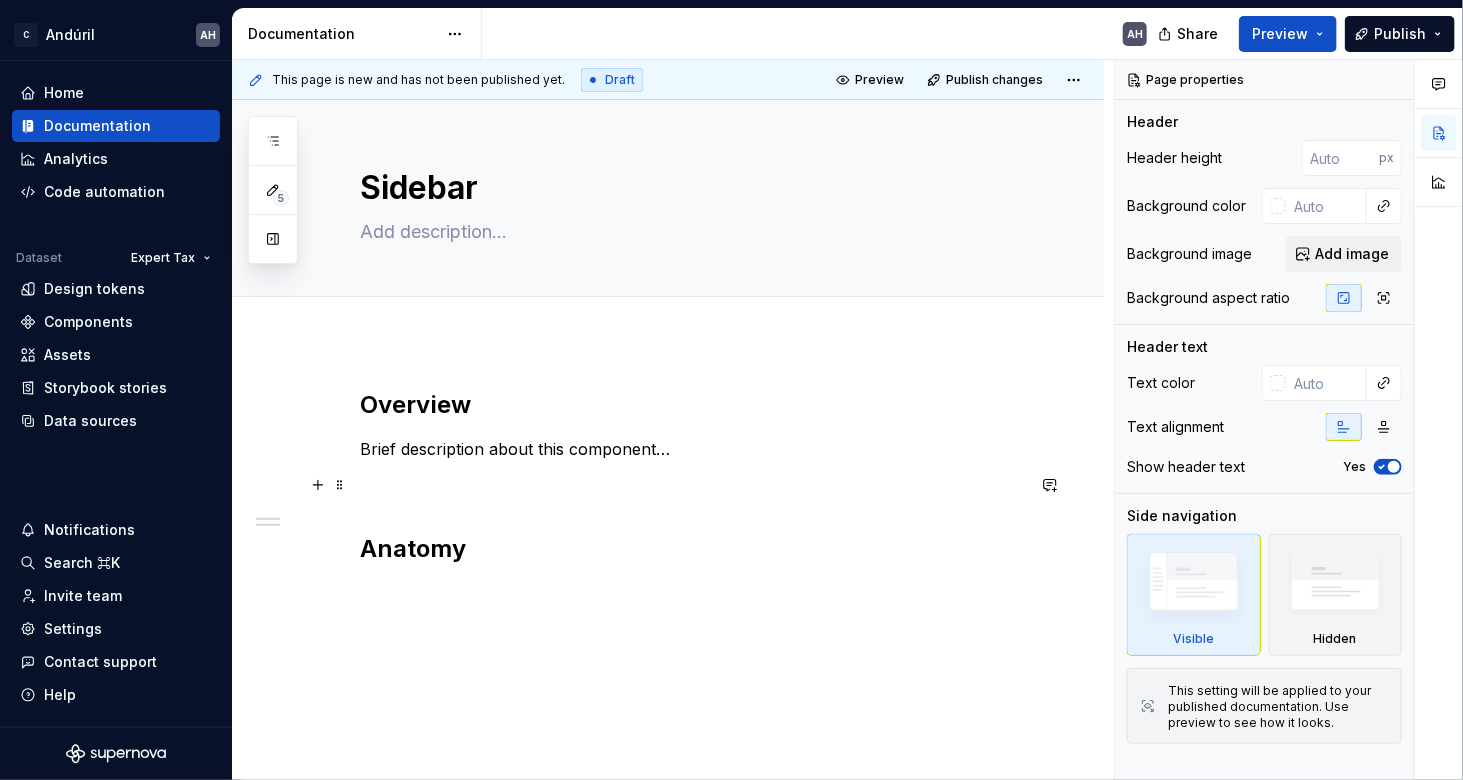 click at bounding box center [692, 485] 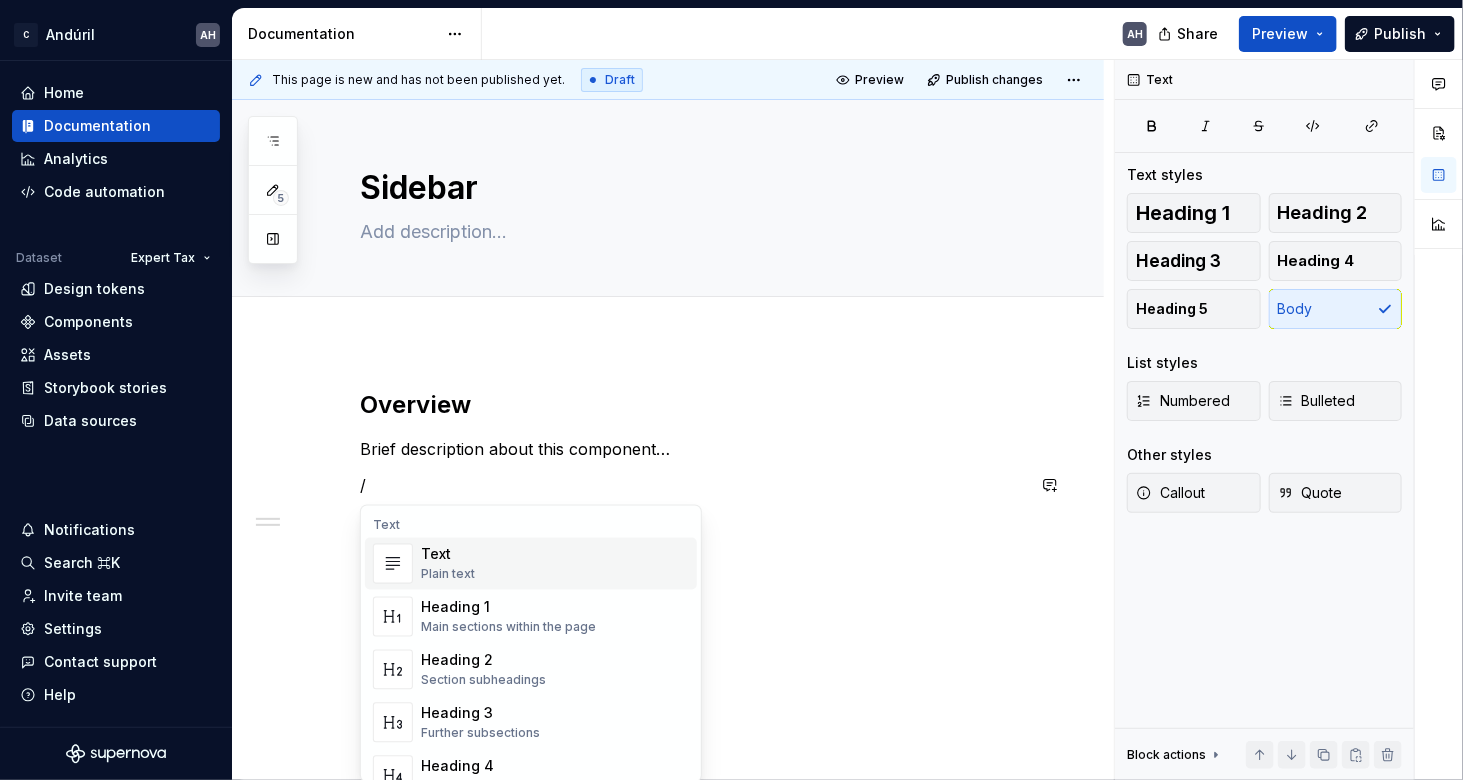 type 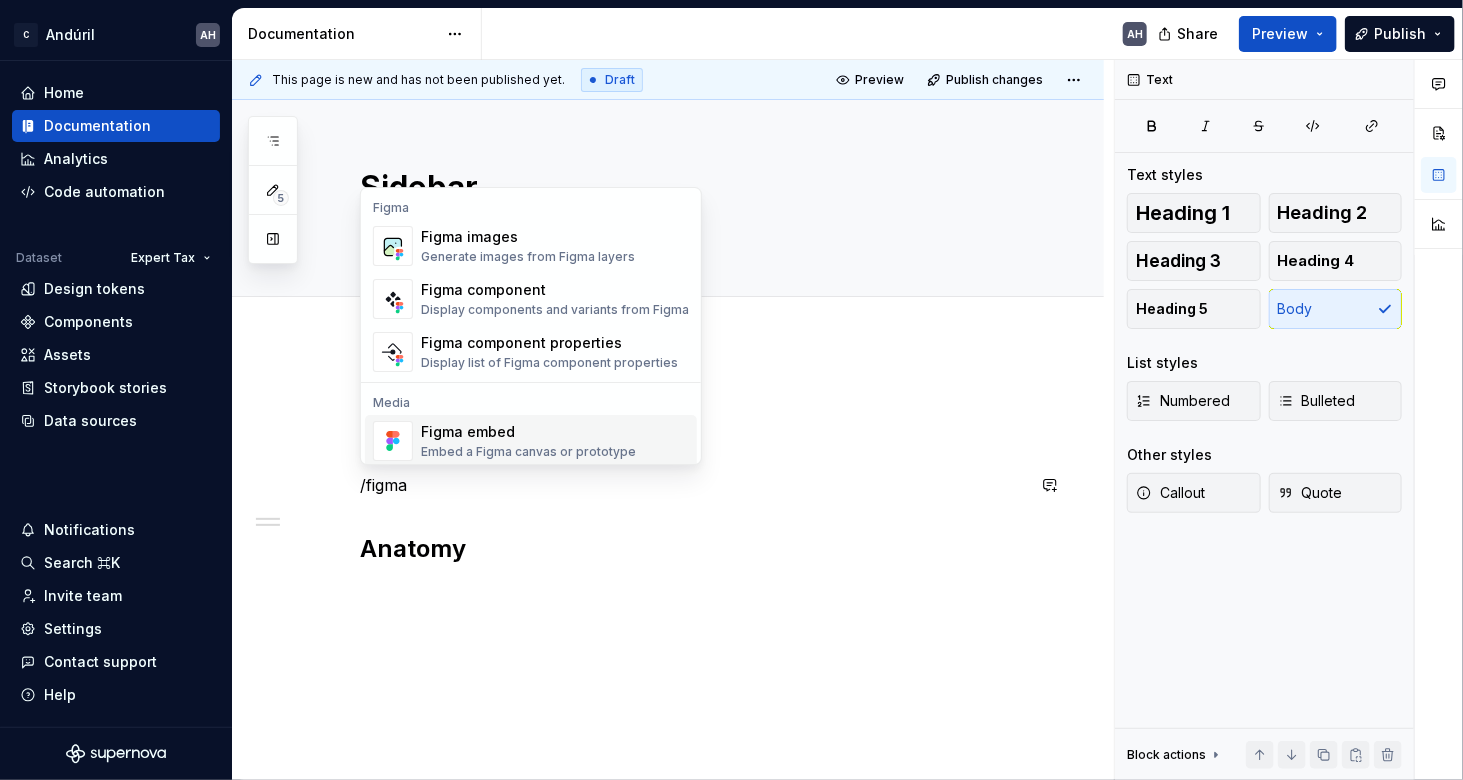 click on "Figma embed Embed a Figma canvas or prototype" at bounding box center (531, 441) 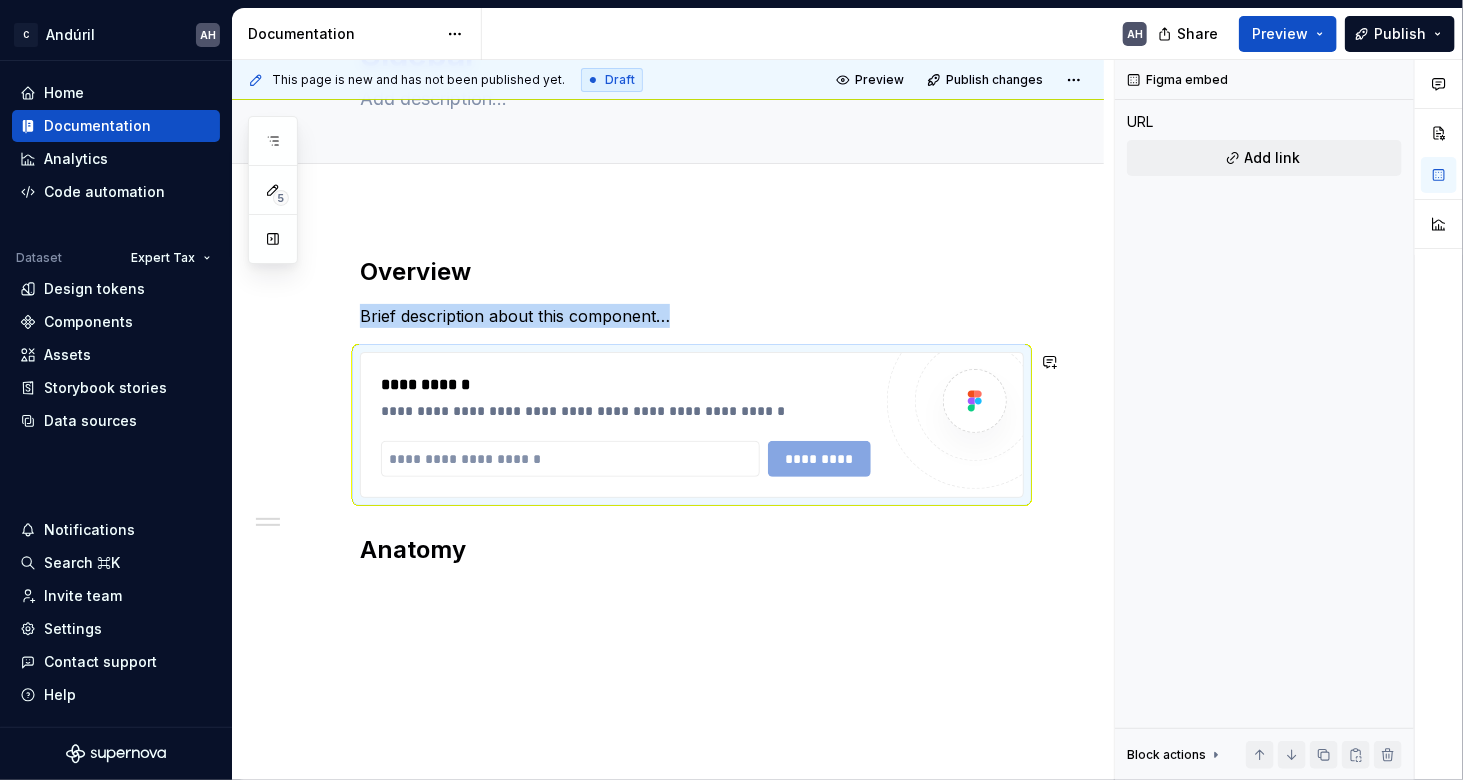 scroll, scrollTop: 138, scrollLeft: 0, axis: vertical 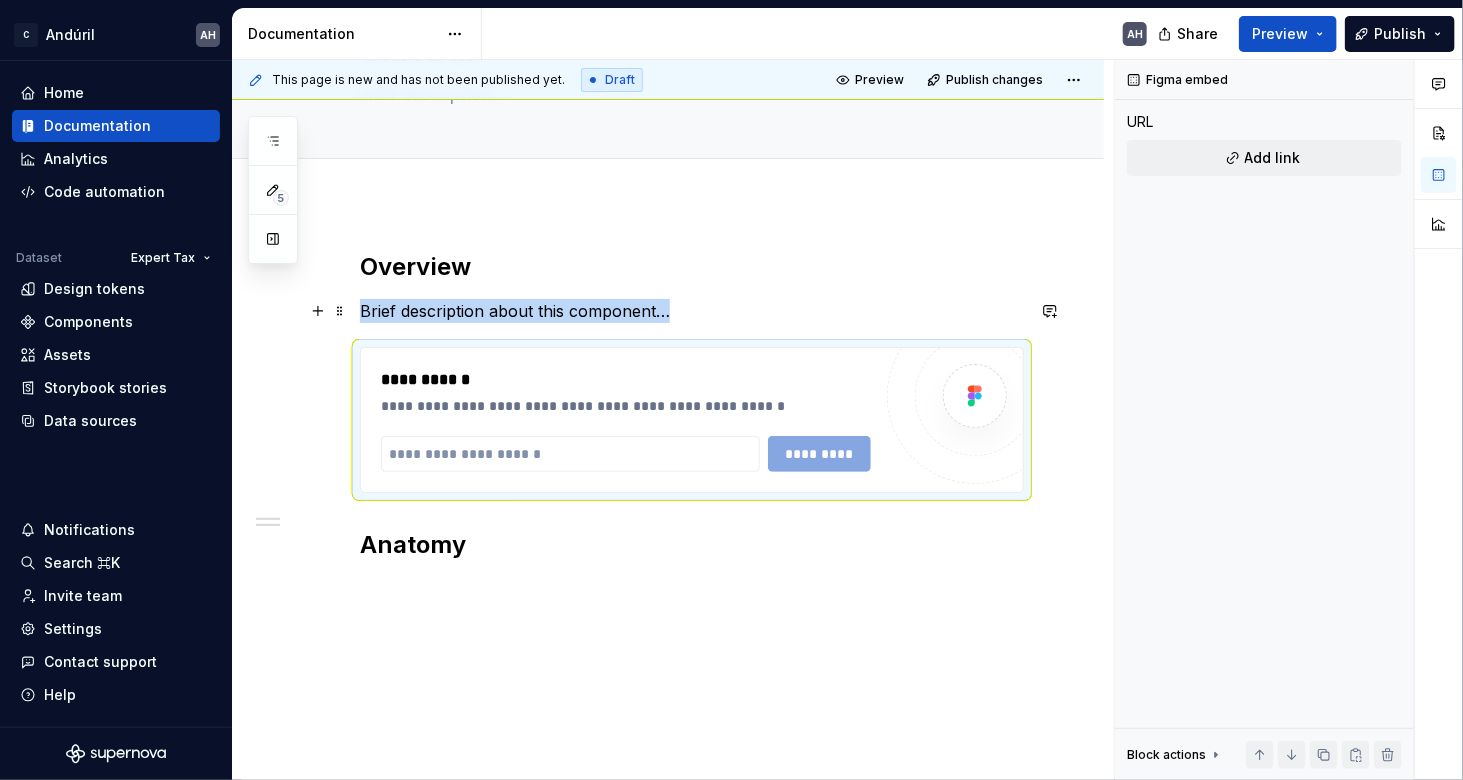 click on "Brief description about this component…" at bounding box center [692, 311] 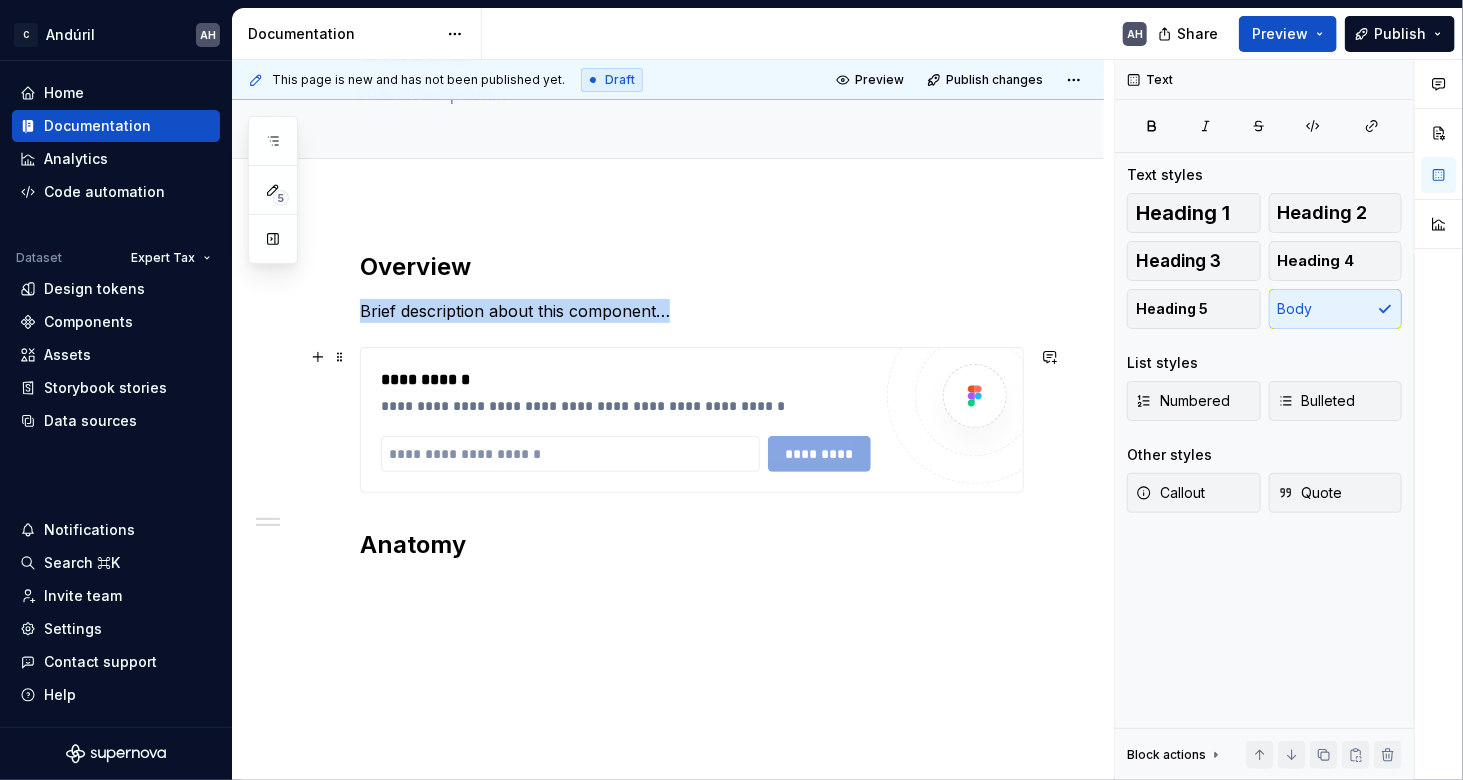 click on "**********" at bounding box center [626, 392] 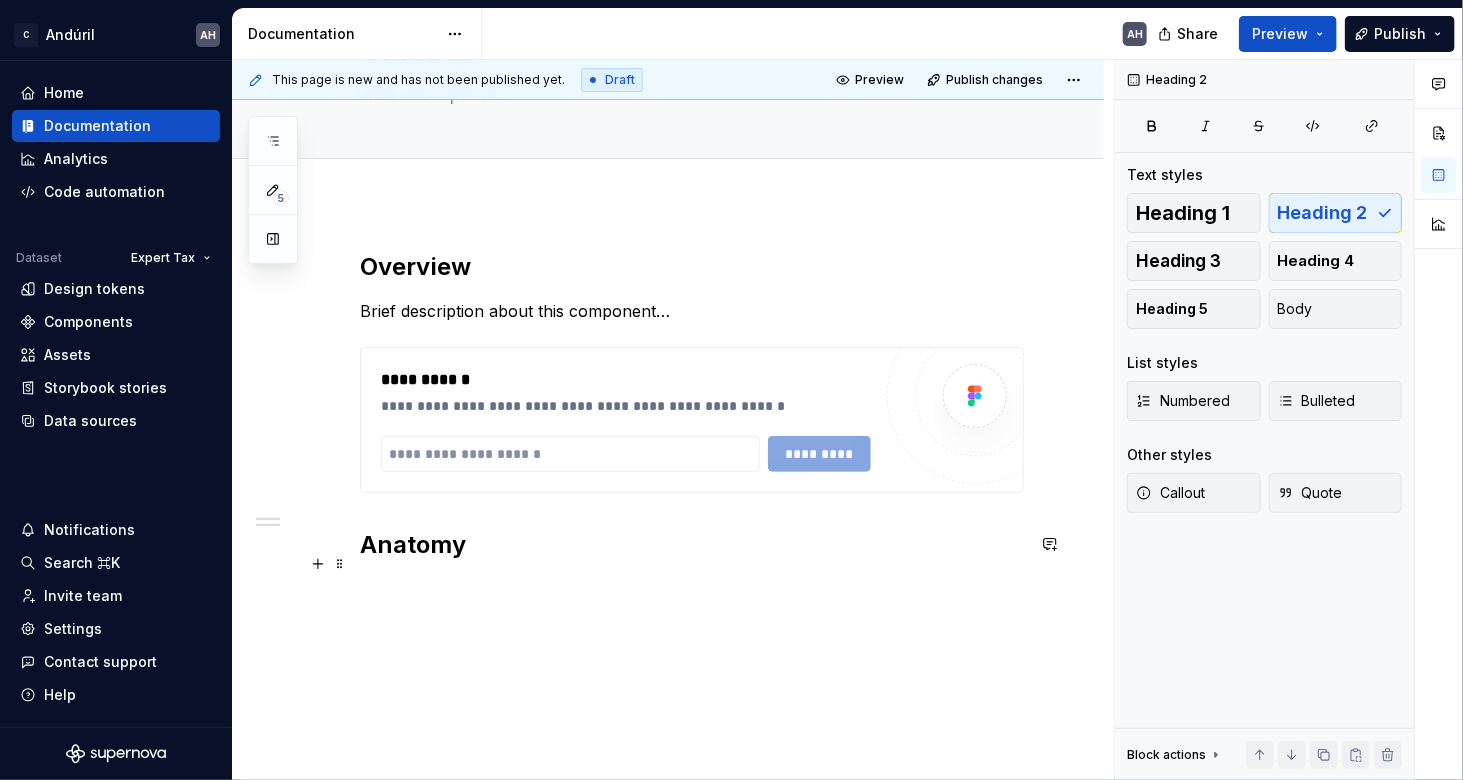 click on "**********" at bounding box center (692, 444) 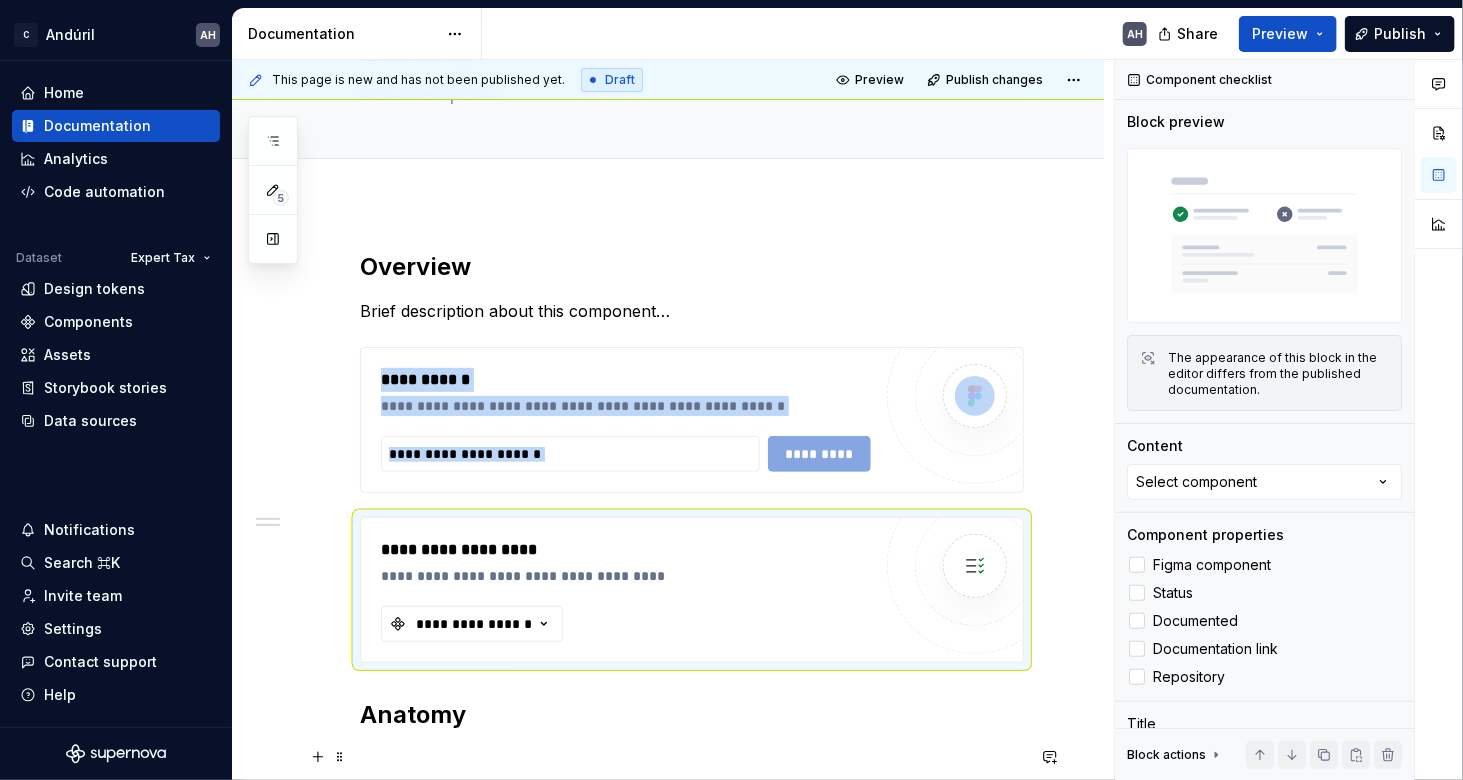 scroll, scrollTop: 421, scrollLeft: 0, axis: vertical 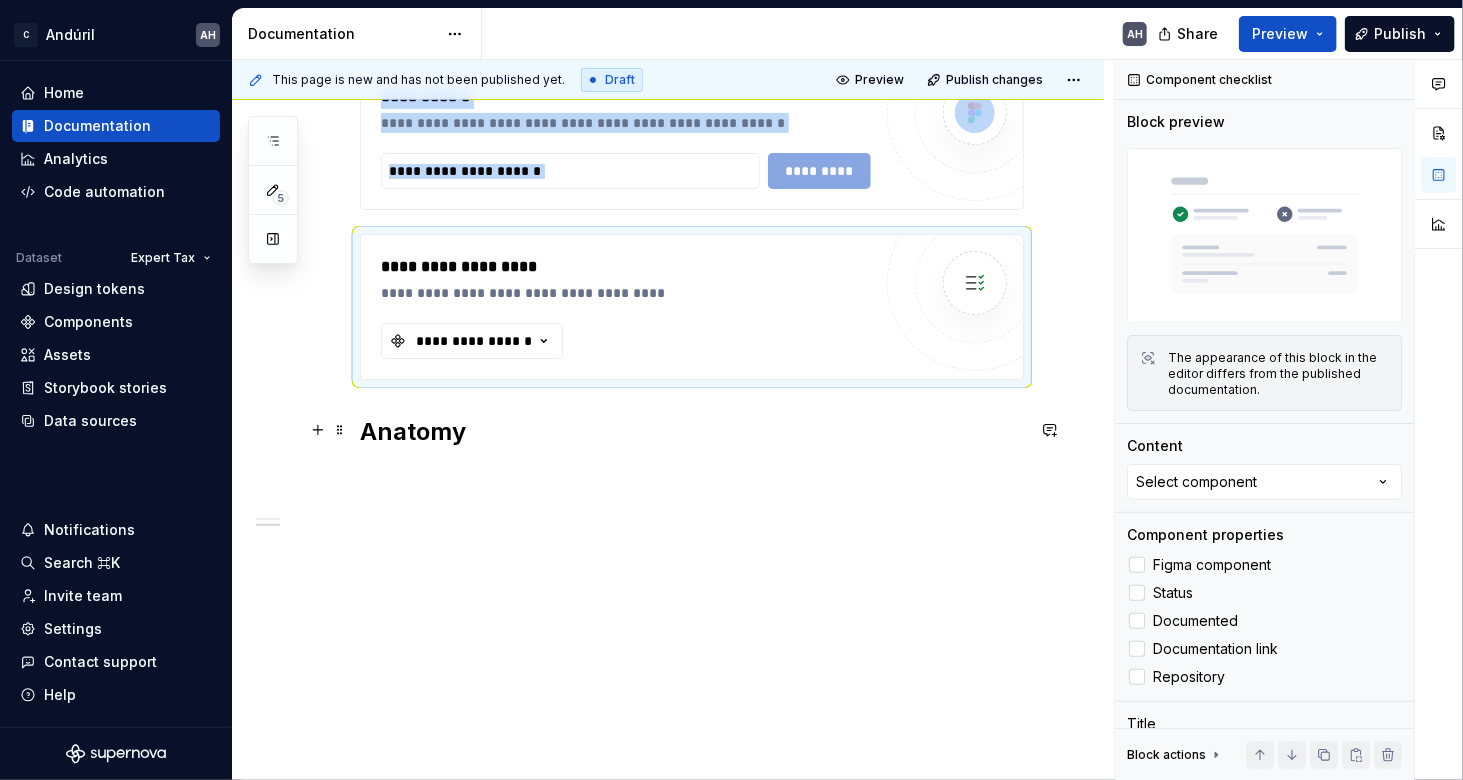 click on "Anatomy" at bounding box center [692, 432] 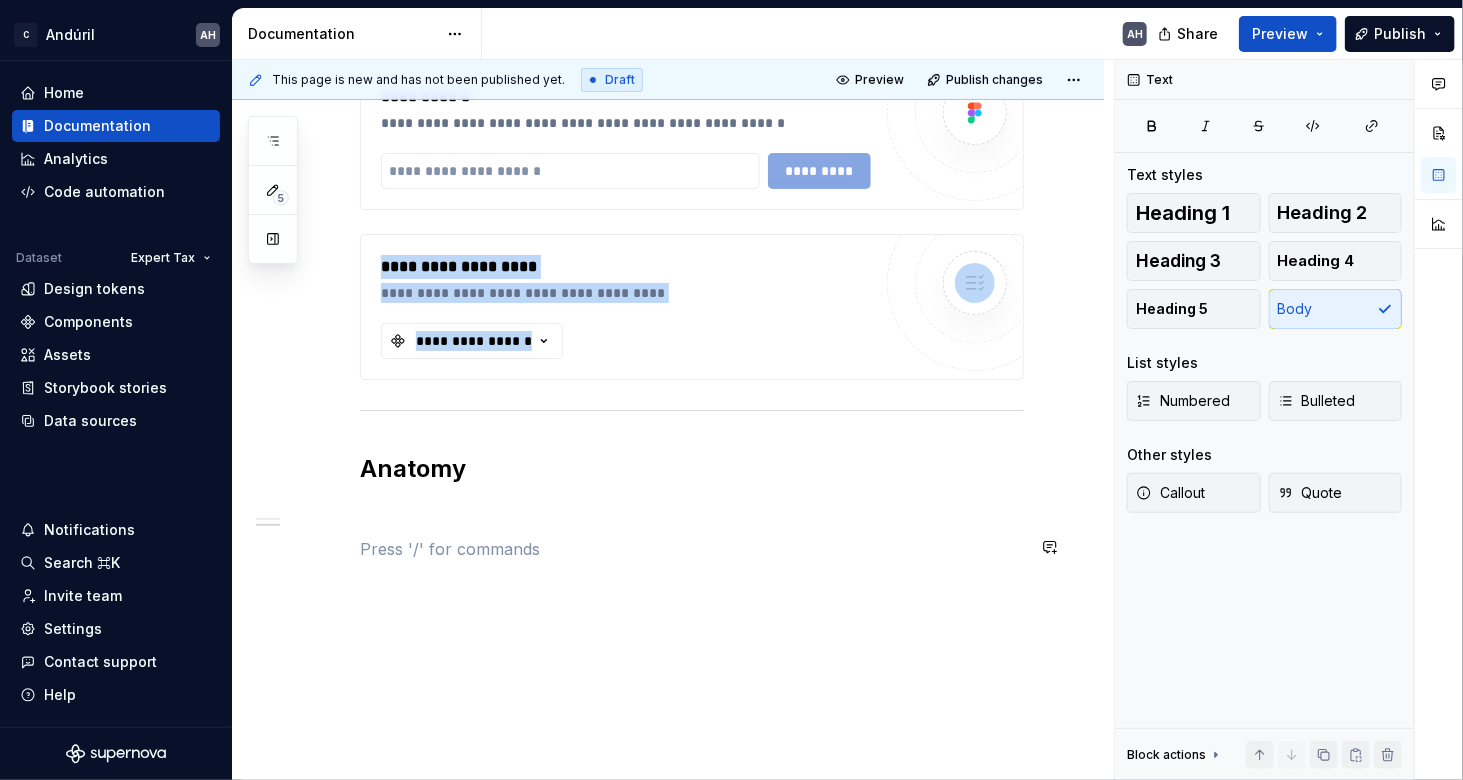 click on "**********" at bounding box center [692, 276] 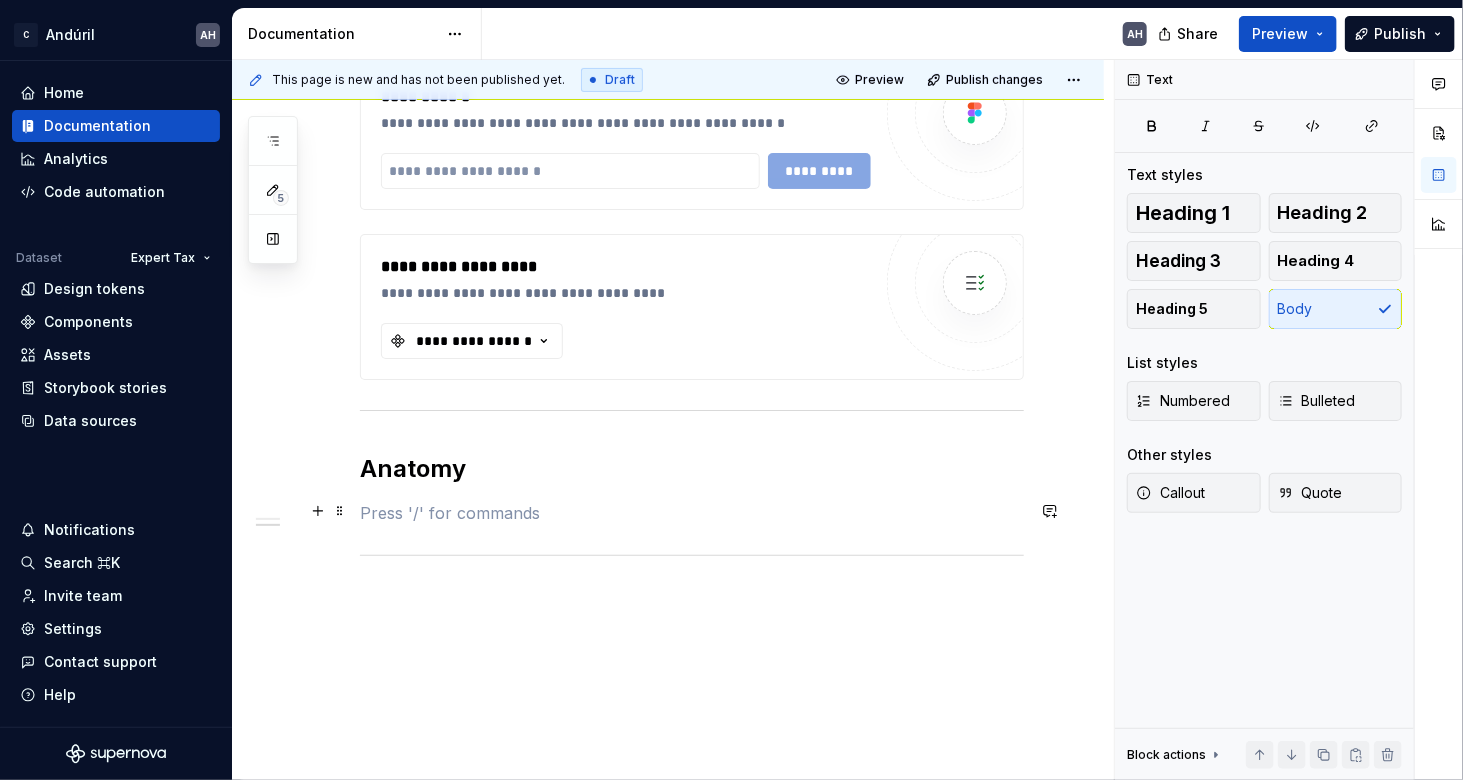 click at bounding box center (692, 513) 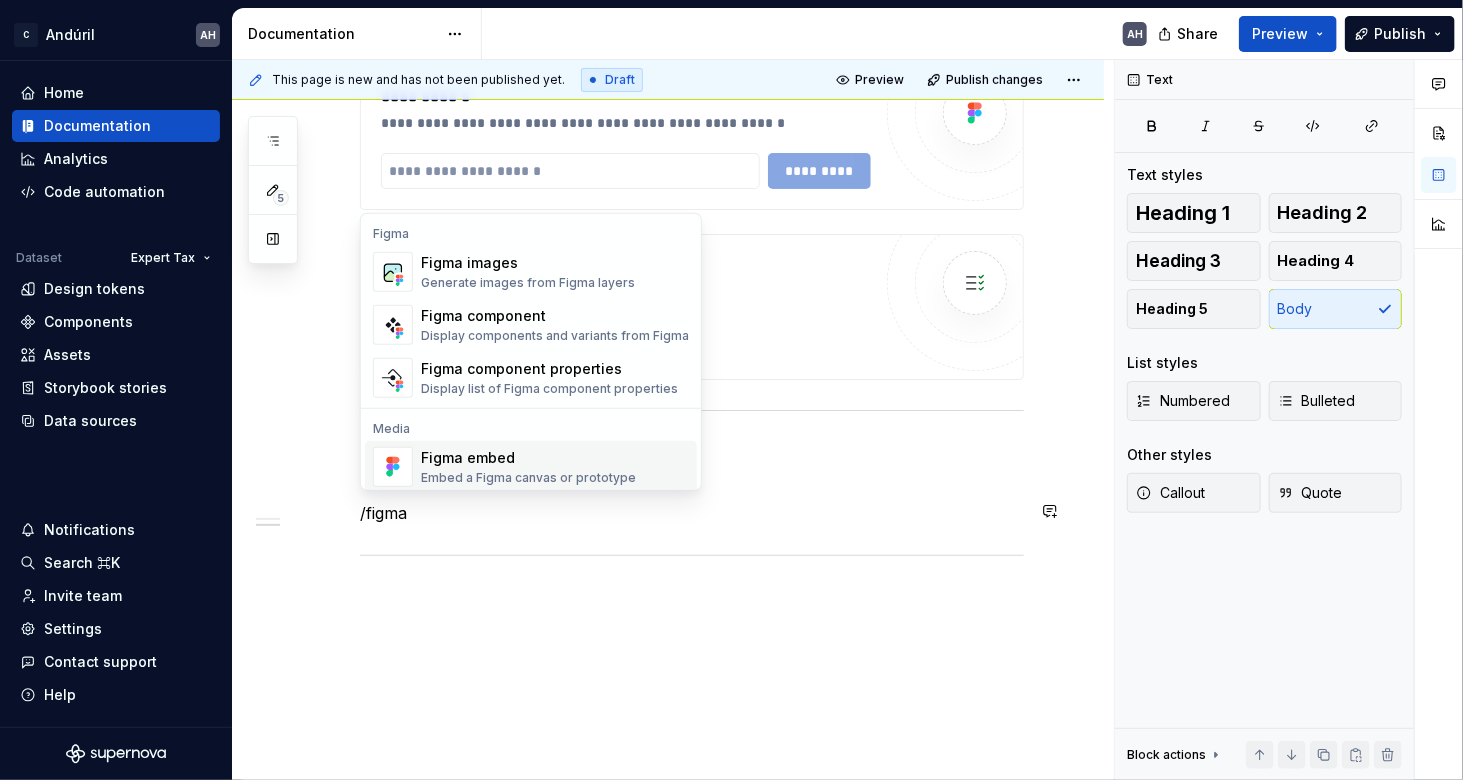 click on "Figma embed" at bounding box center (528, 458) 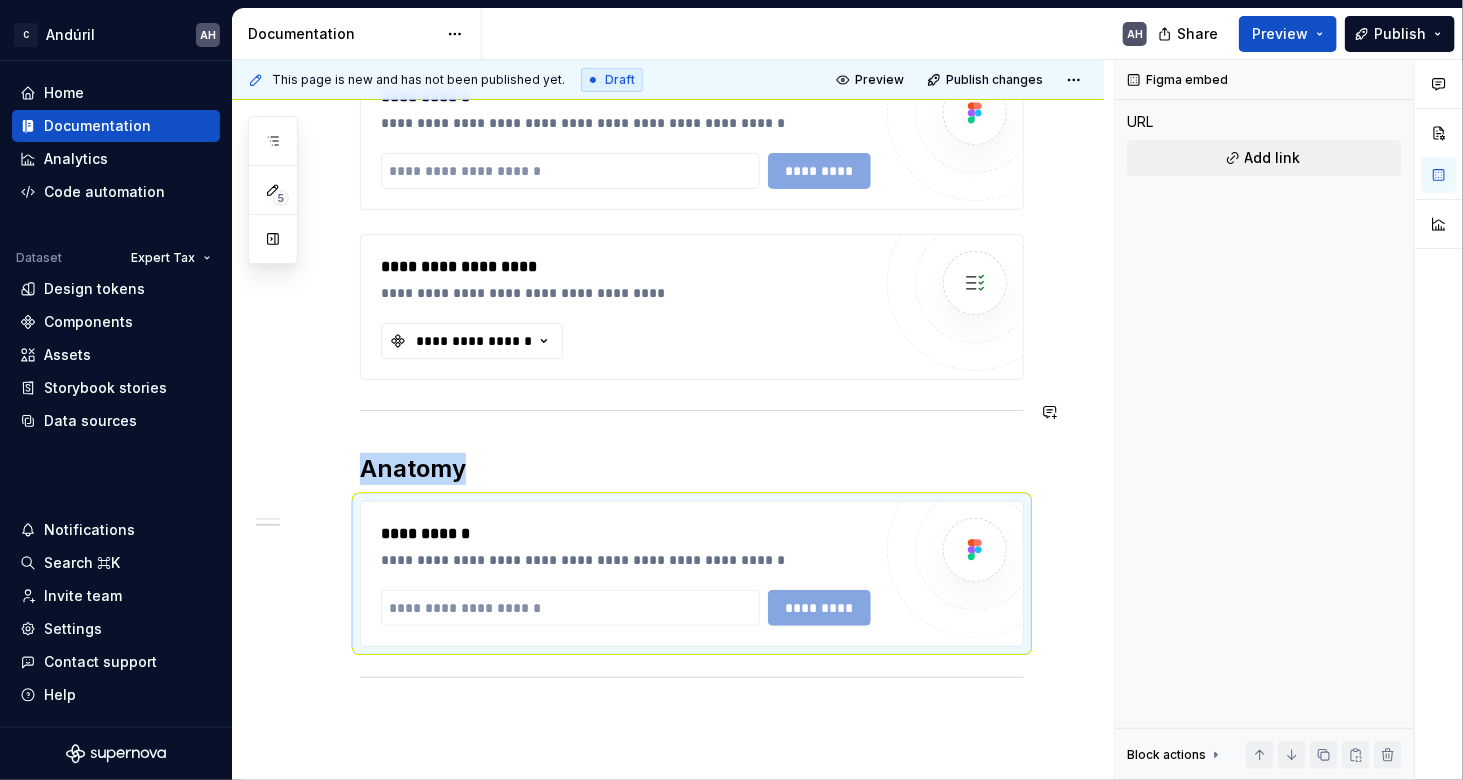 click on "Anatomy" at bounding box center (692, 469) 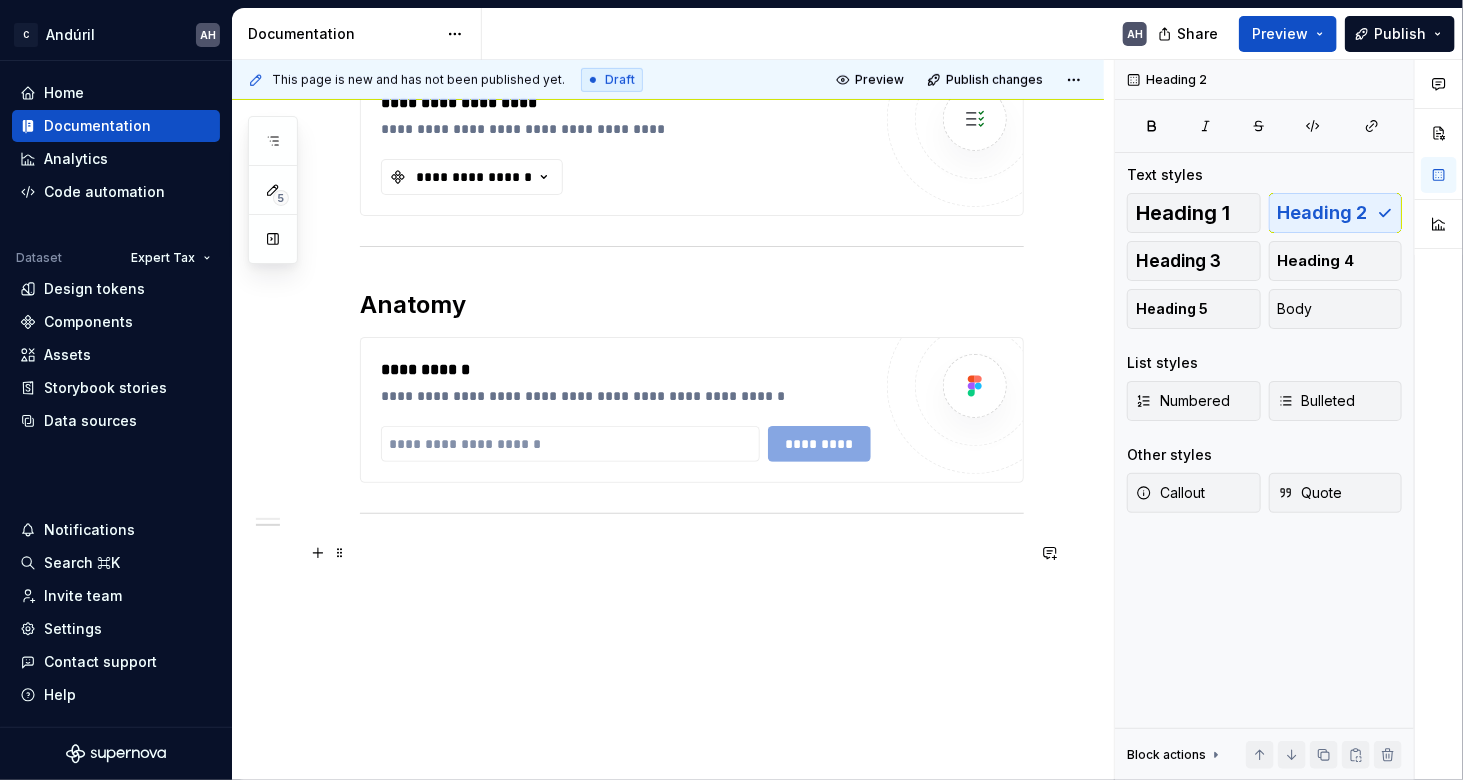 scroll, scrollTop: 628, scrollLeft: 0, axis: vertical 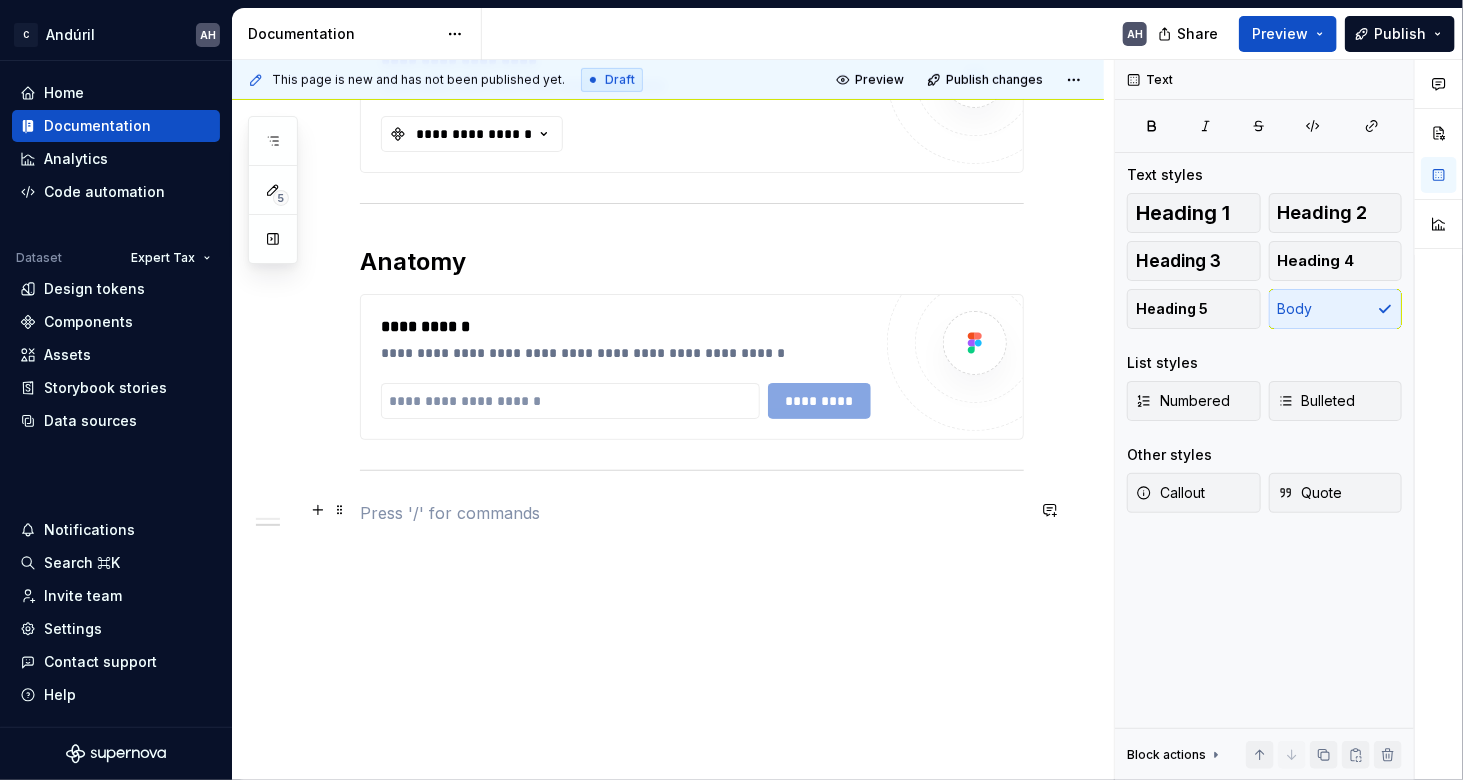 click at bounding box center (692, 513) 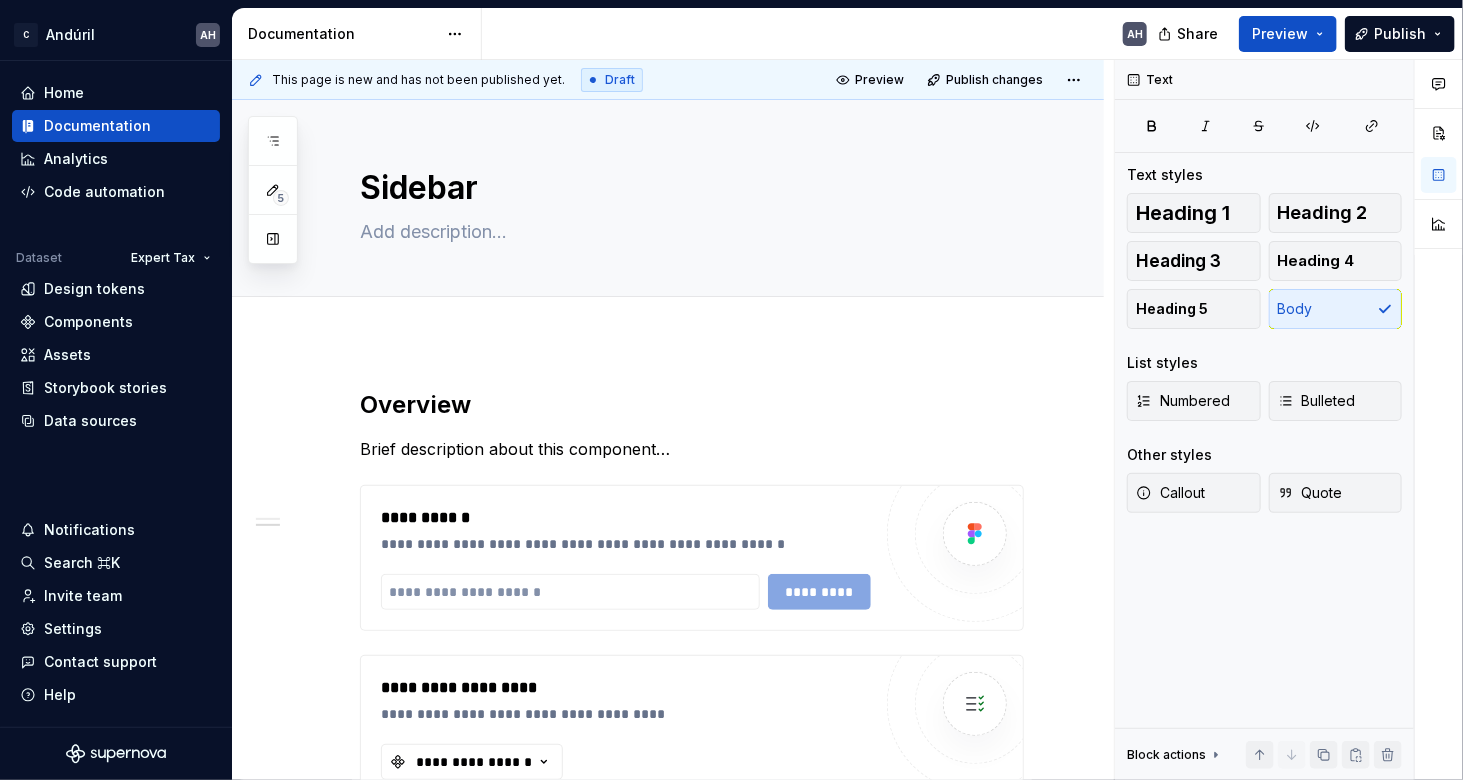 scroll, scrollTop: 628, scrollLeft: 0, axis: vertical 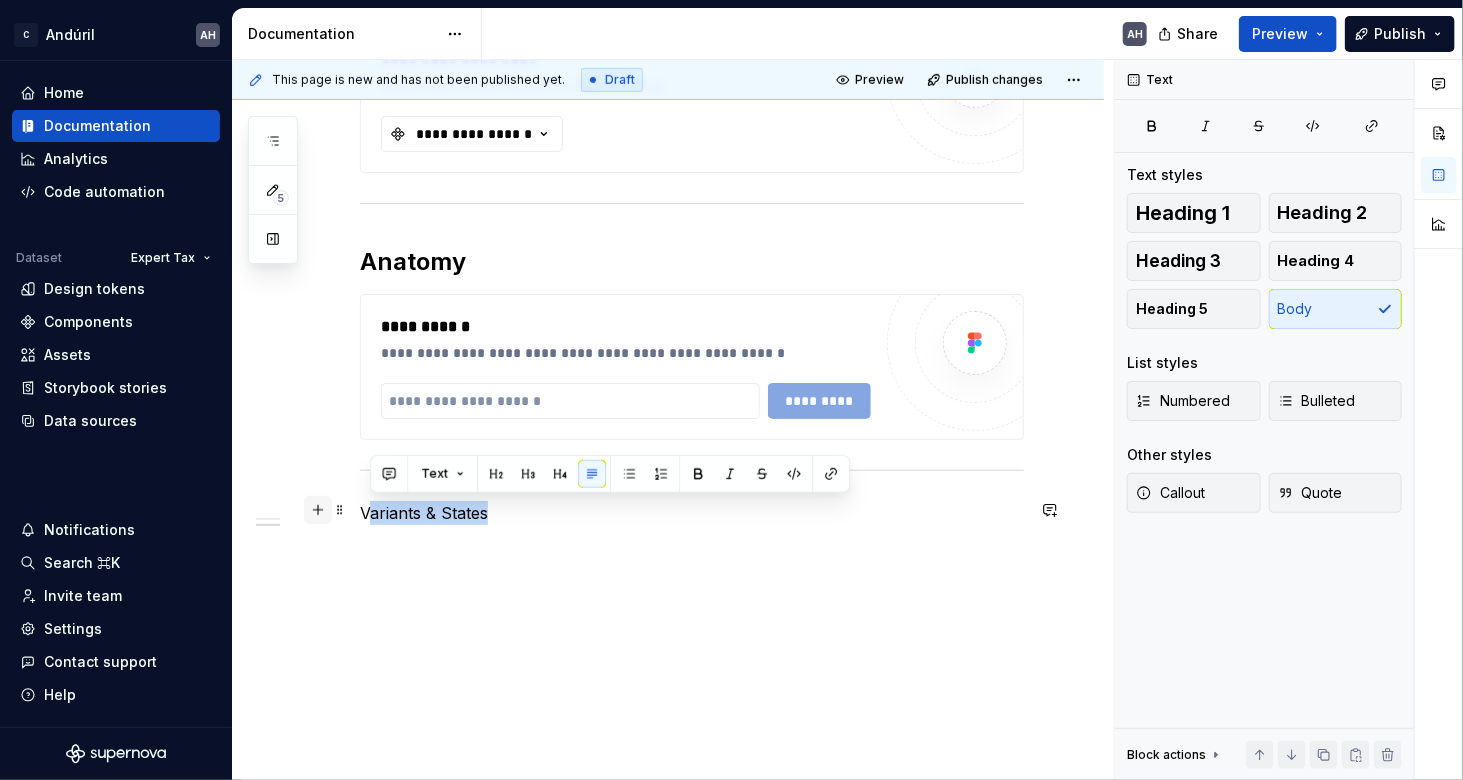 drag, startPoint x: 495, startPoint y: 511, endPoint x: 323, endPoint y: 506, distance: 172.07266 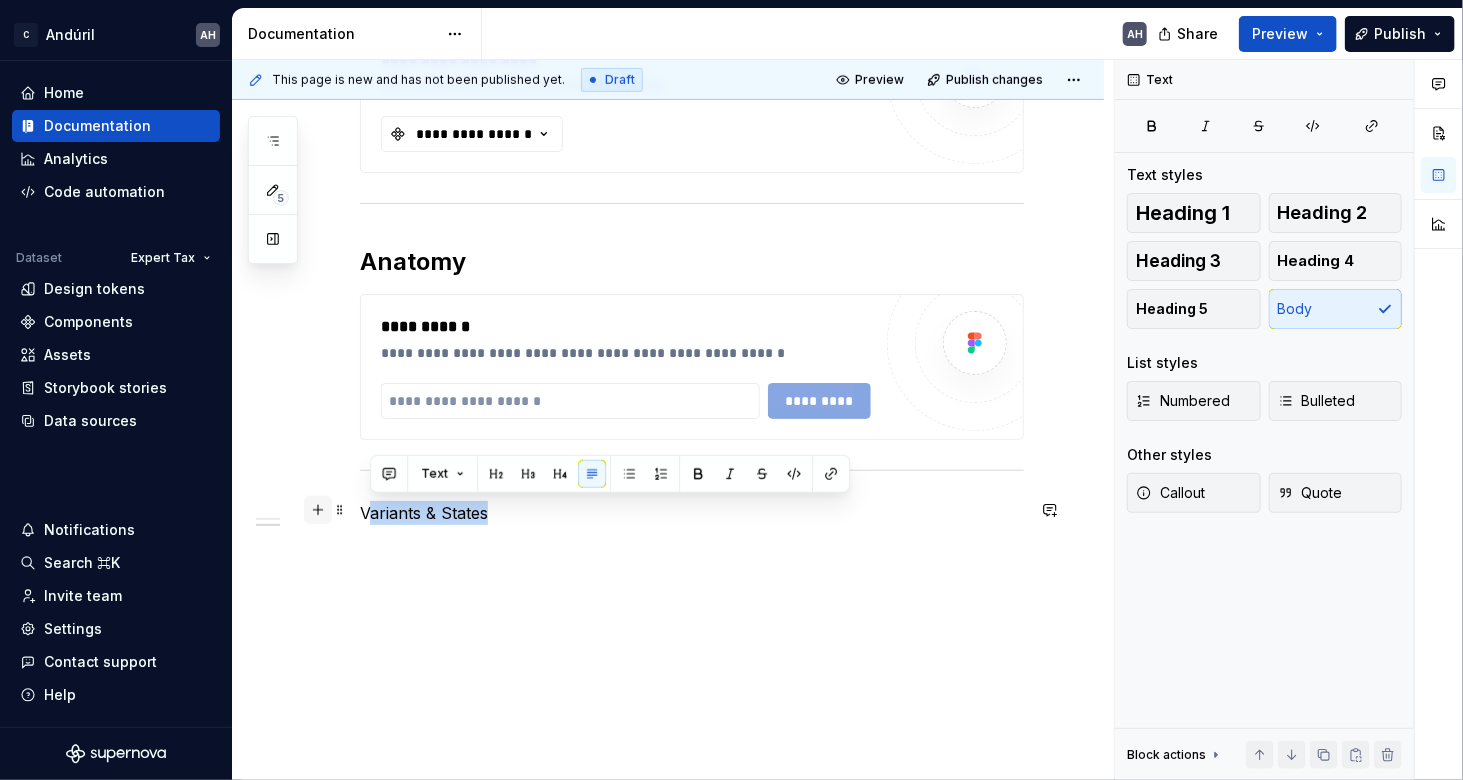 click on "**********" at bounding box center [692, 173] 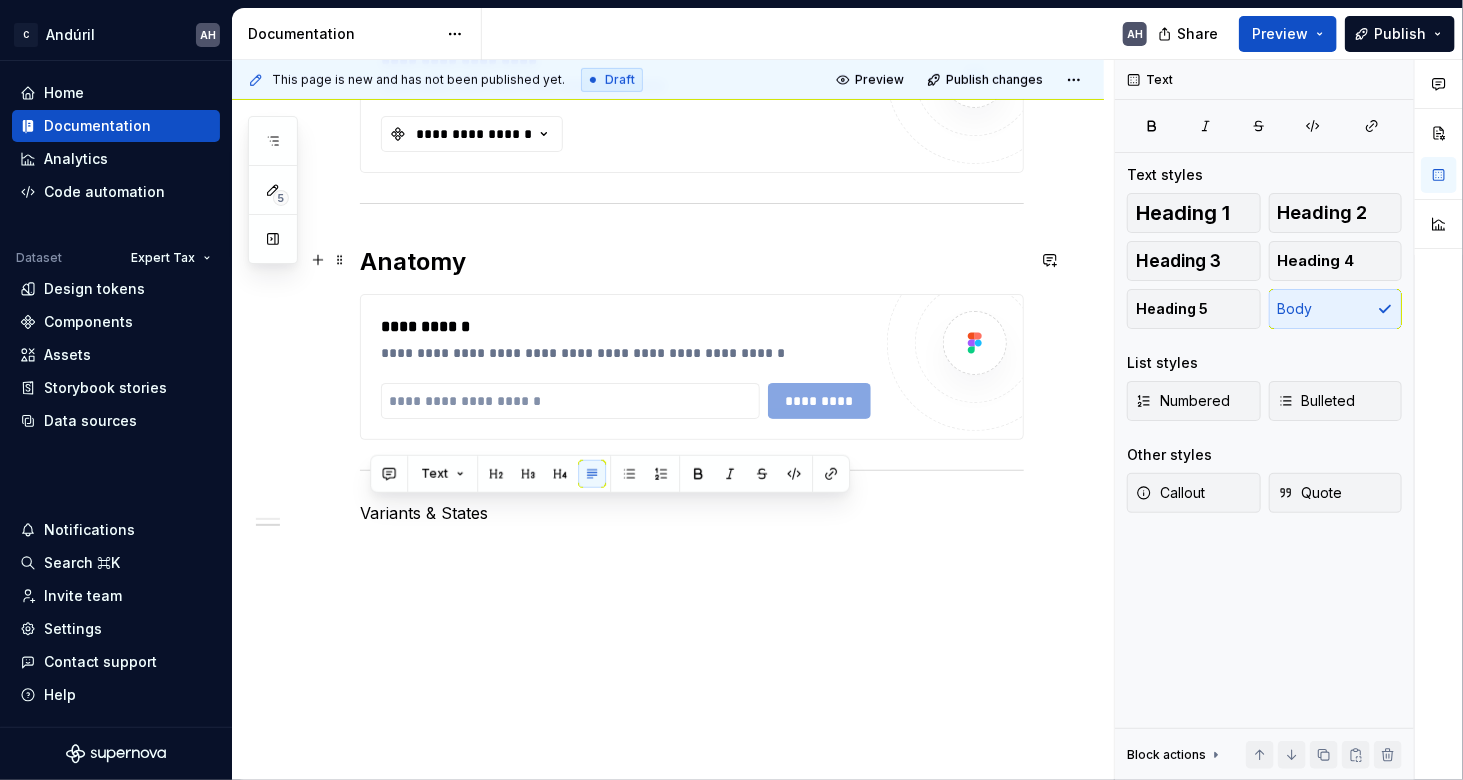 click on "Anatomy" at bounding box center [692, 262] 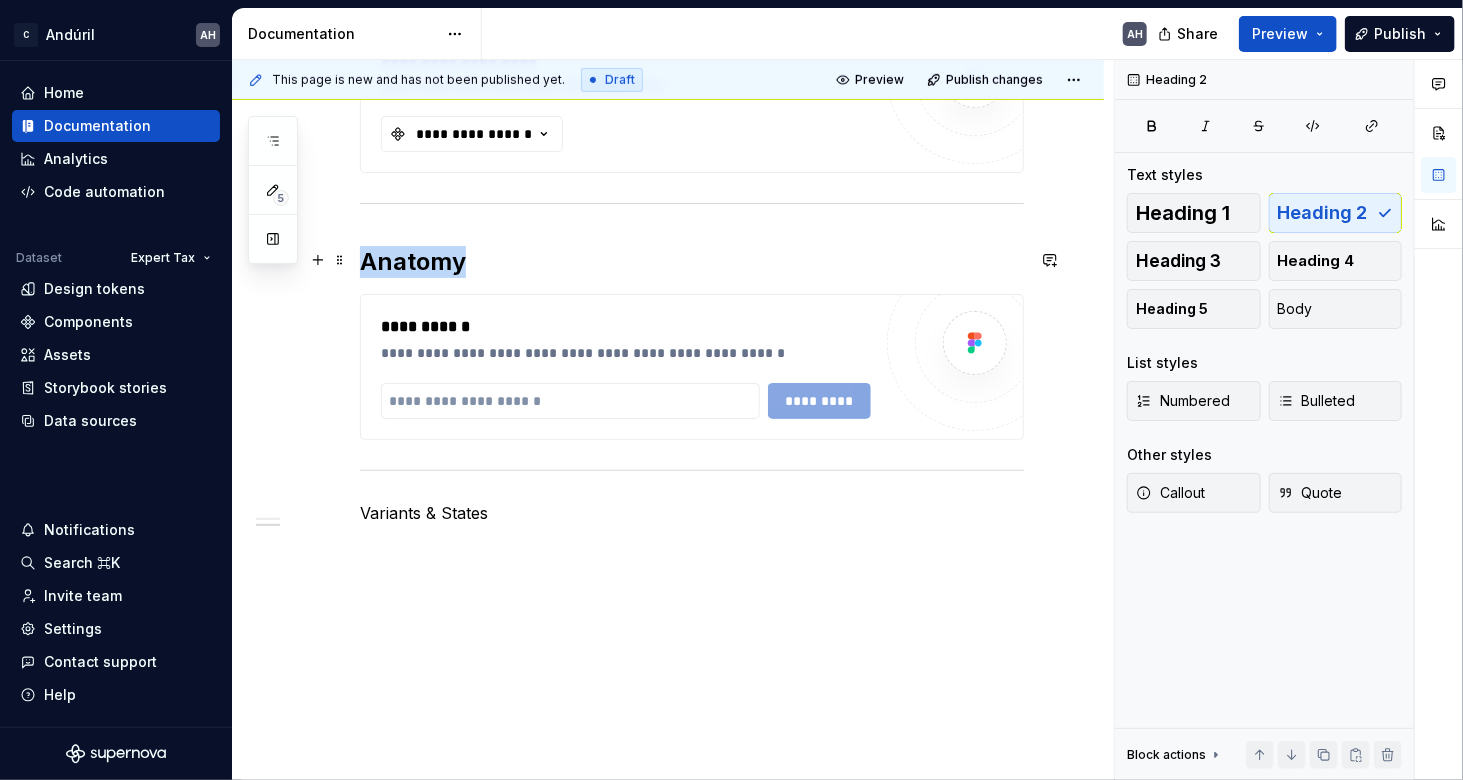 click on "Anatomy" at bounding box center [692, 262] 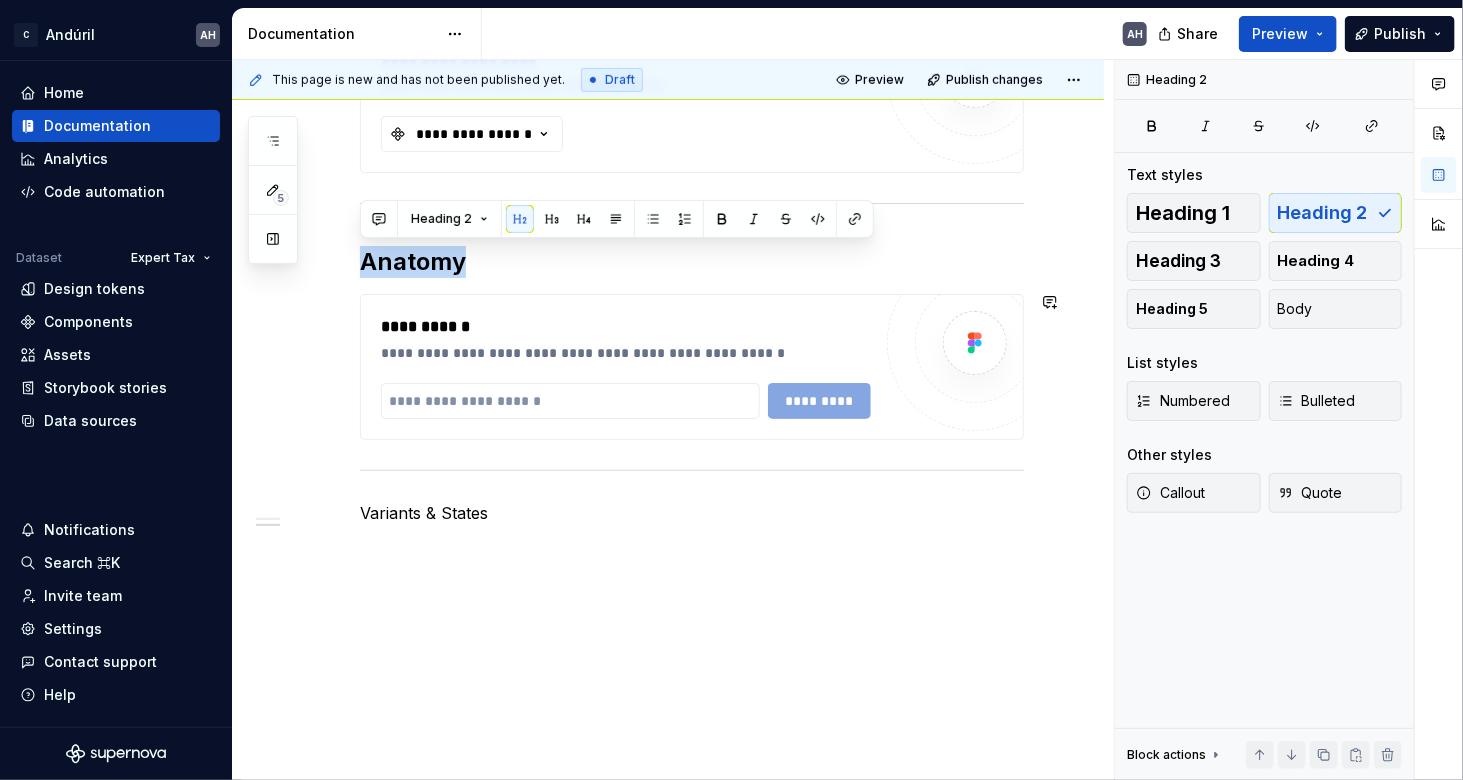 copy on "Anatomy" 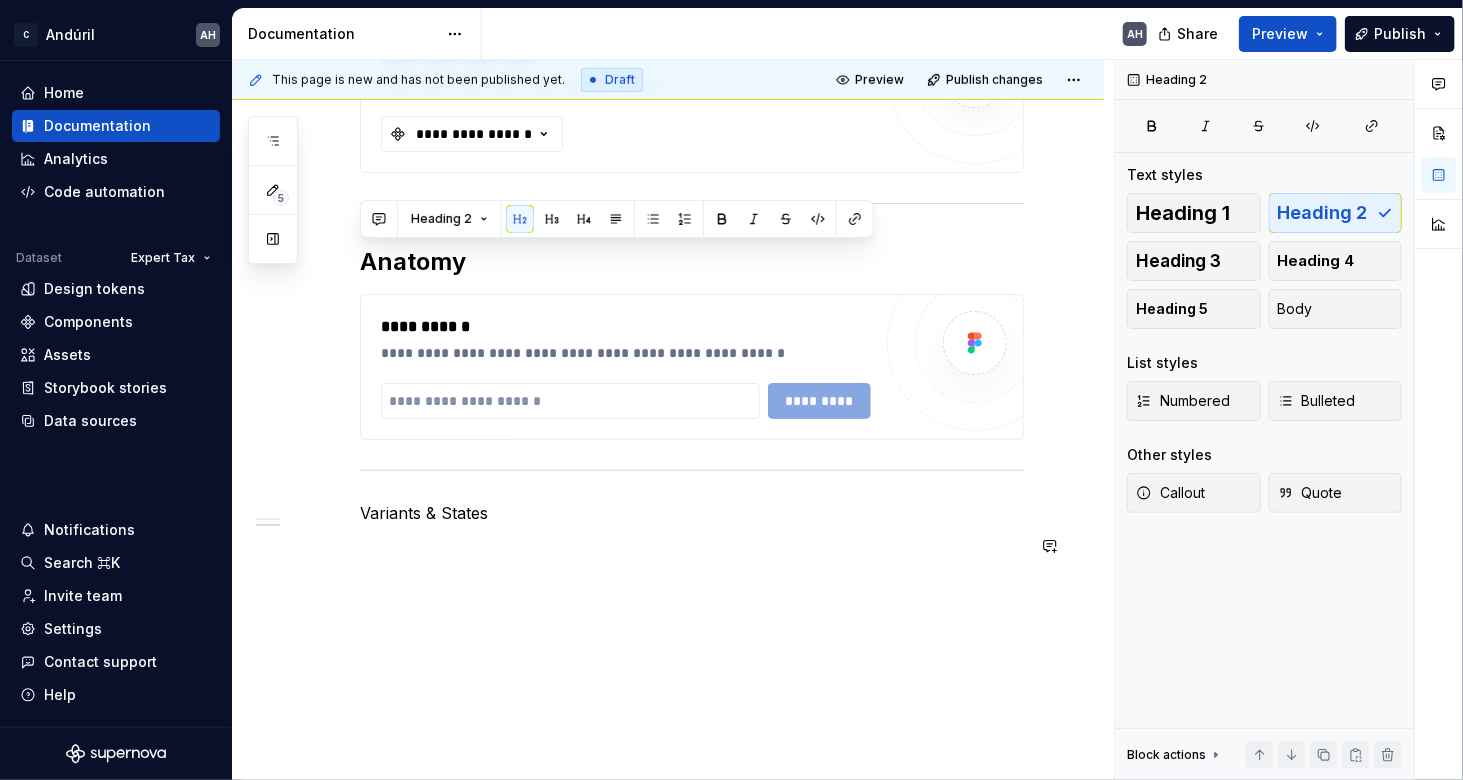click on "Variants & States" at bounding box center (692, 513) 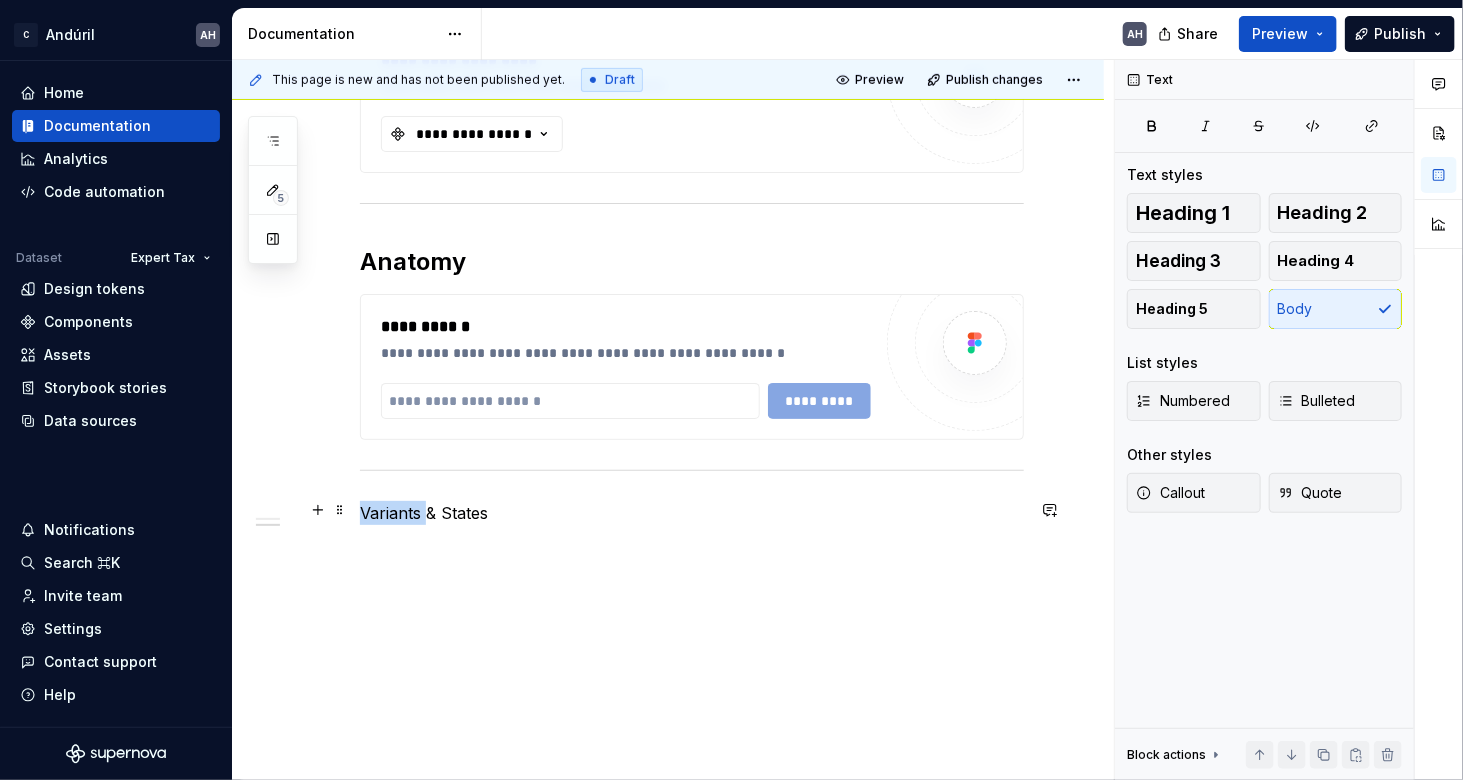 click on "Variants & States" at bounding box center (692, 513) 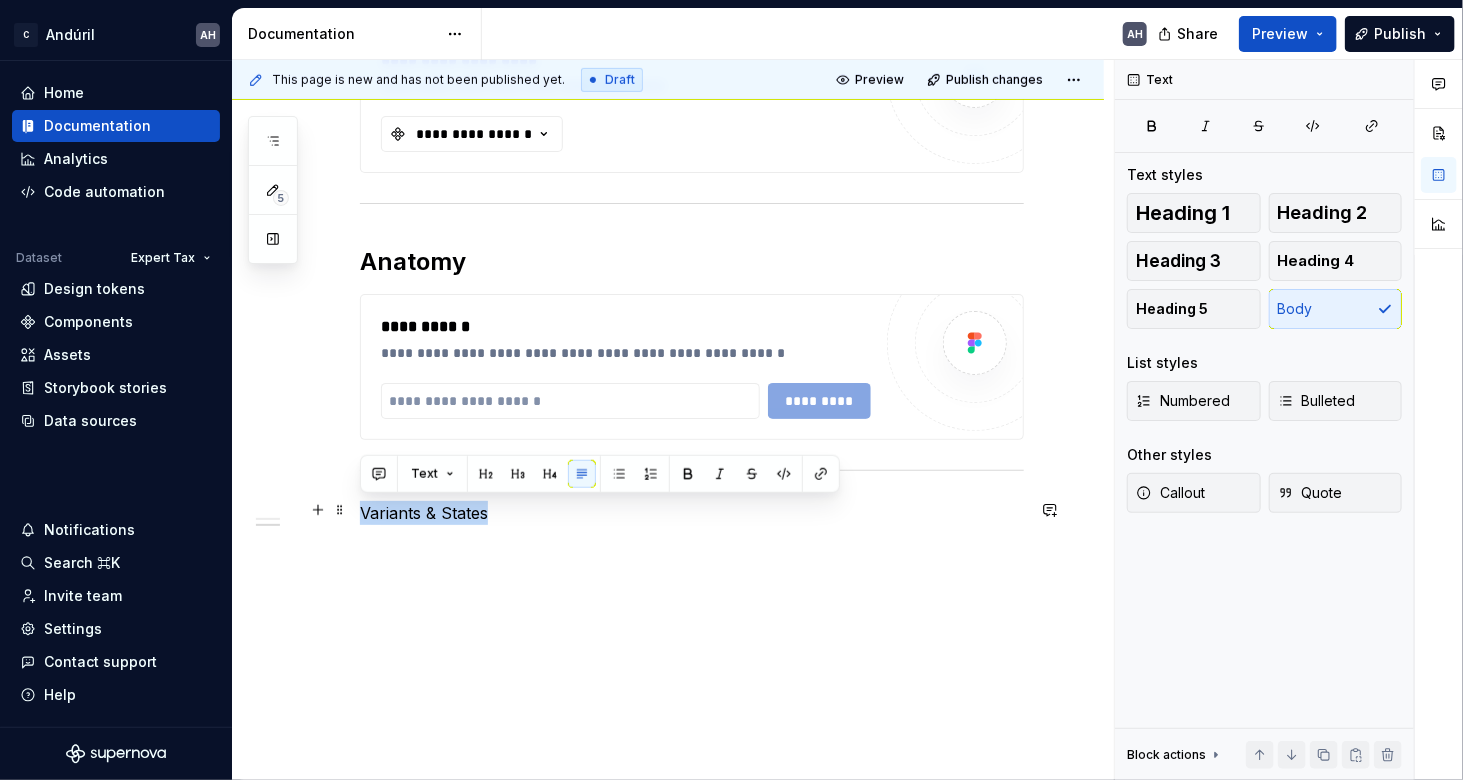 click on "Variants & States" at bounding box center (692, 513) 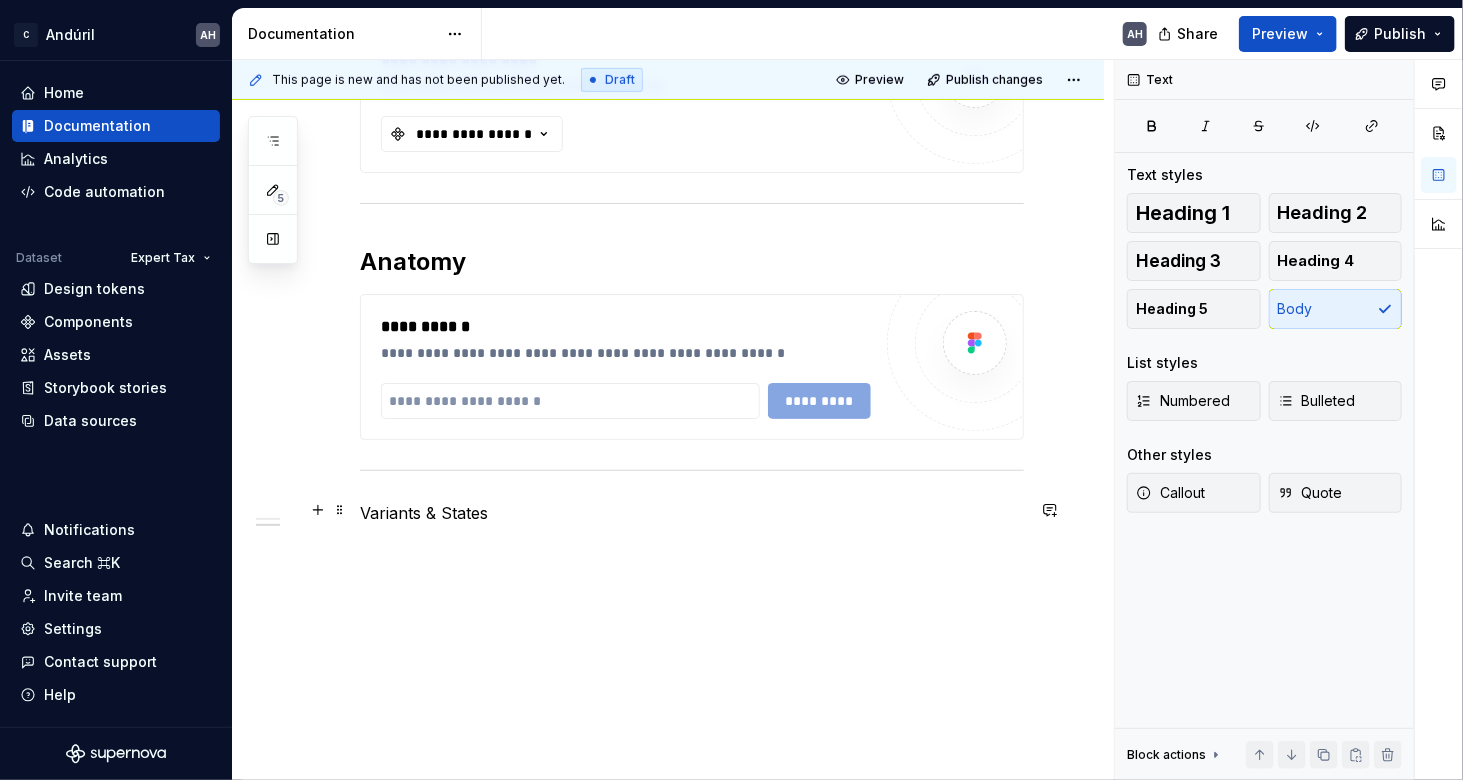 click on "Variants & States" at bounding box center (692, 513) 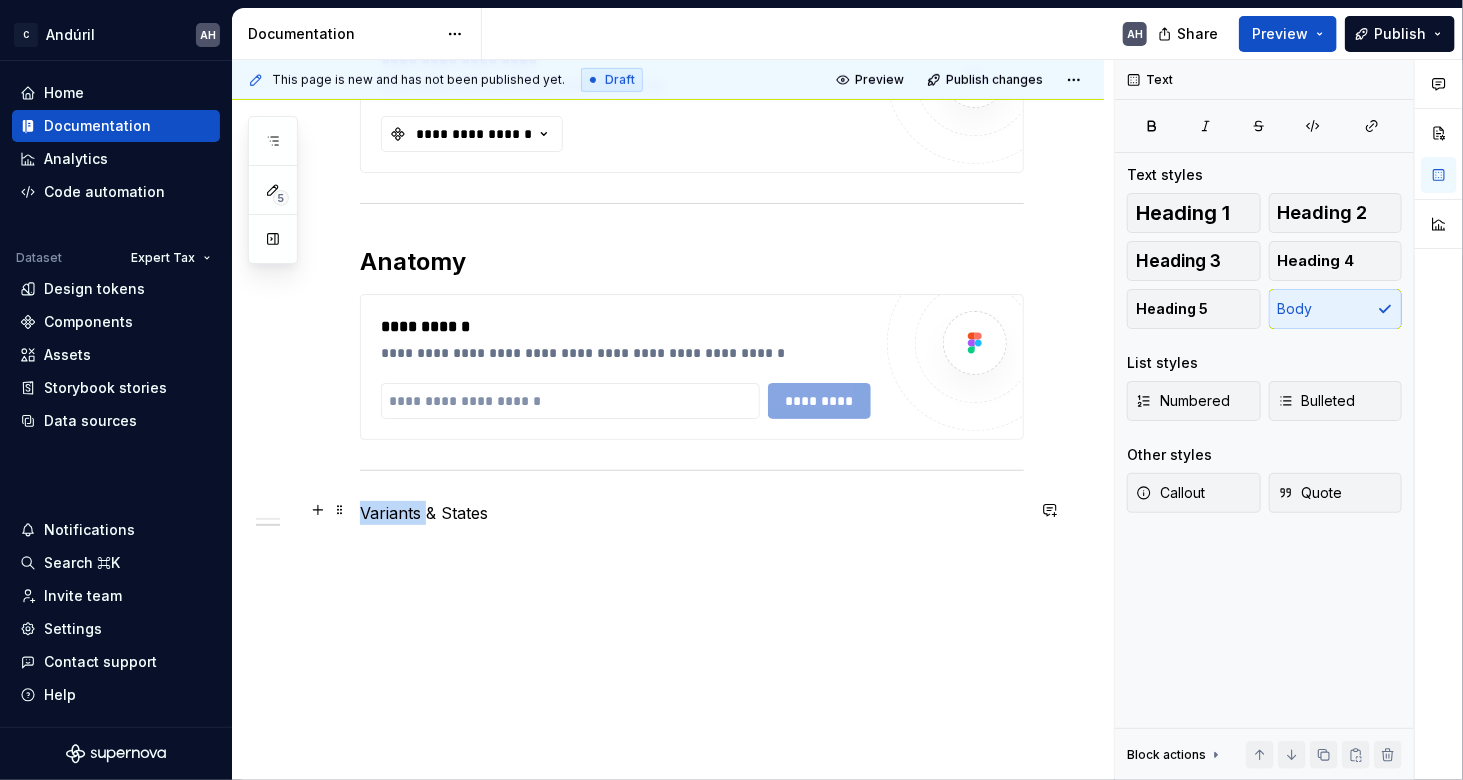 click on "Variants & States" at bounding box center [692, 513] 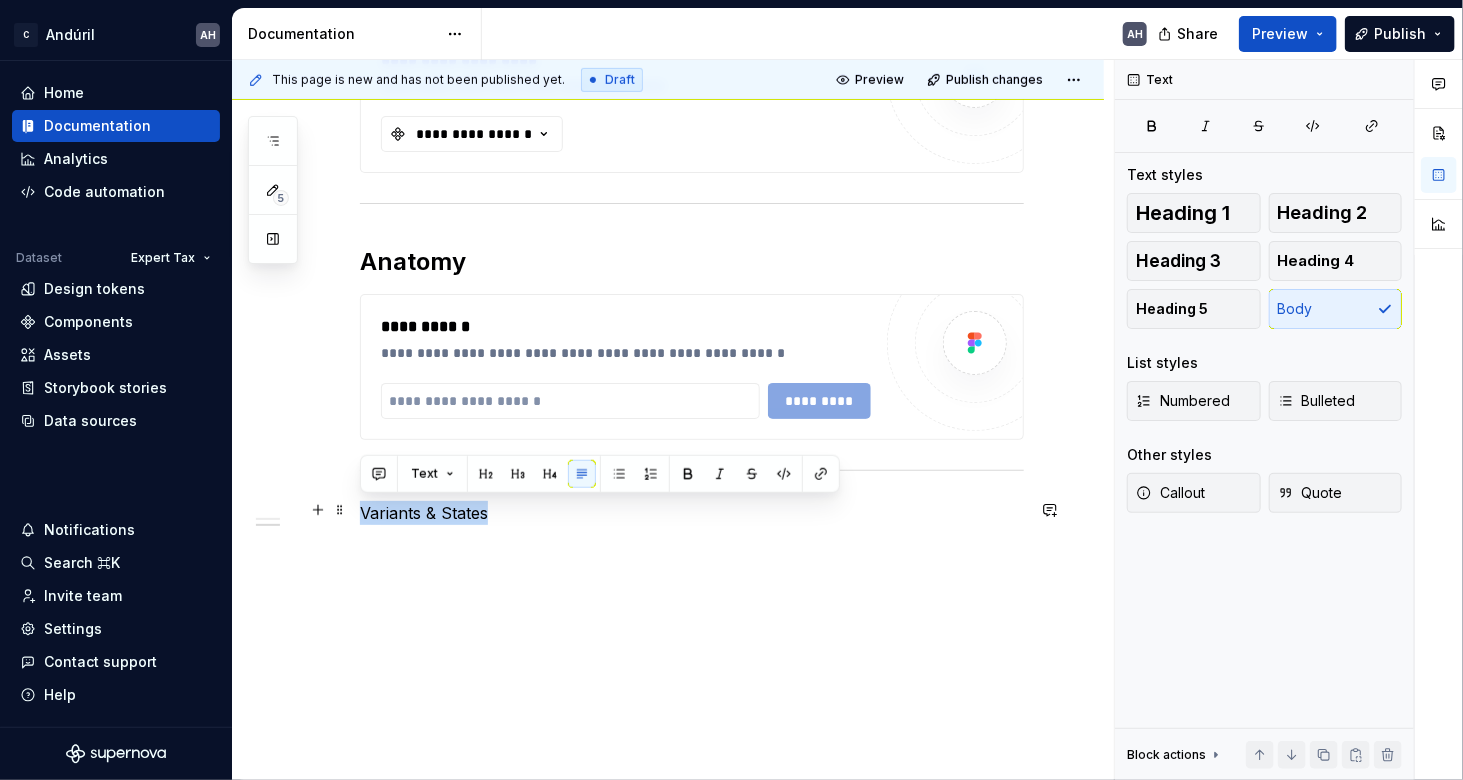 click on "Variants & States" at bounding box center (692, 513) 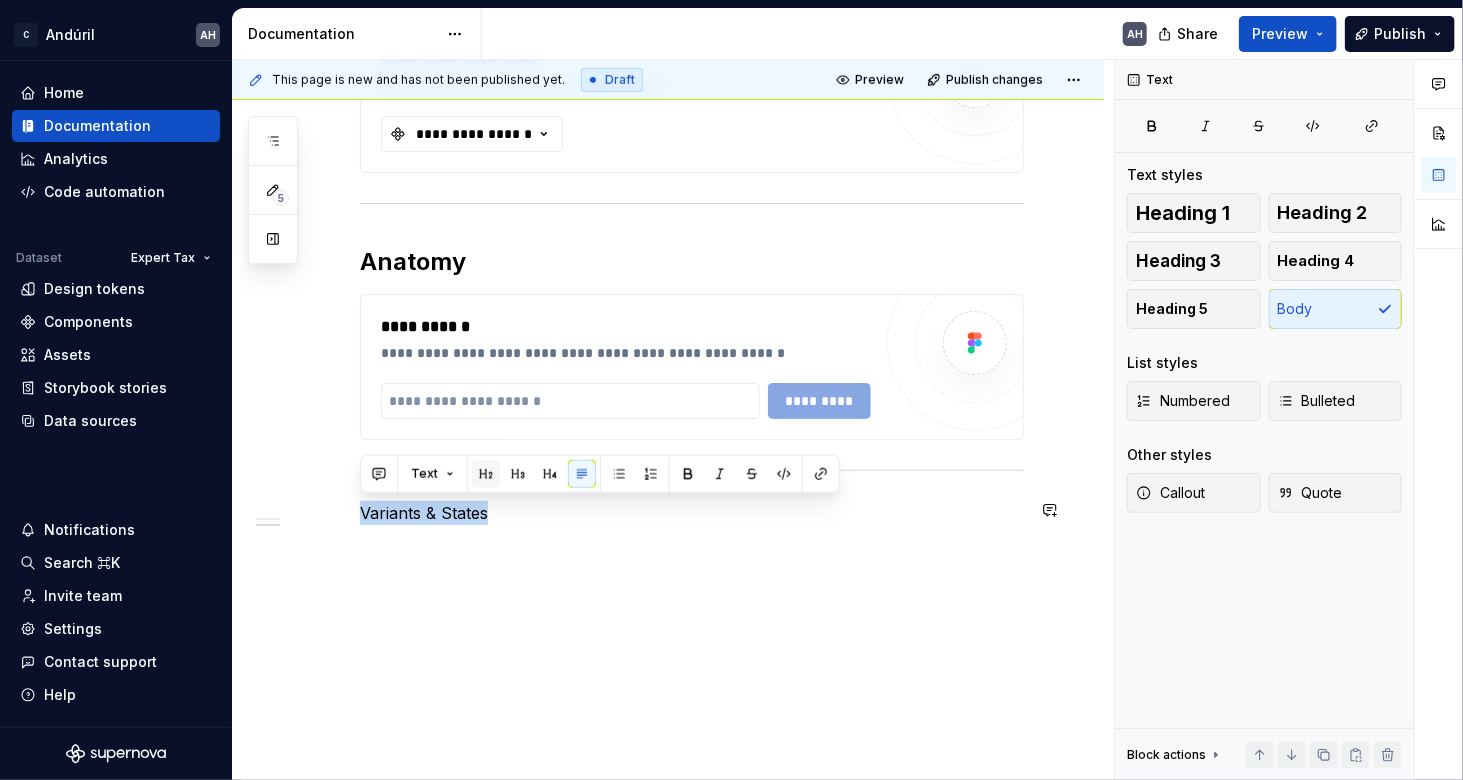 click at bounding box center [486, 474] 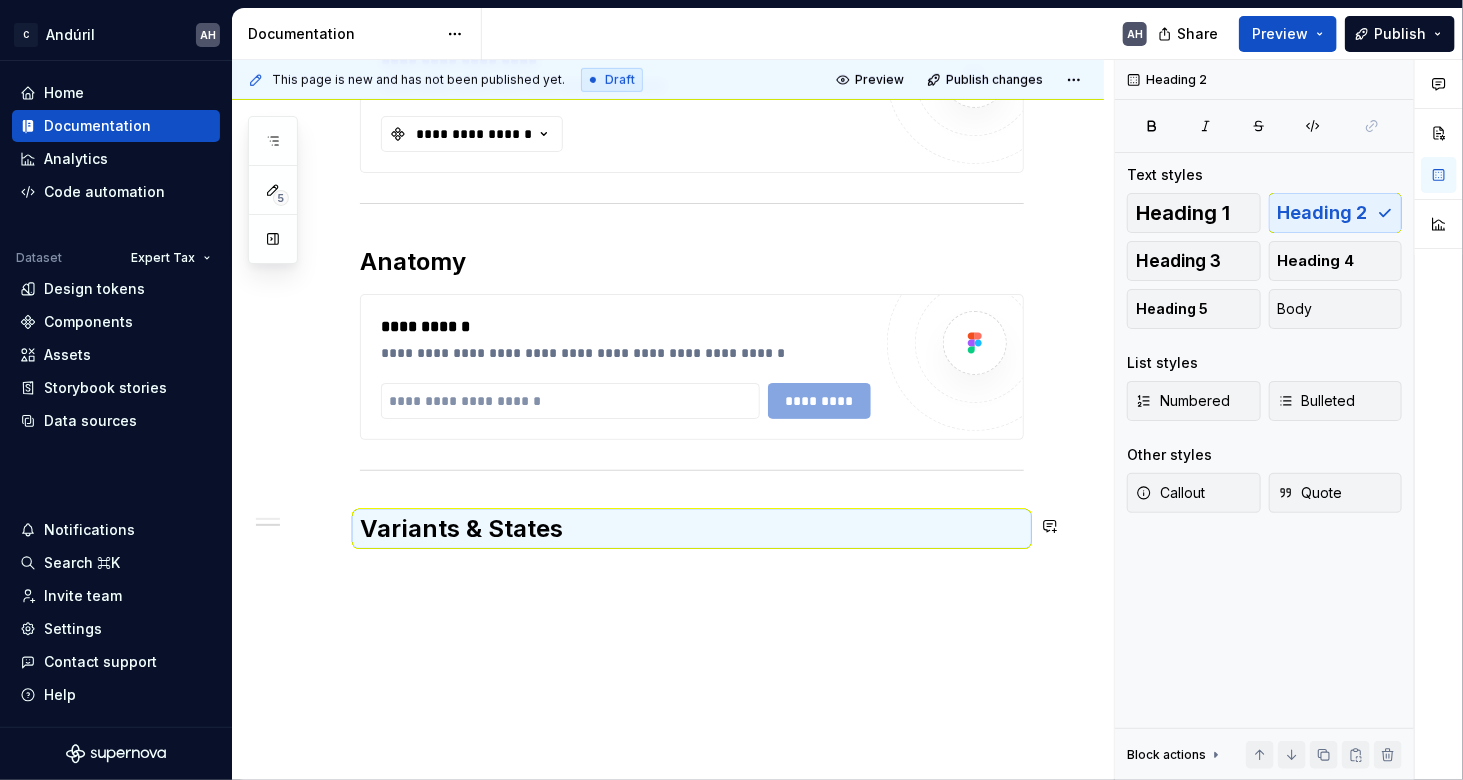 click on "**********" at bounding box center (692, 185) 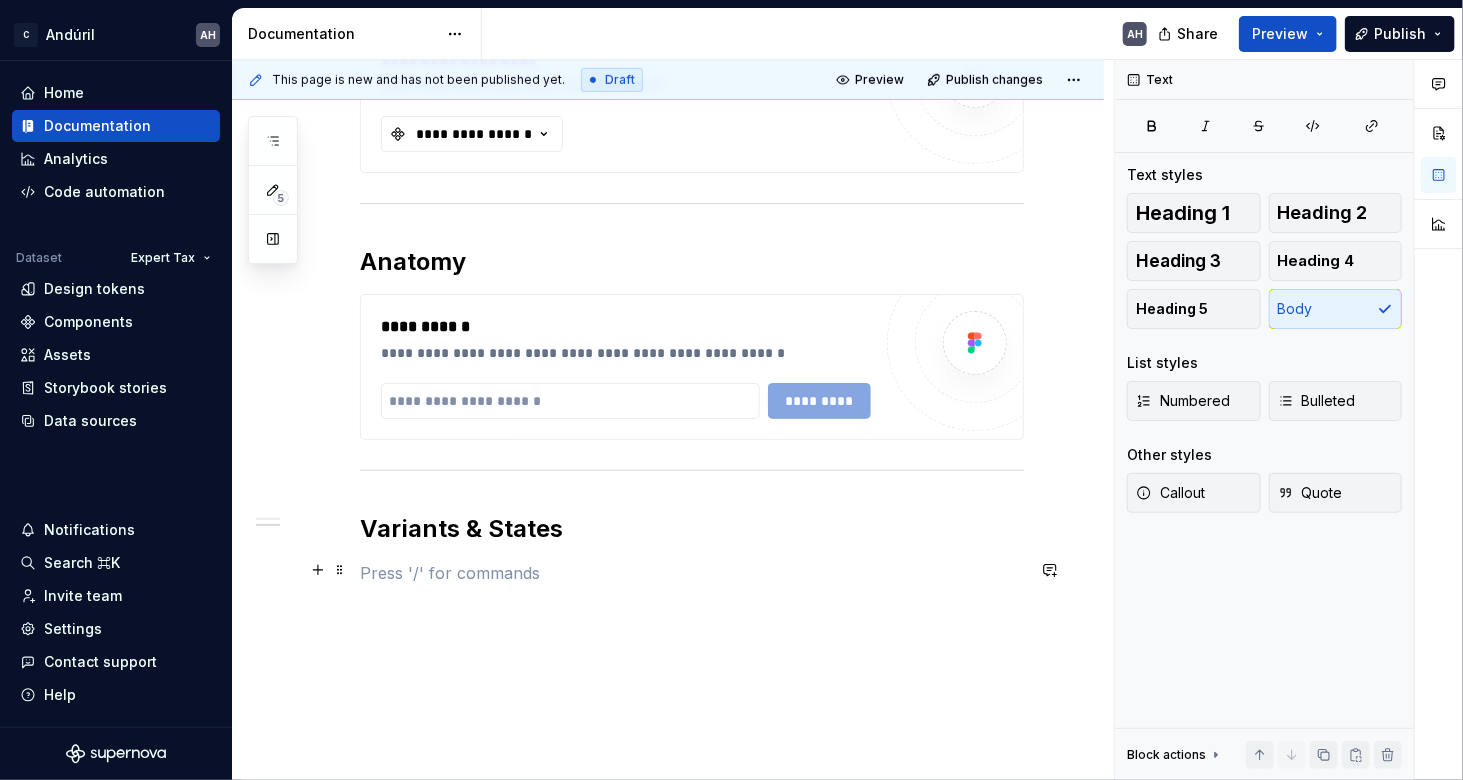 click at bounding box center [692, 573] 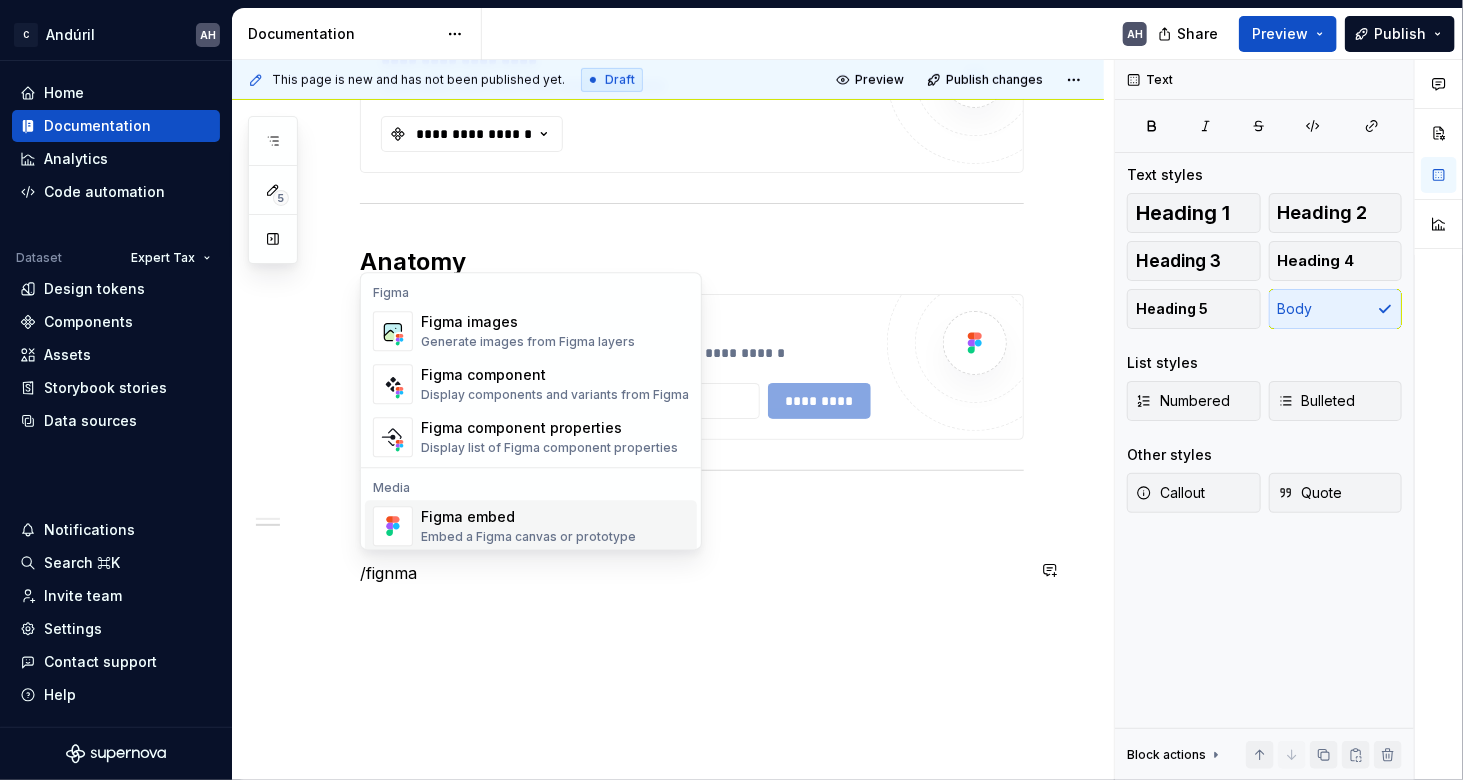 click on "Figma embed" at bounding box center [528, 517] 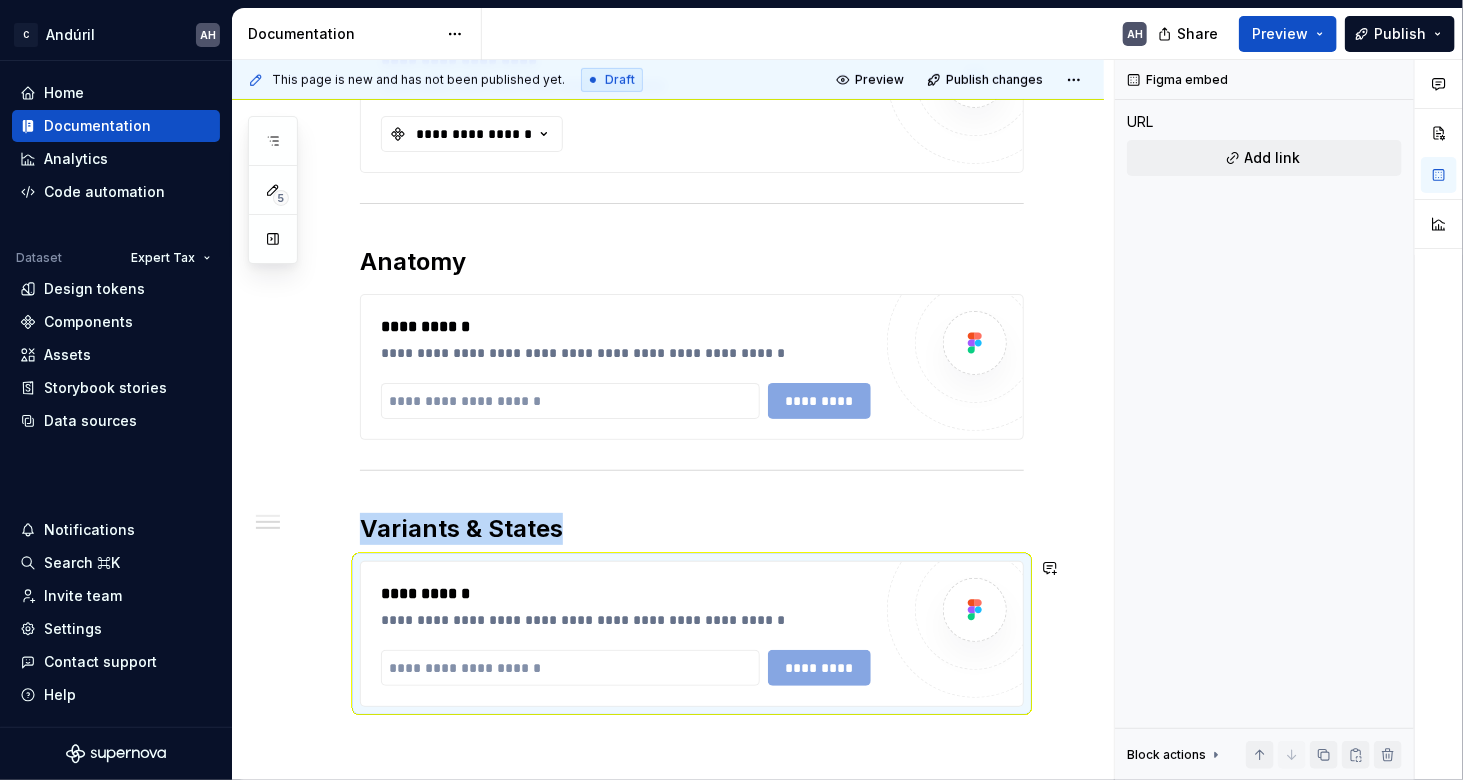 click on "**********" at bounding box center (668, 339) 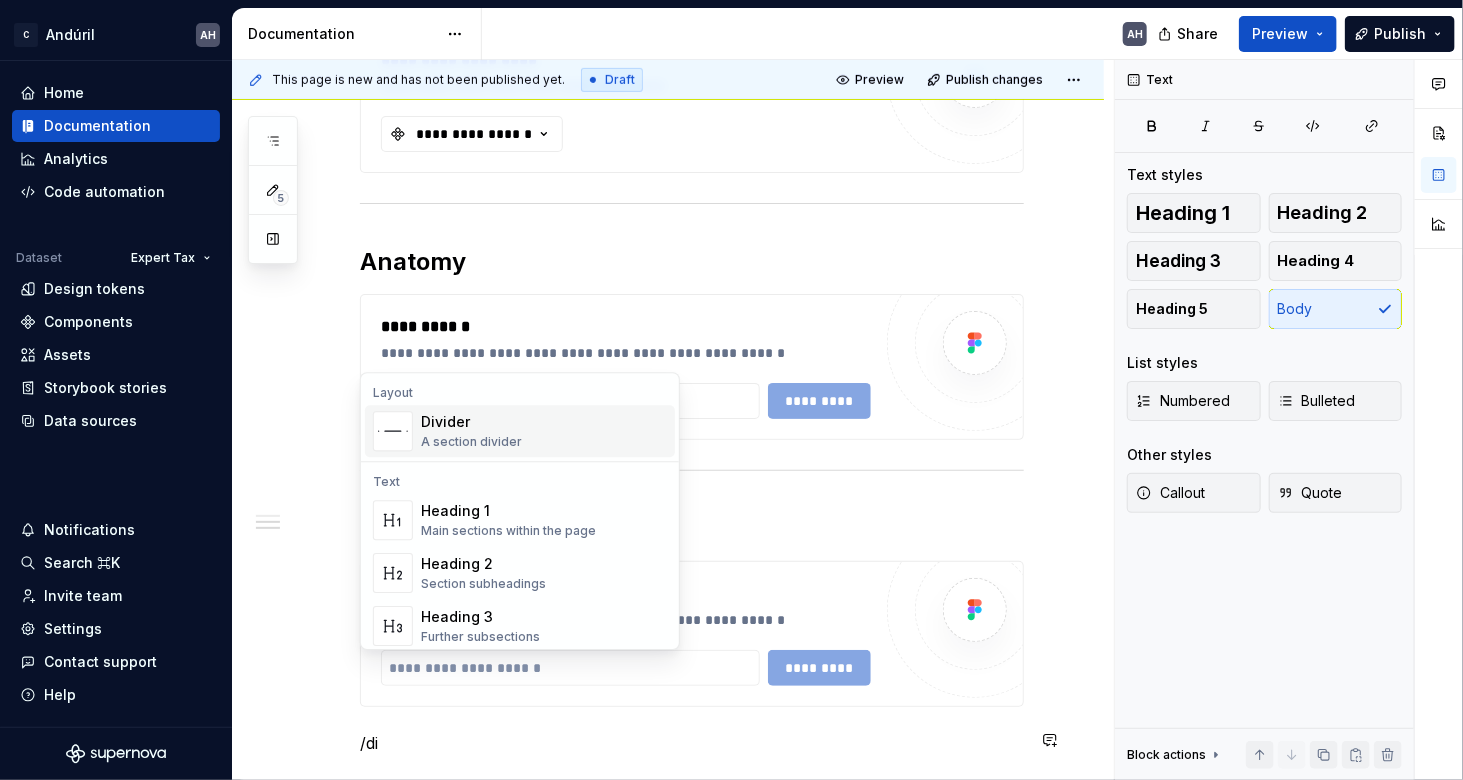 scroll, scrollTop: 697, scrollLeft: 0, axis: vertical 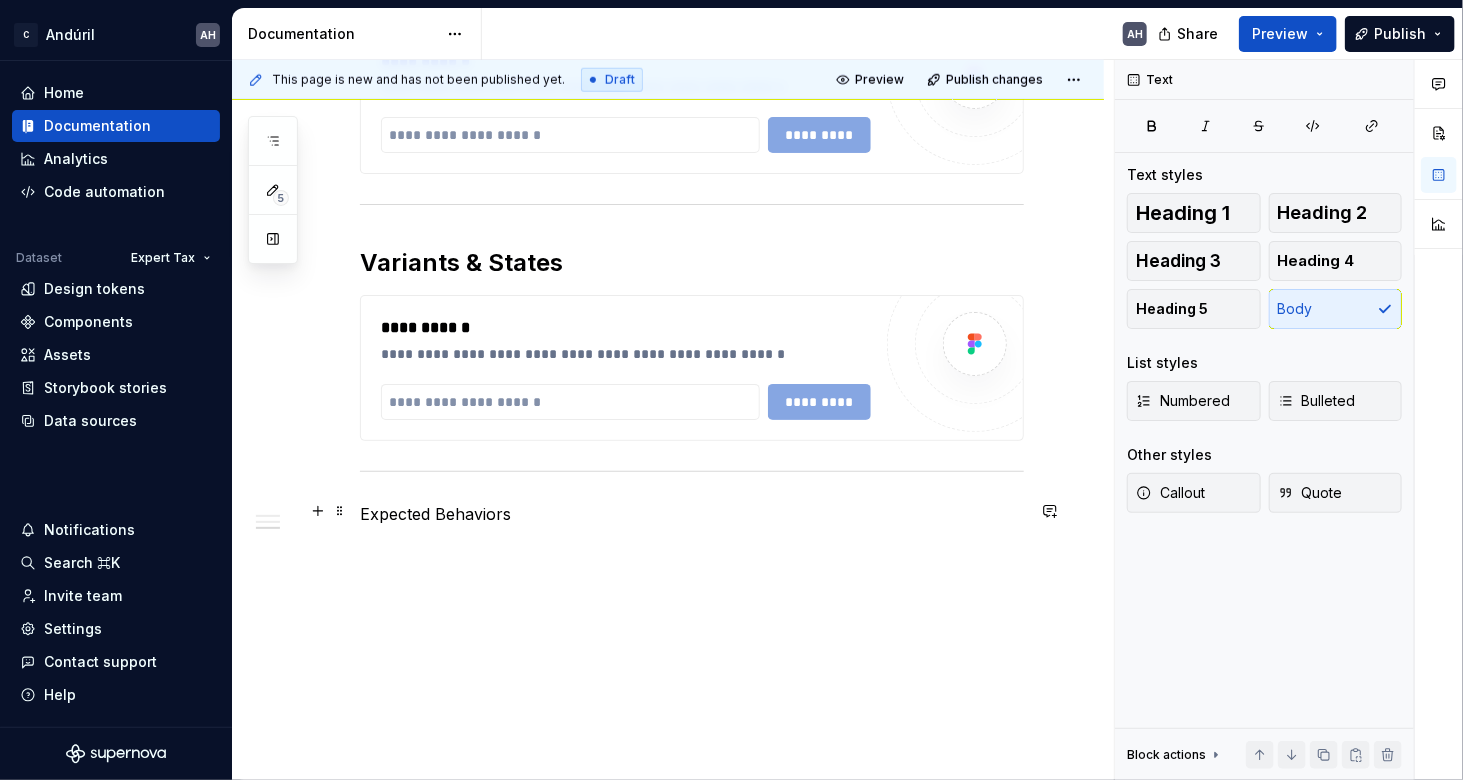 click on "Expected Behaviors" at bounding box center (692, 514) 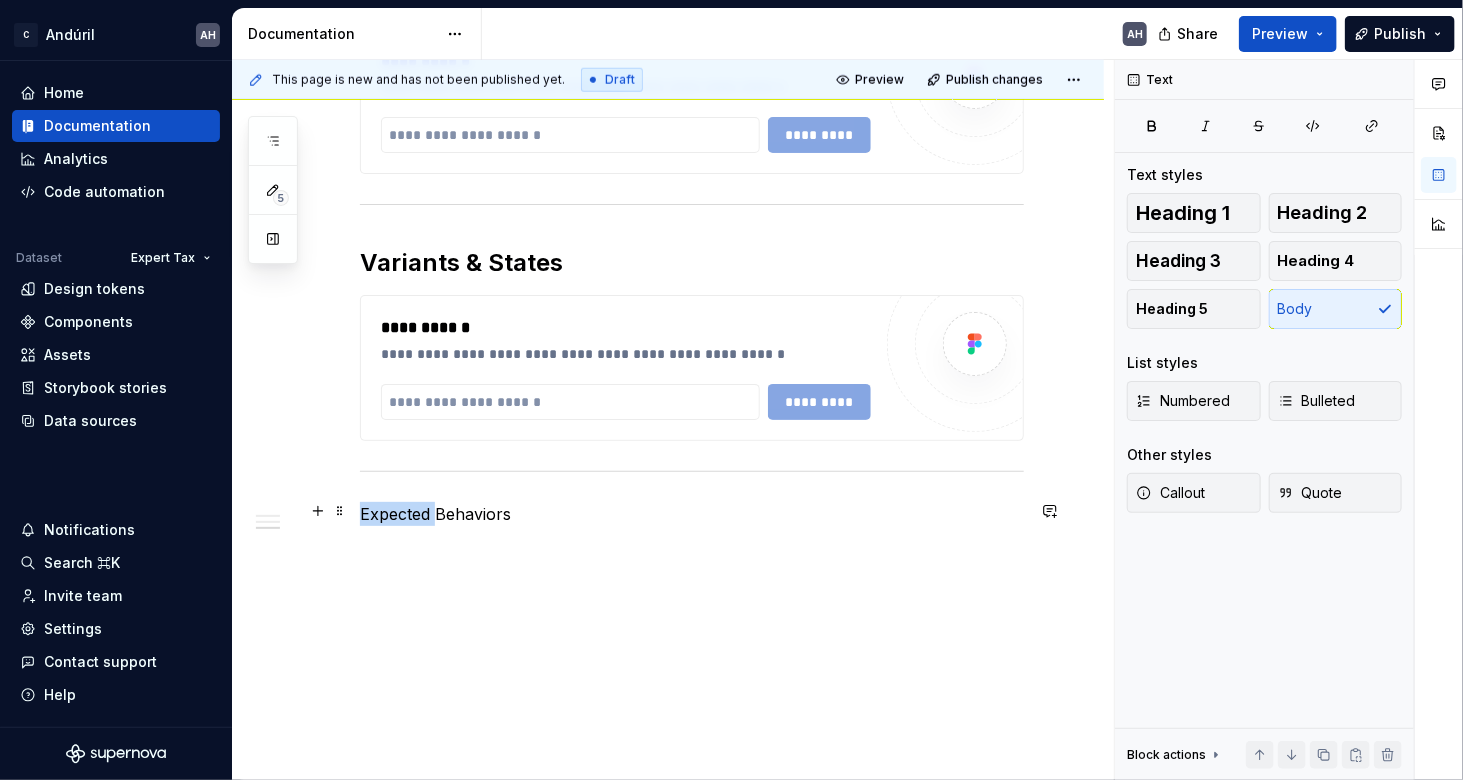 click on "Expected Behaviors" at bounding box center [692, 514] 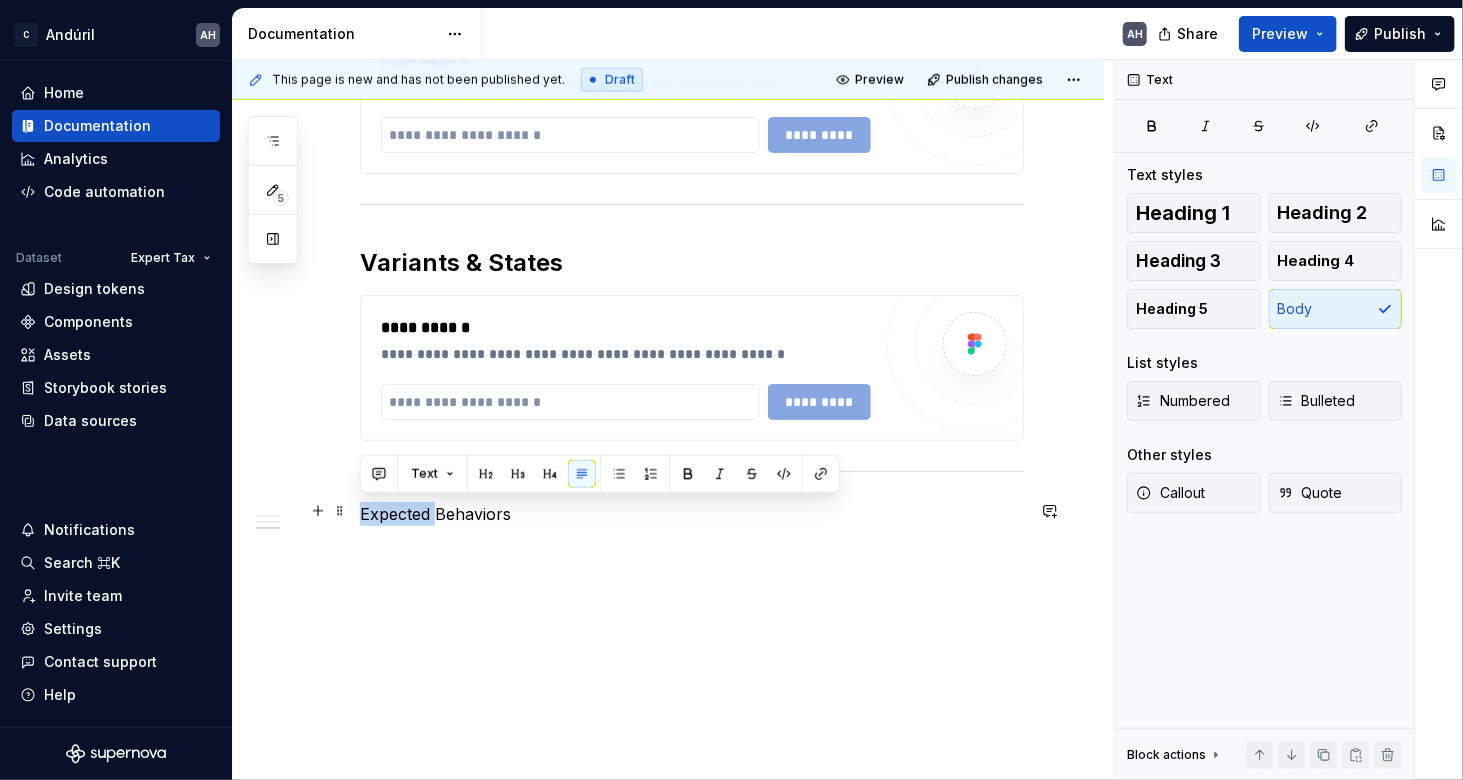 click on "Expected Behaviors" at bounding box center [692, 514] 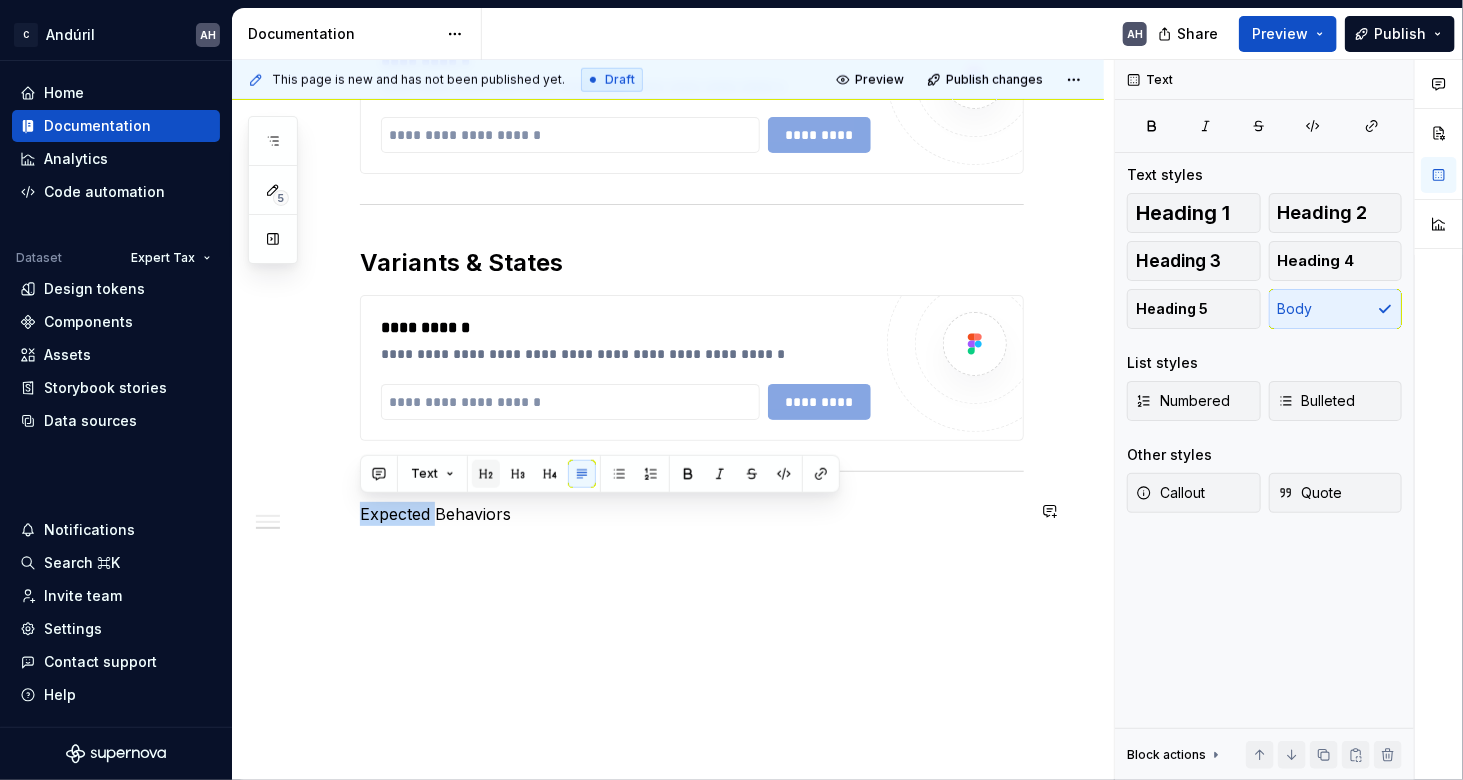 click at bounding box center (486, 474) 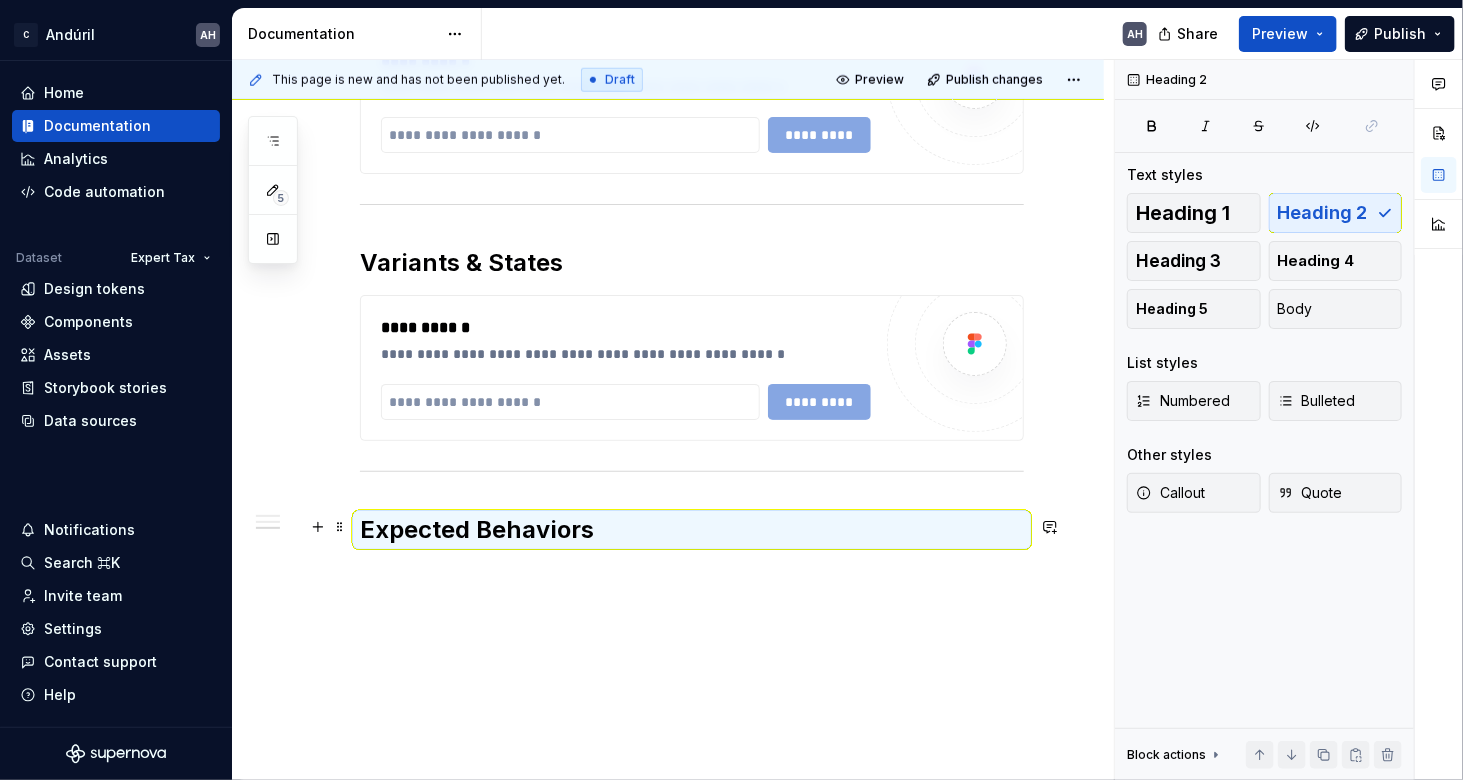 click at bounding box center [692, 574] 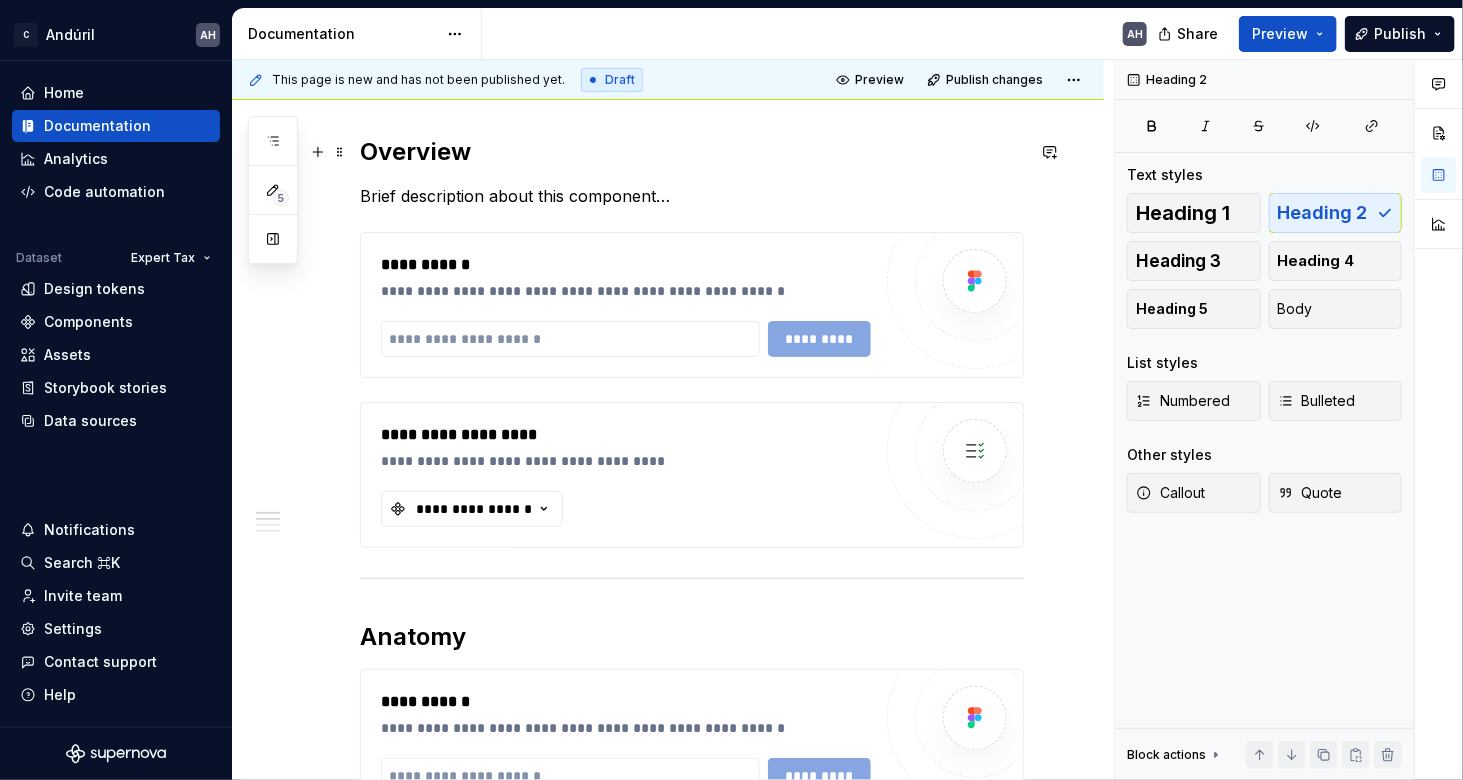 scroll, scrollTop: 205, scrollLeft: 0, axis: vertical 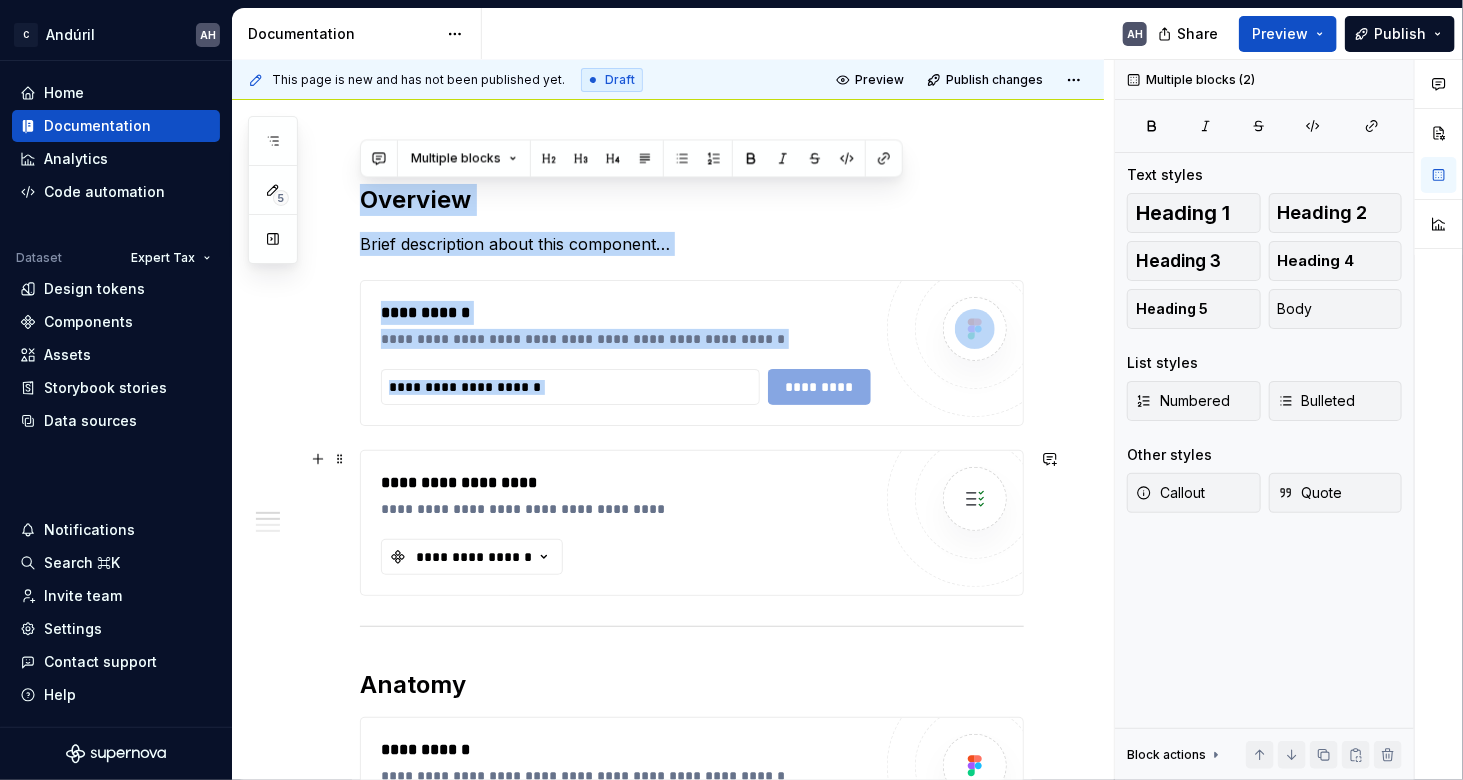 drag, startPoint x: 360, startPoint y: 150, endPoint x: 752, endPoint y: 560, distance: 567.24243 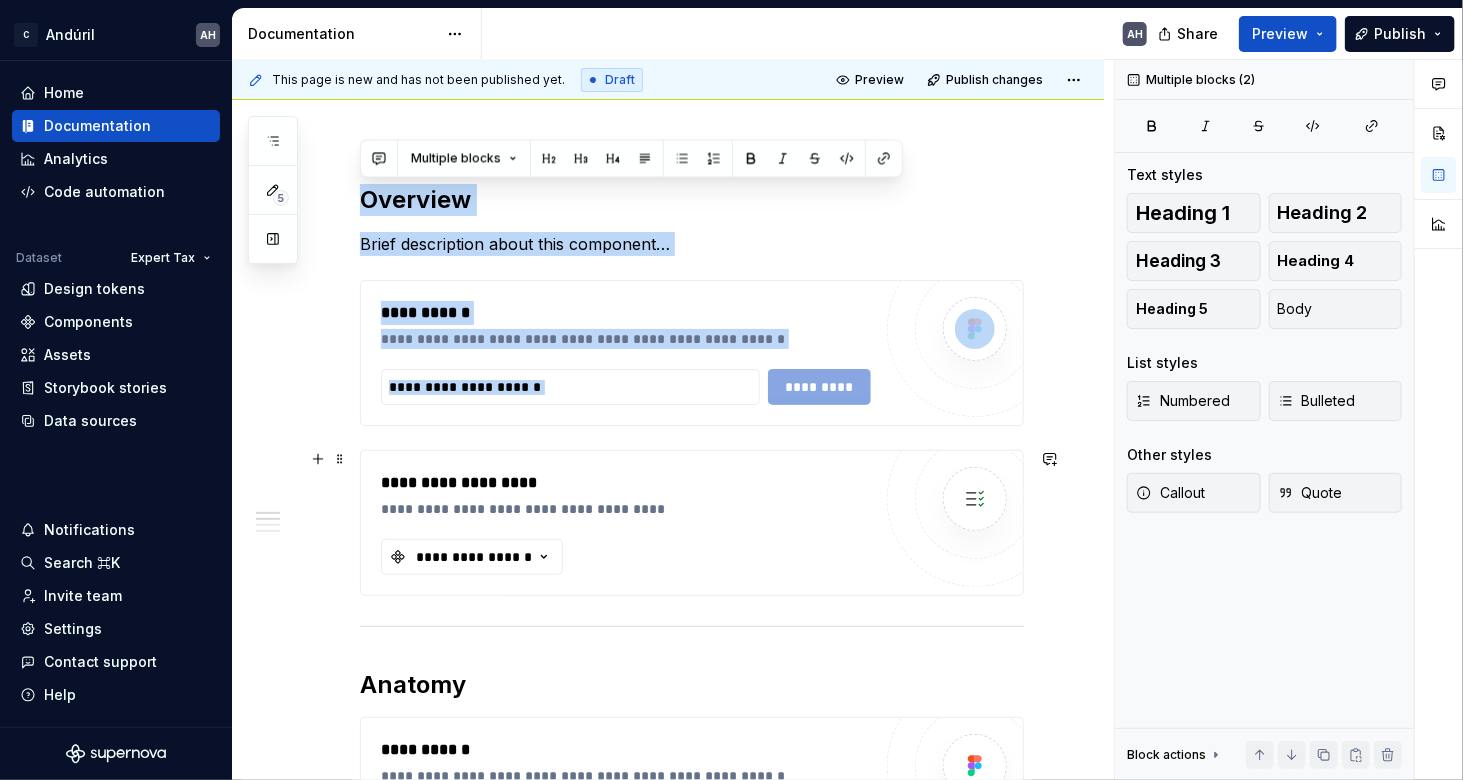 click on "**********" at bounding box center (692, 729) 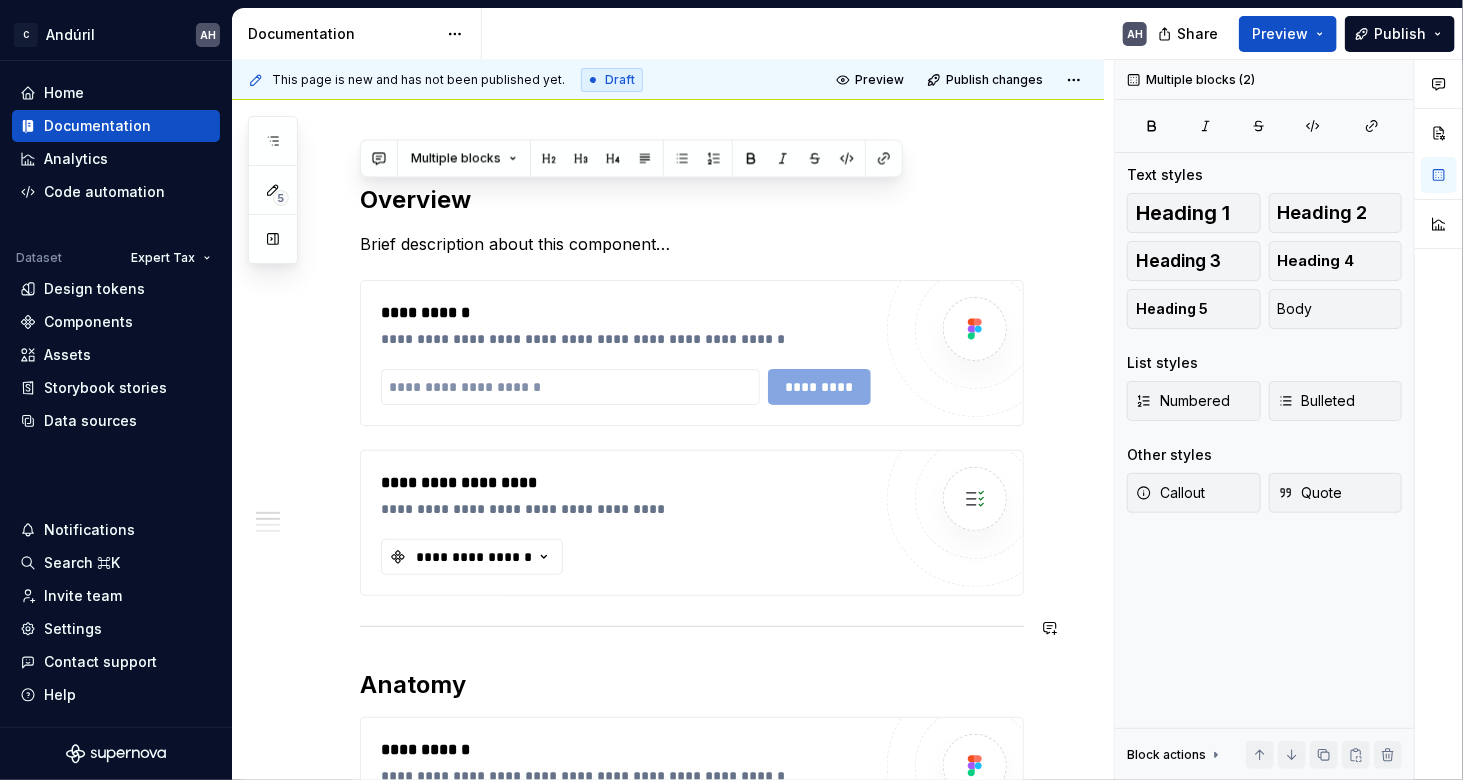 click on "**********" at bounding box center [692, 729] 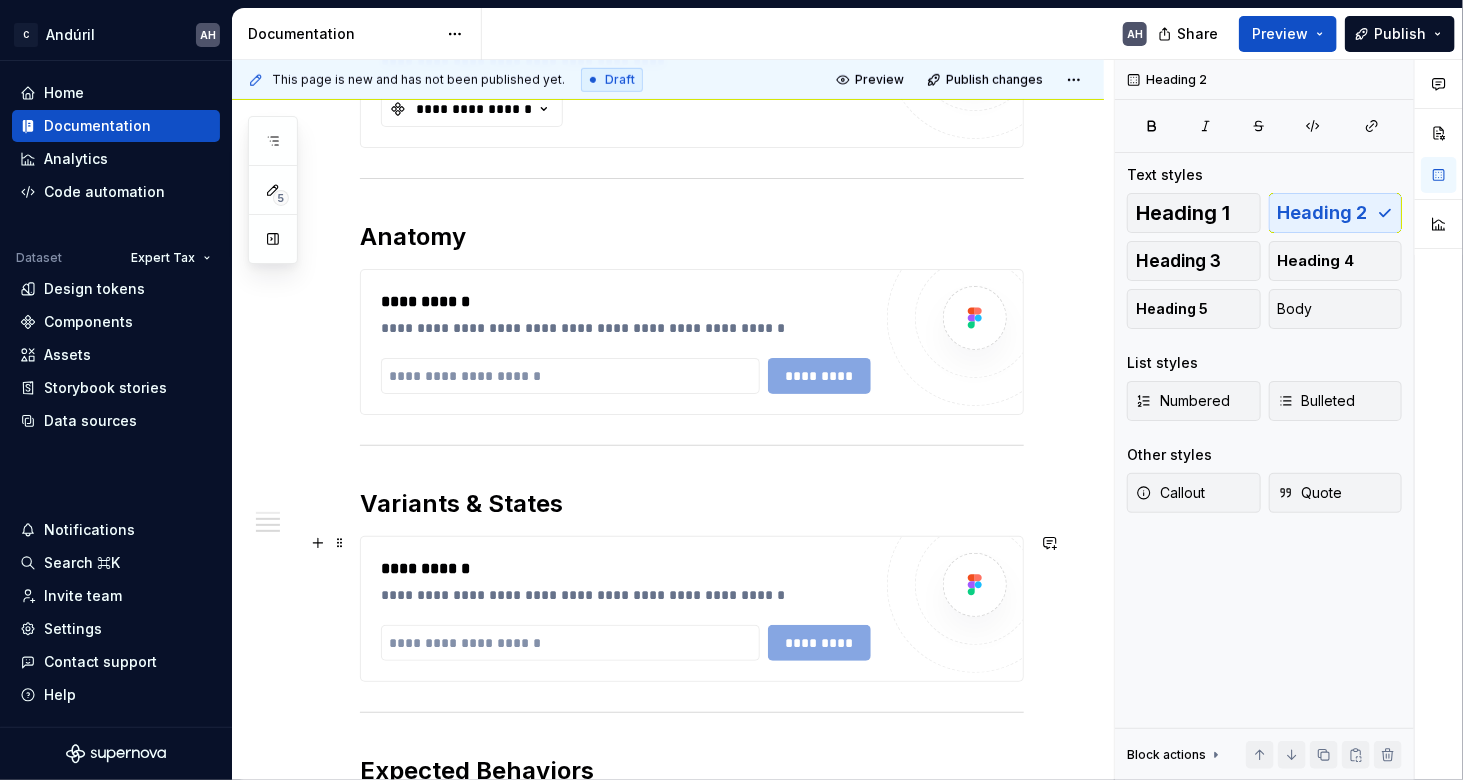scroll, scrollTop: 954, scrollLeft: 0, axis: vertical 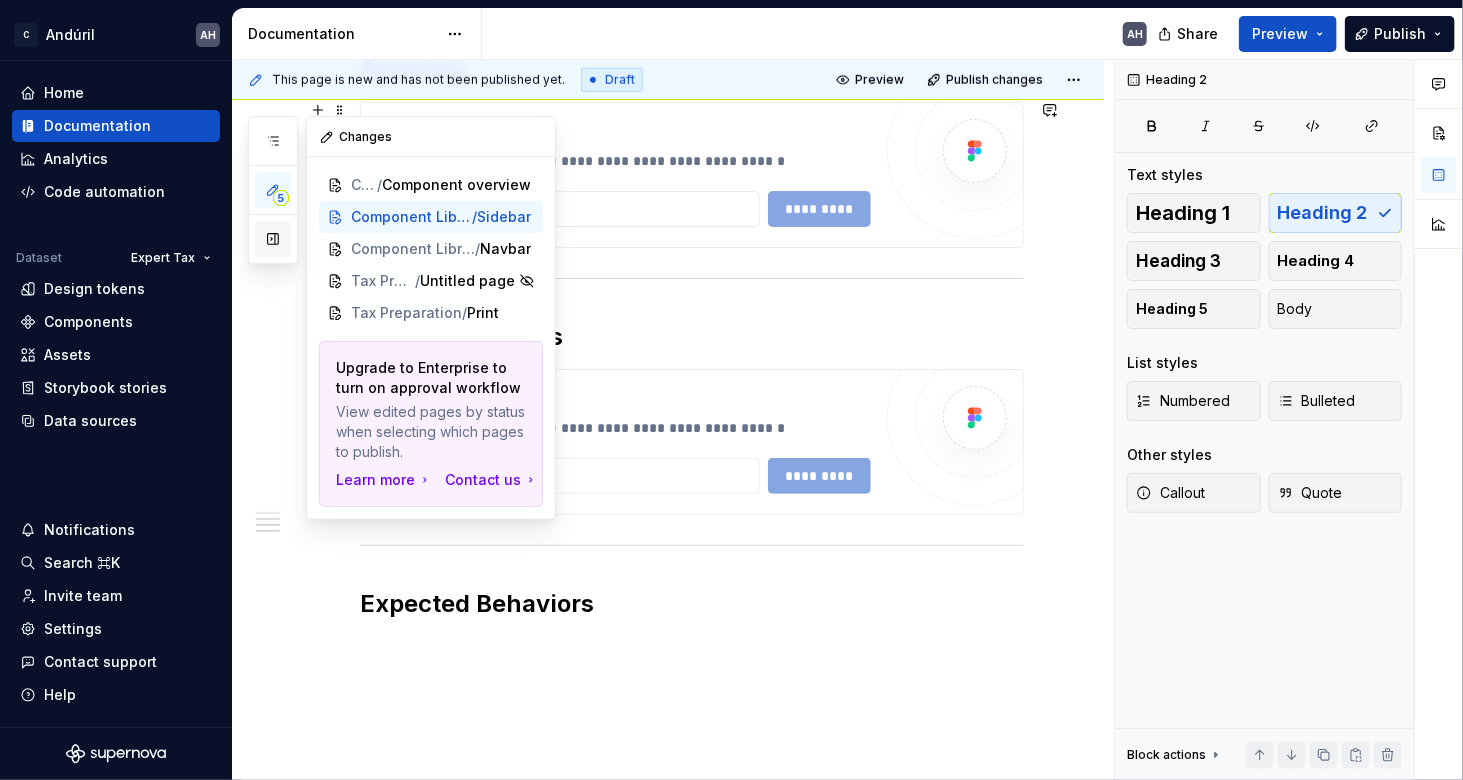 click at bounding box center [273, 239] 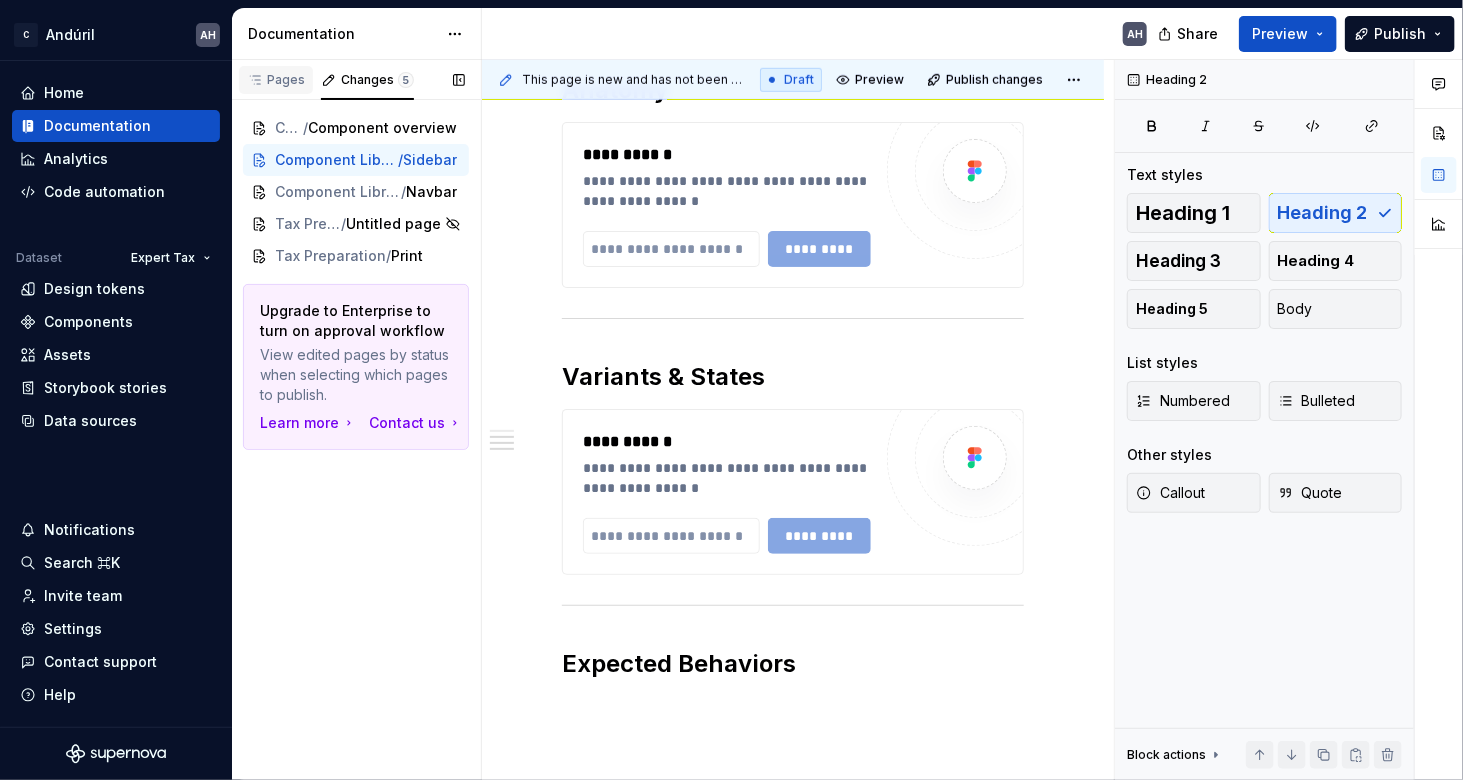 click on "Pages" at bounding box center (276, 80) 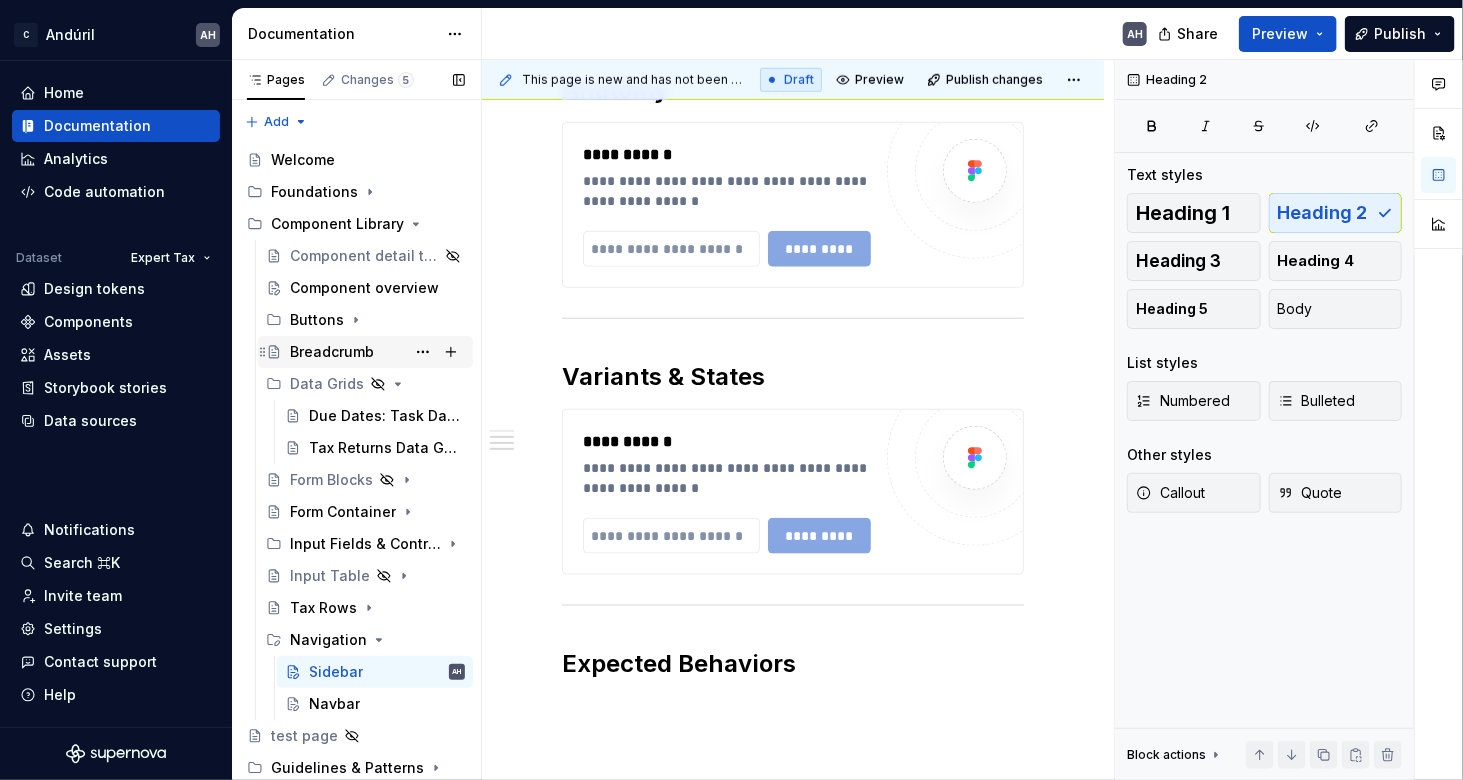 click on "Breadcrumb" at bounding box center [332, 352] 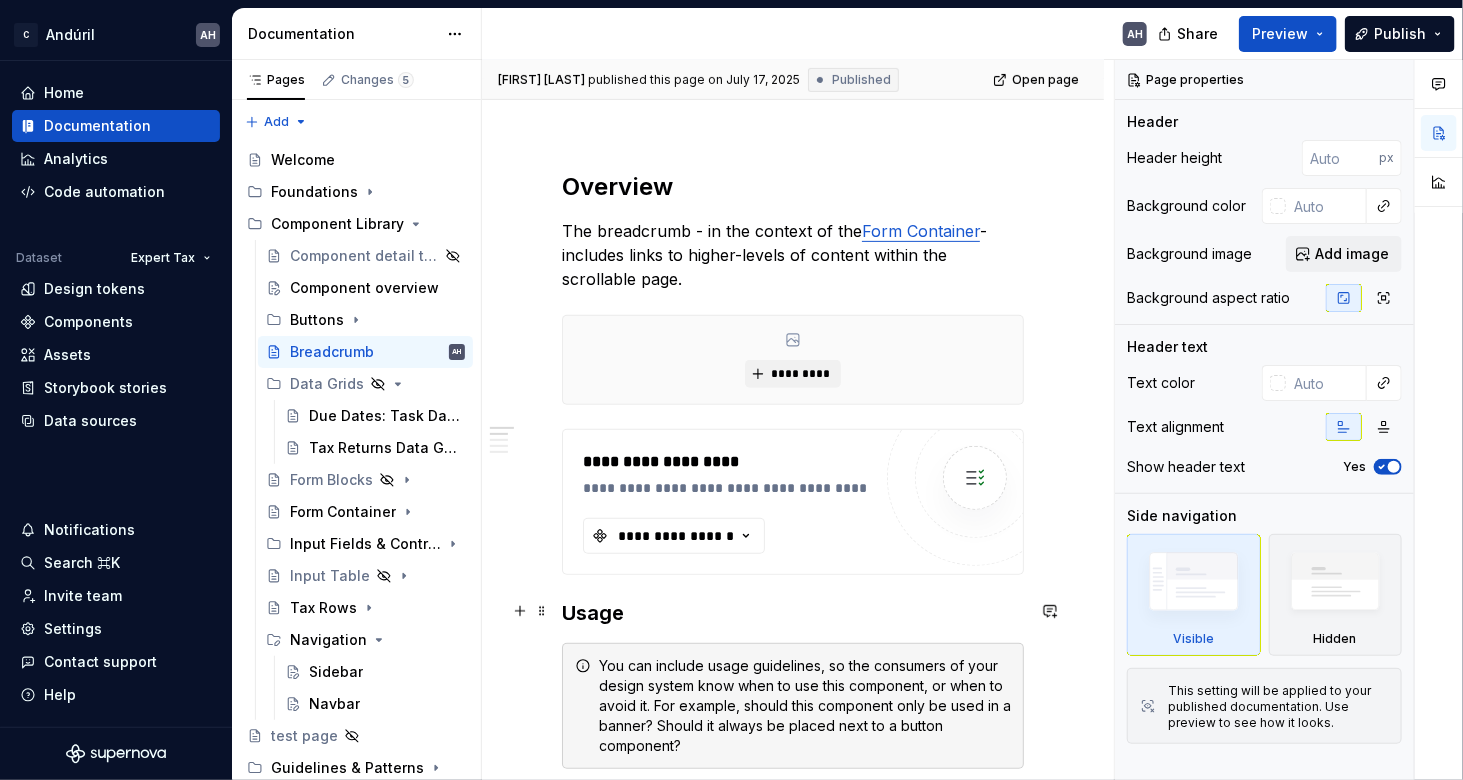 scroll, scrollTop: 1601, scrollLeft: 0, axis: vertical 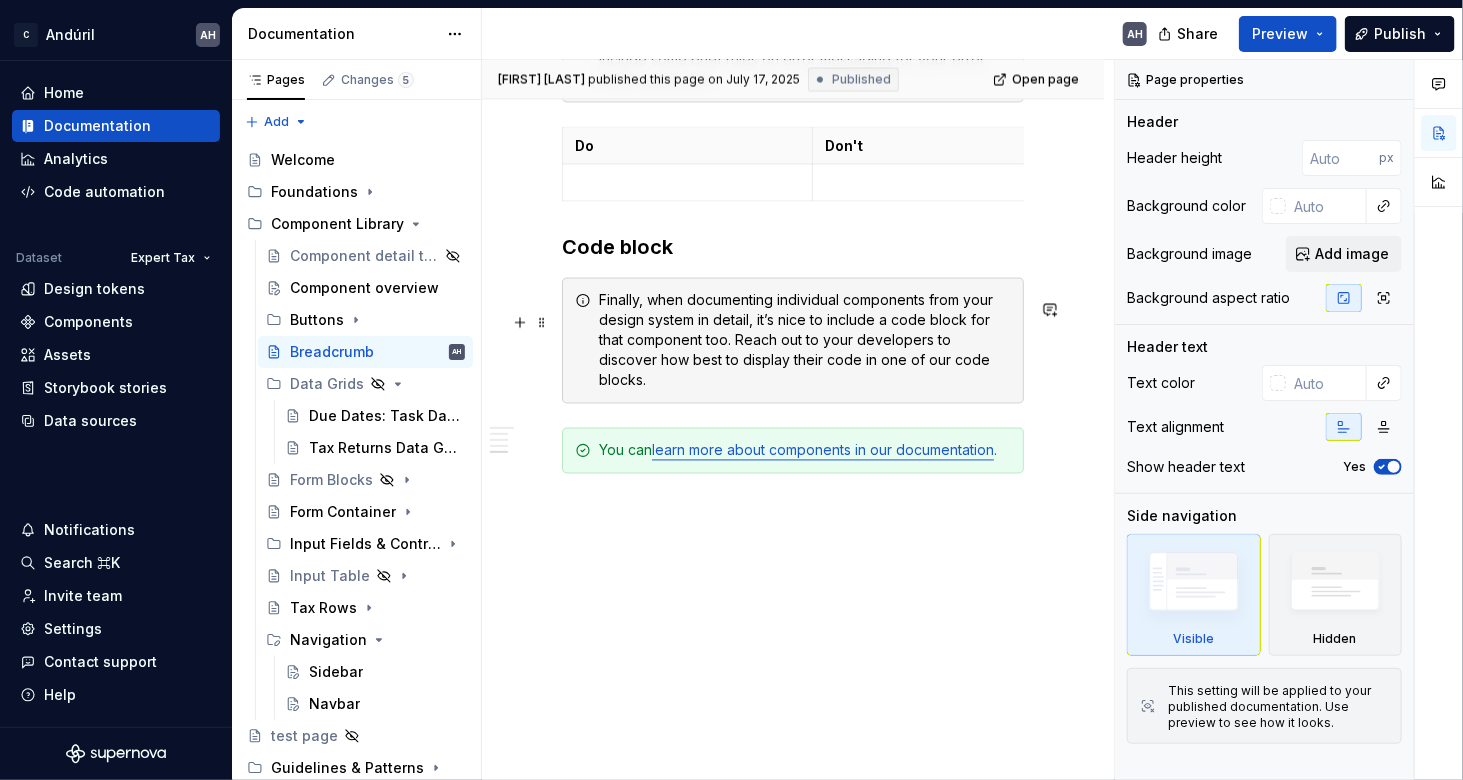 type on "*" 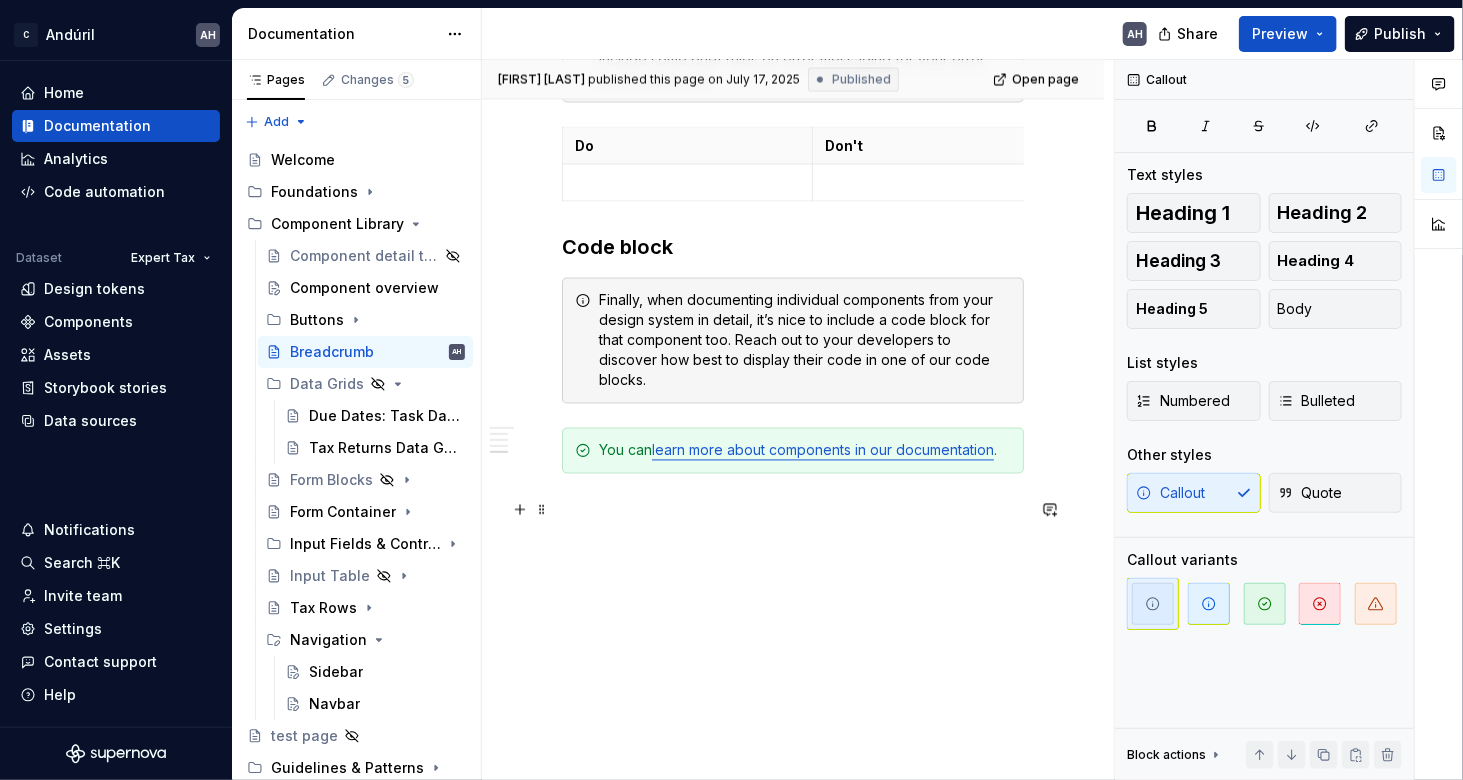 click at bounding box center (793, 510) 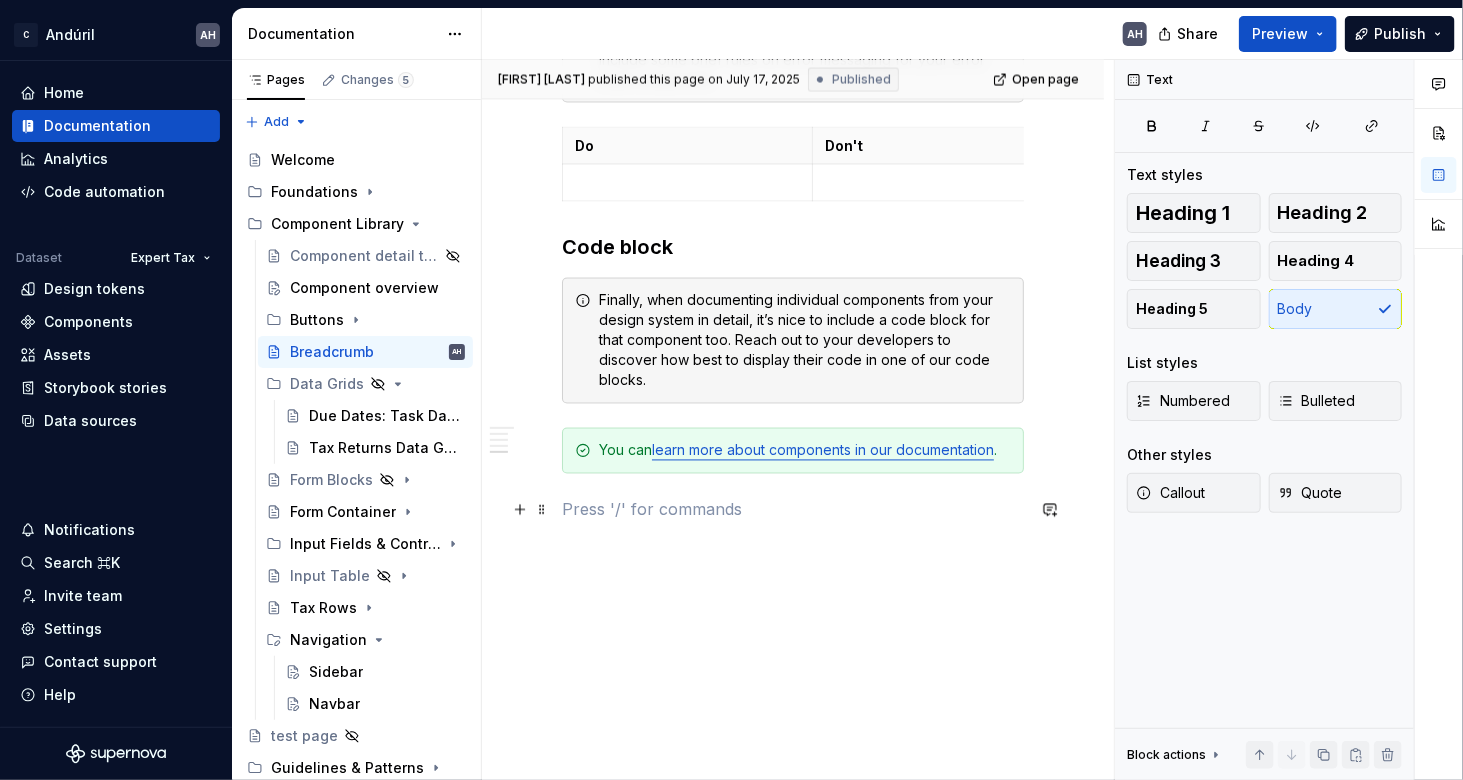 type 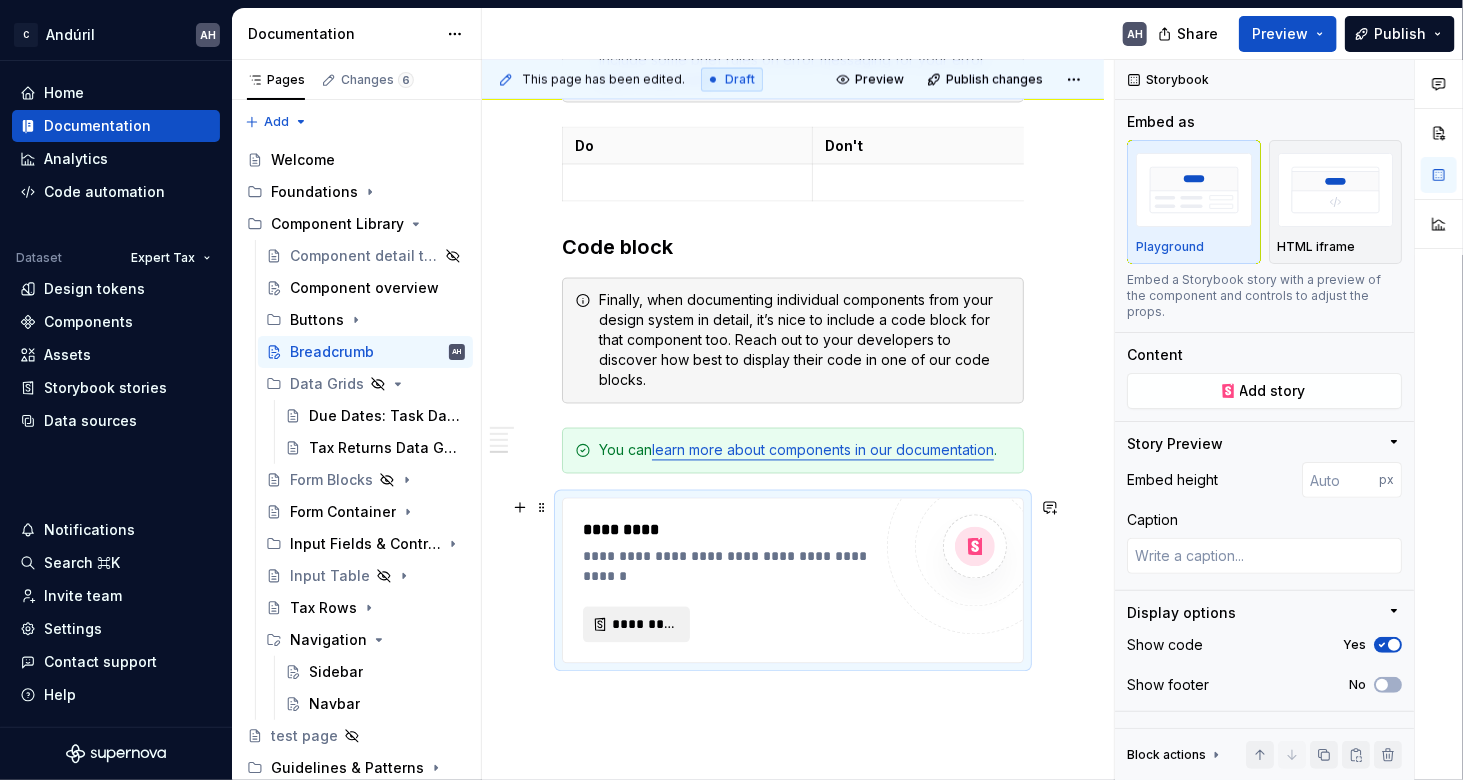 click on "*********" at bounding box center [636, 625] 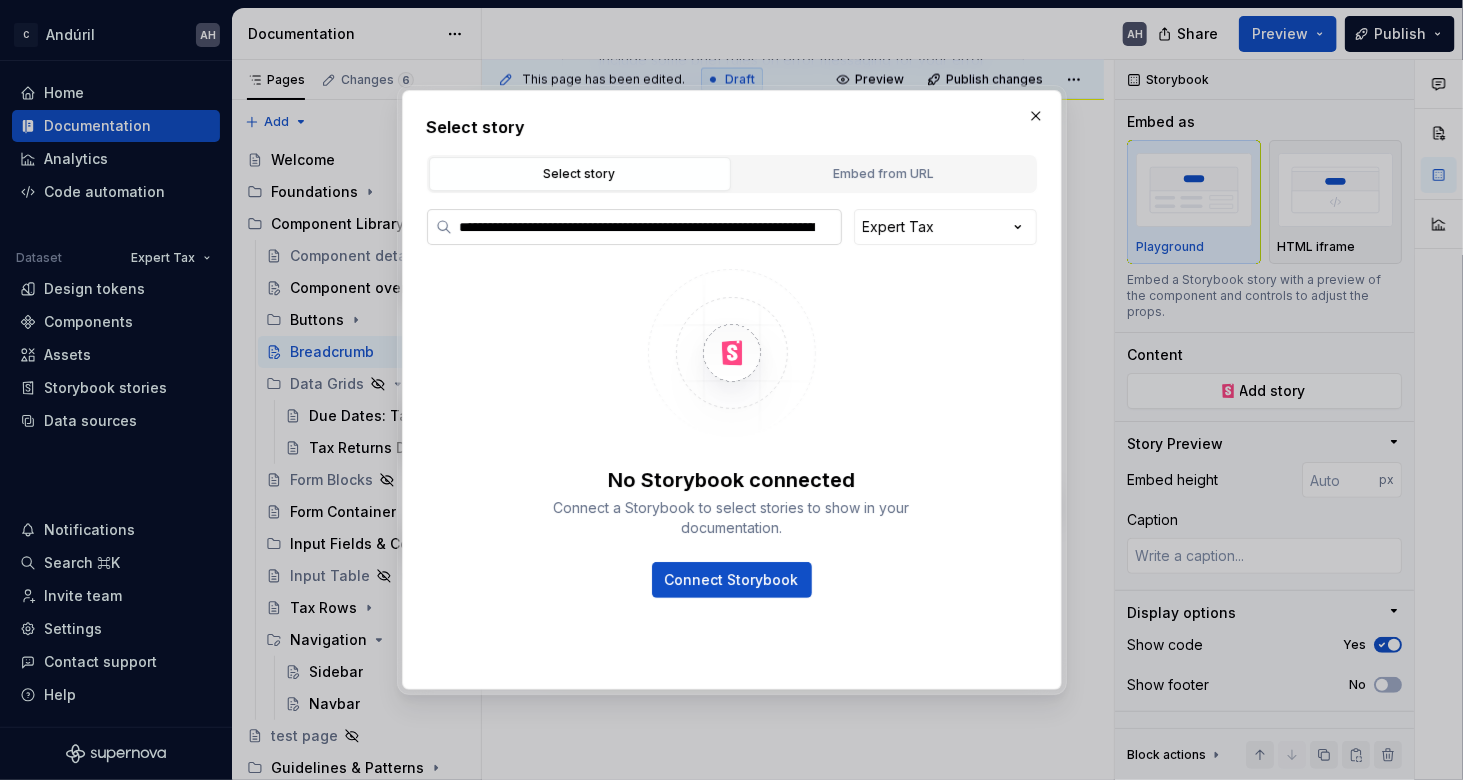 scroll, scrollTop: 0, scrollLeft: 249, axis: horizontal 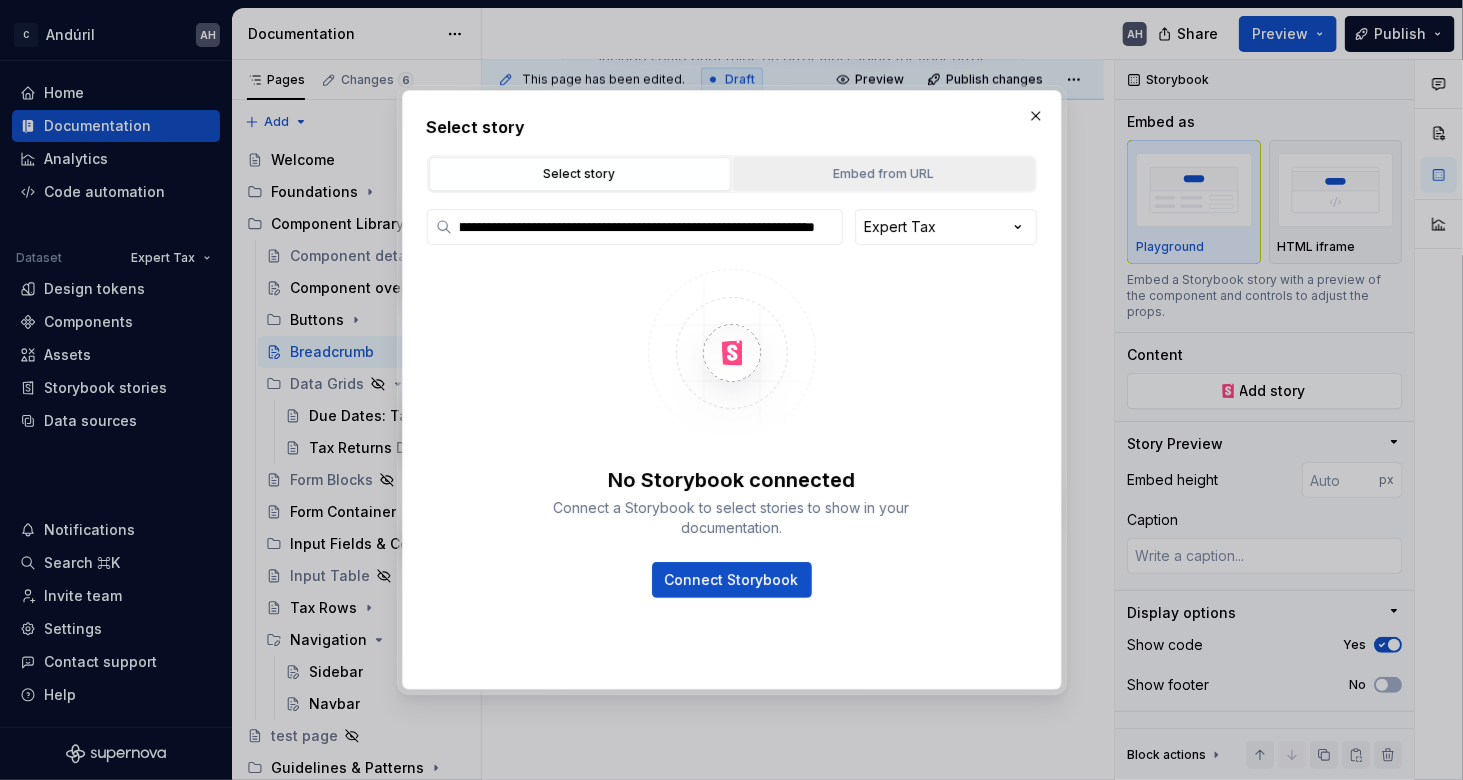 type on "**********" 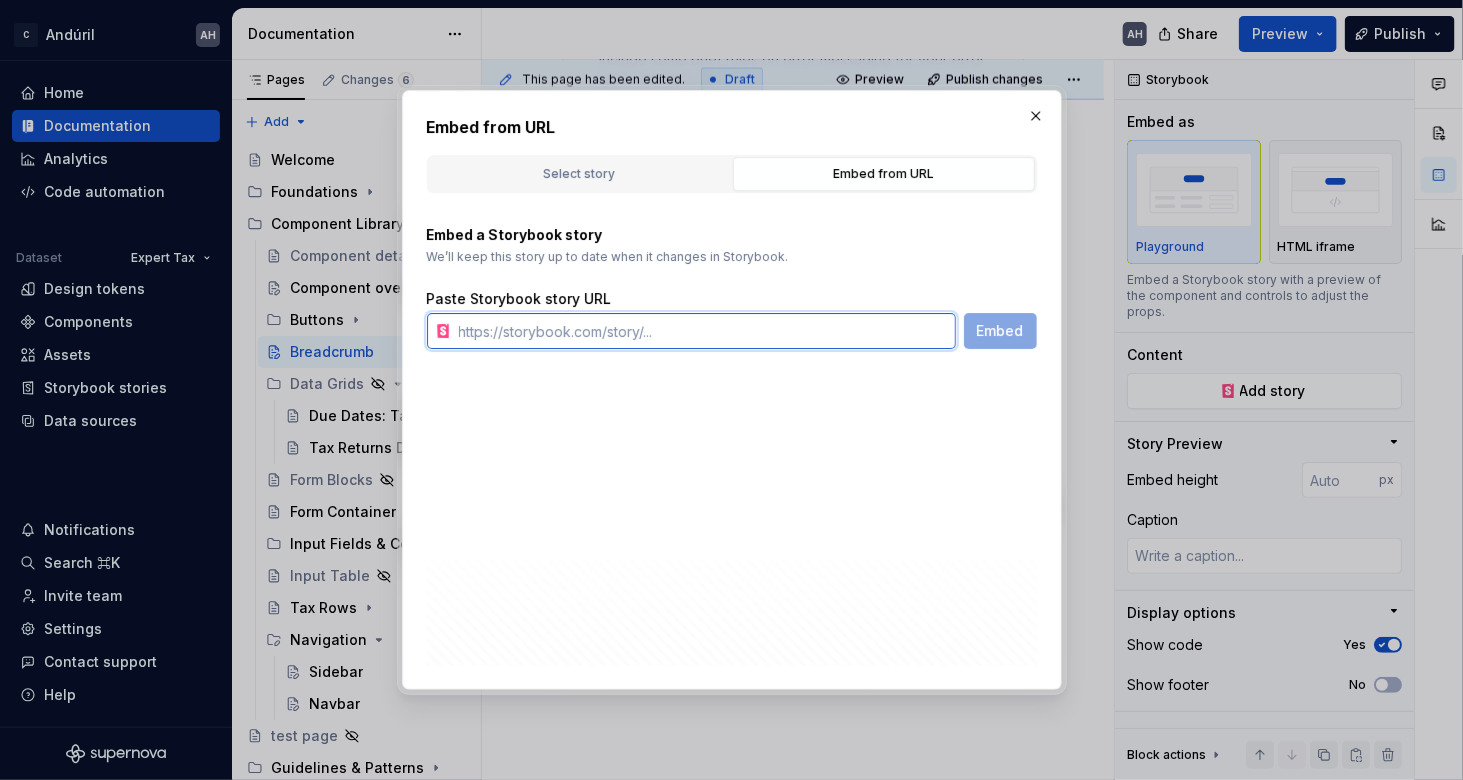 click at bounding box center (703, 331) 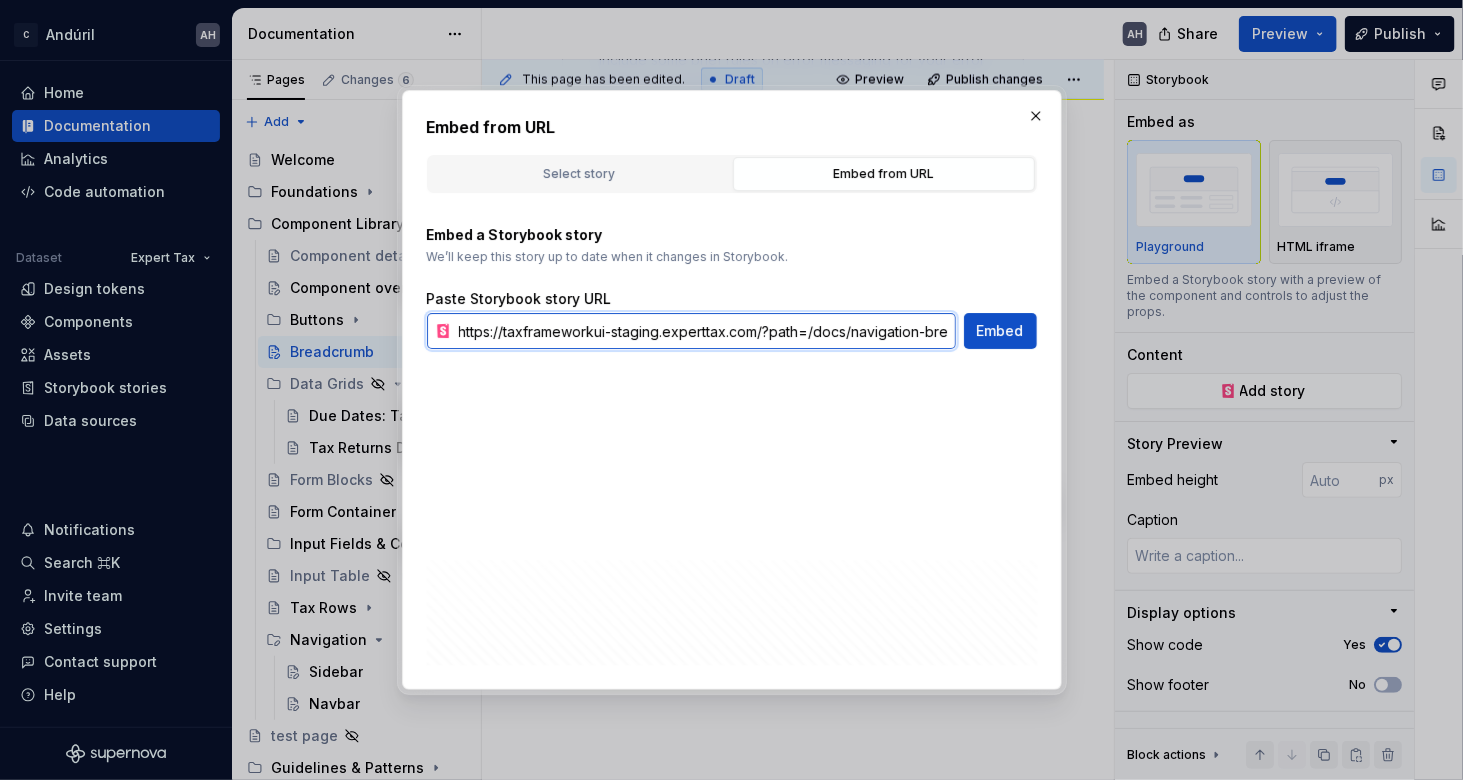 scroll, scrollTop: 0, scrollLeft: 114, axis: horizontal 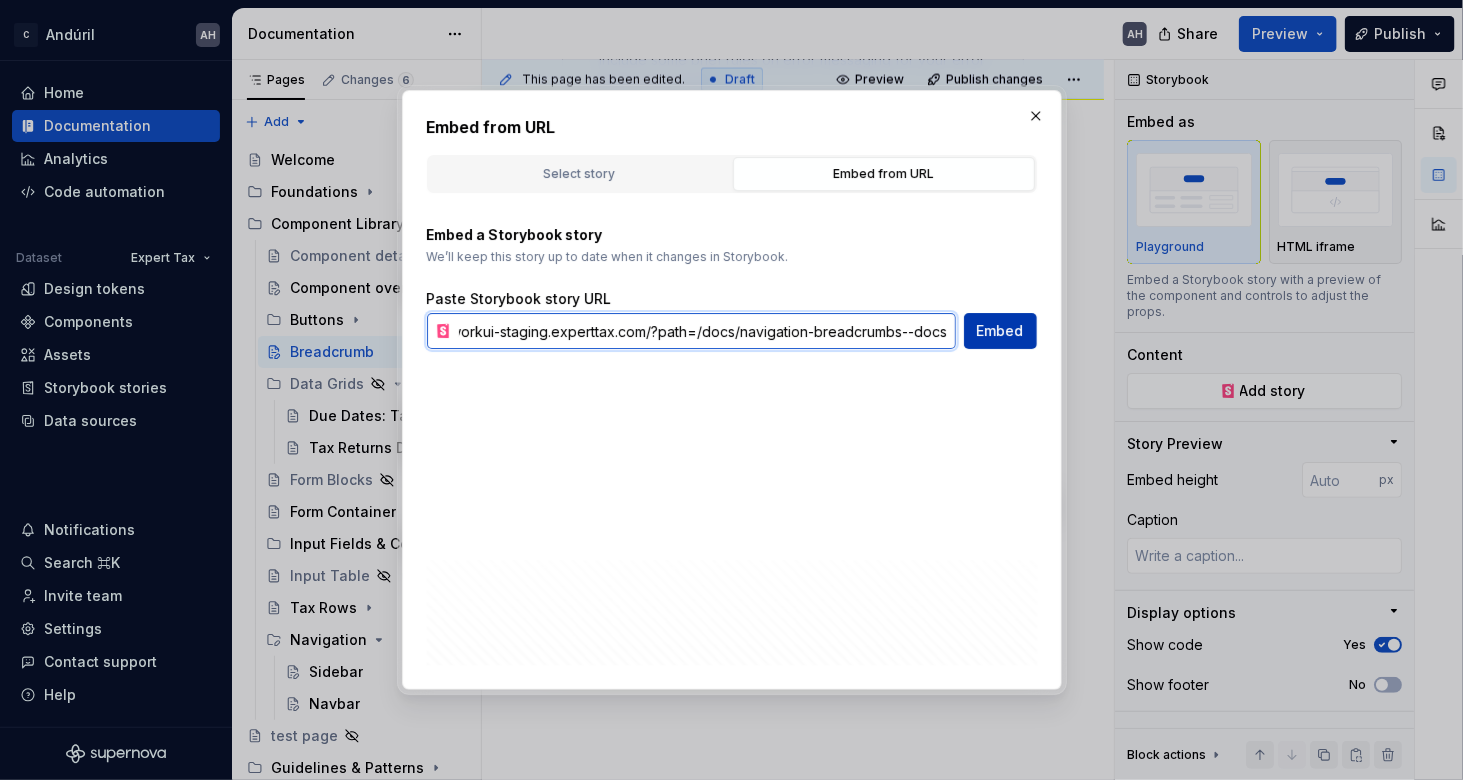 type on "https://taxframeworkui-staging.experttax.com/?path=/docs/navigation-breadcrumbs--docs" 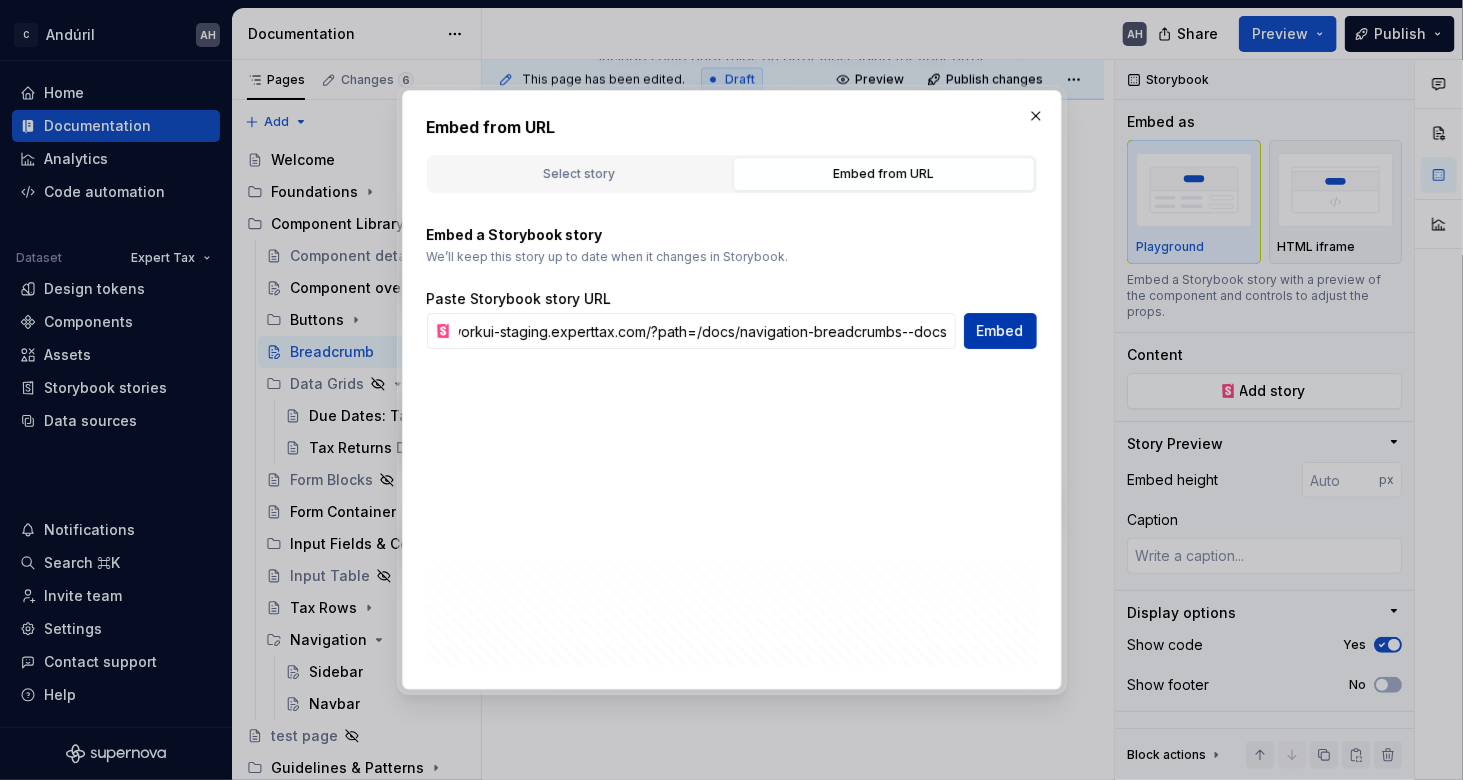 click on "Embed" at bounding box center [1000, 331] 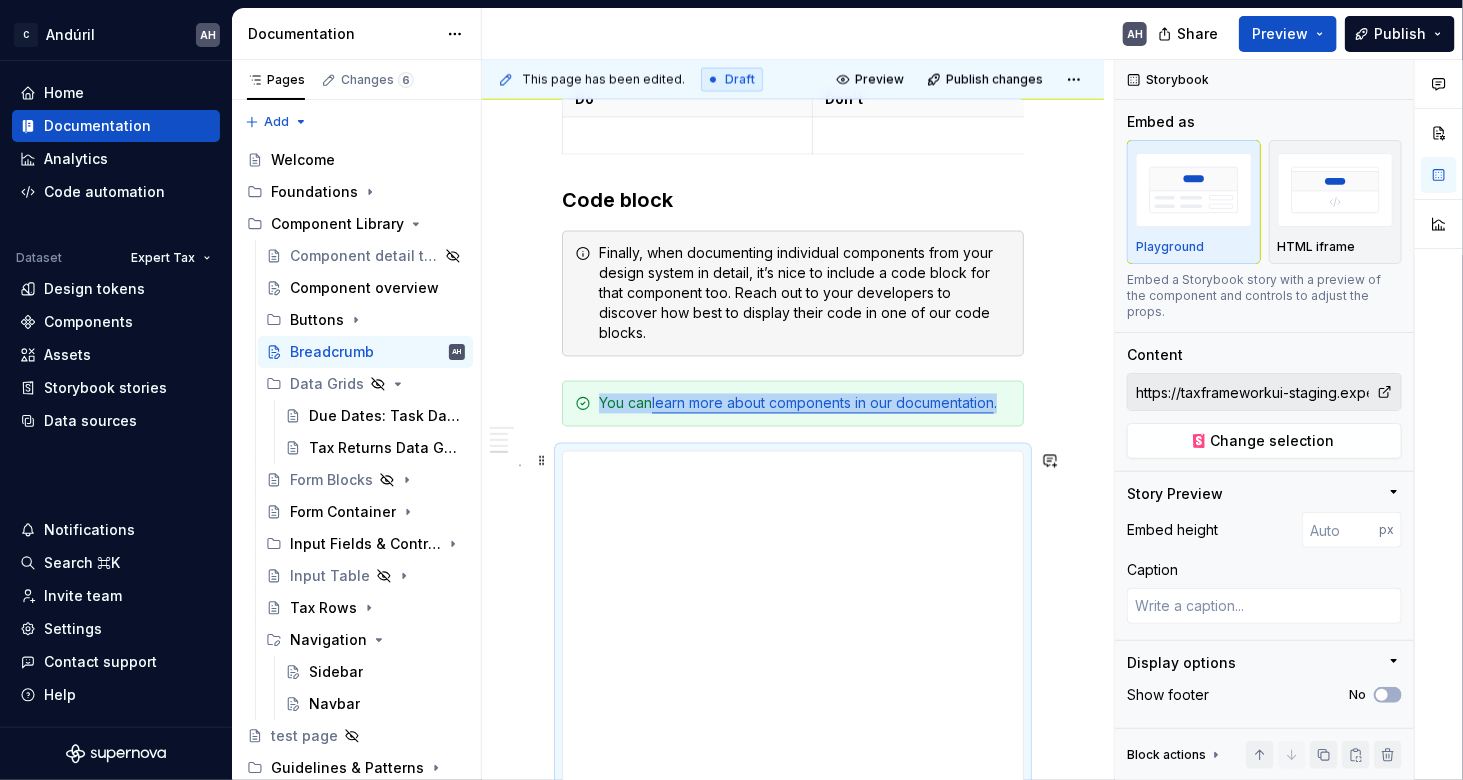 scroll, scrollTop: 1637, scrollLeft: 0, axis: vertical 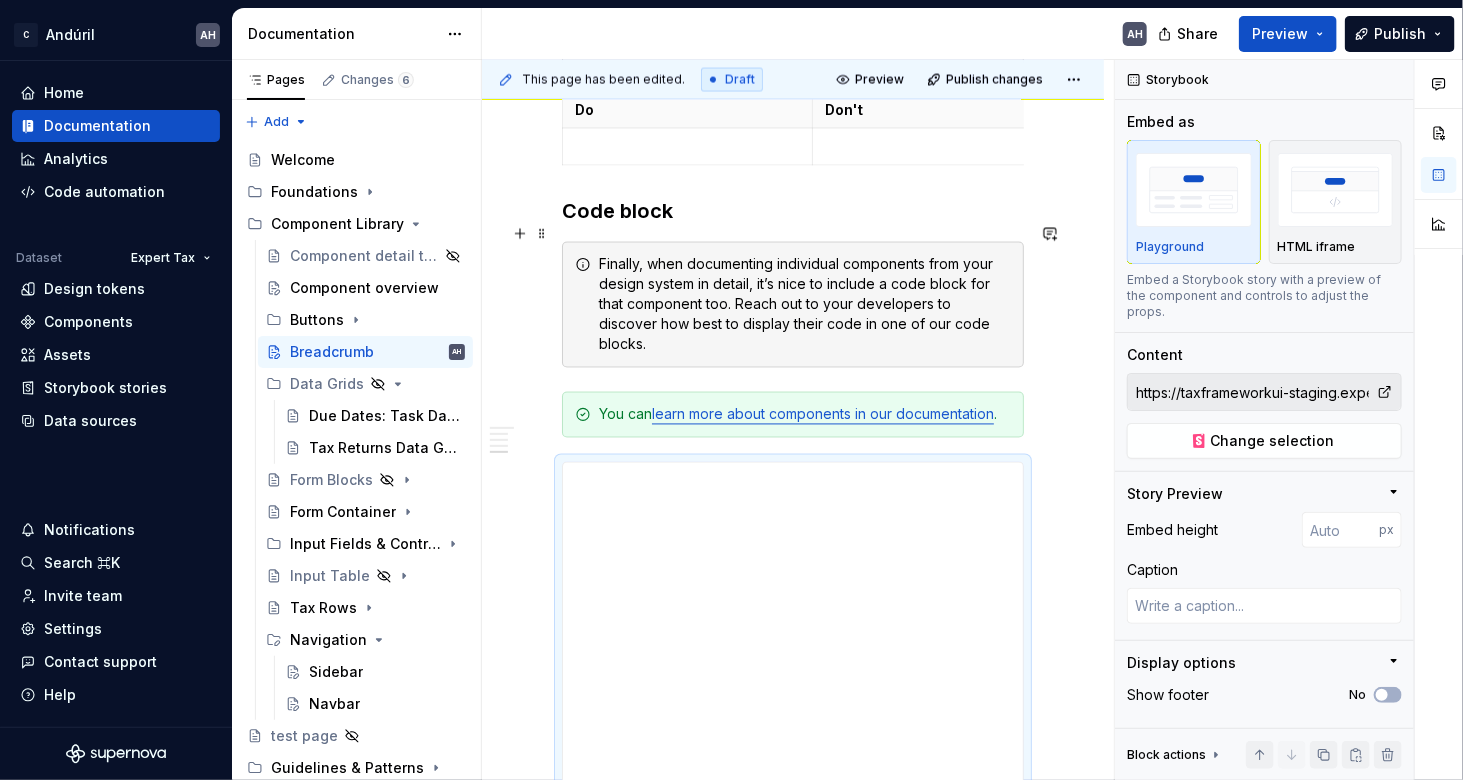 click on "Code block" at bounding box center [793, 212] 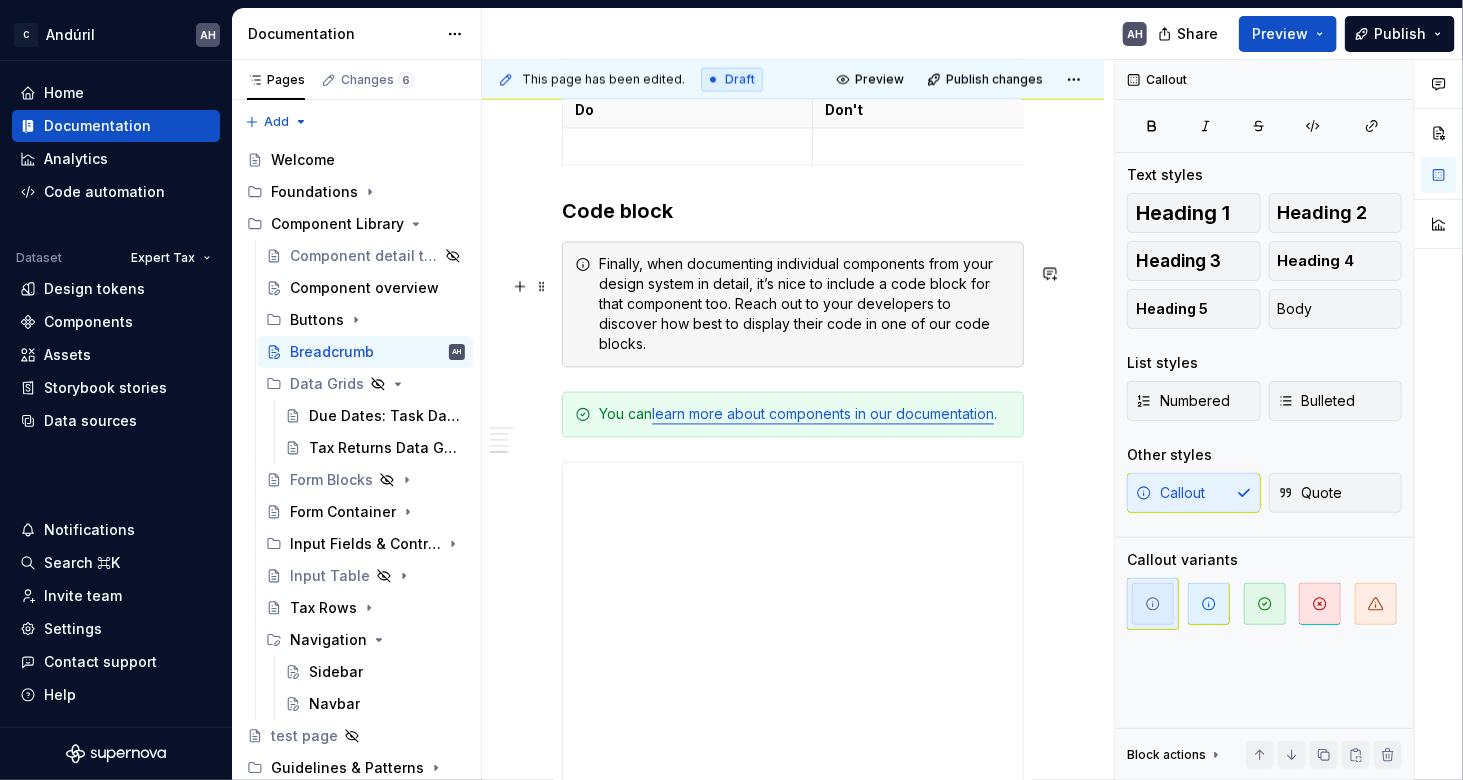 click on "Finally, when documenting individual components from your design system in detail, it’s nice to include a code block for that component too. Reach out to your developers to discover how best to display their code in one of our code blocks." at bounding box center (793, 305) 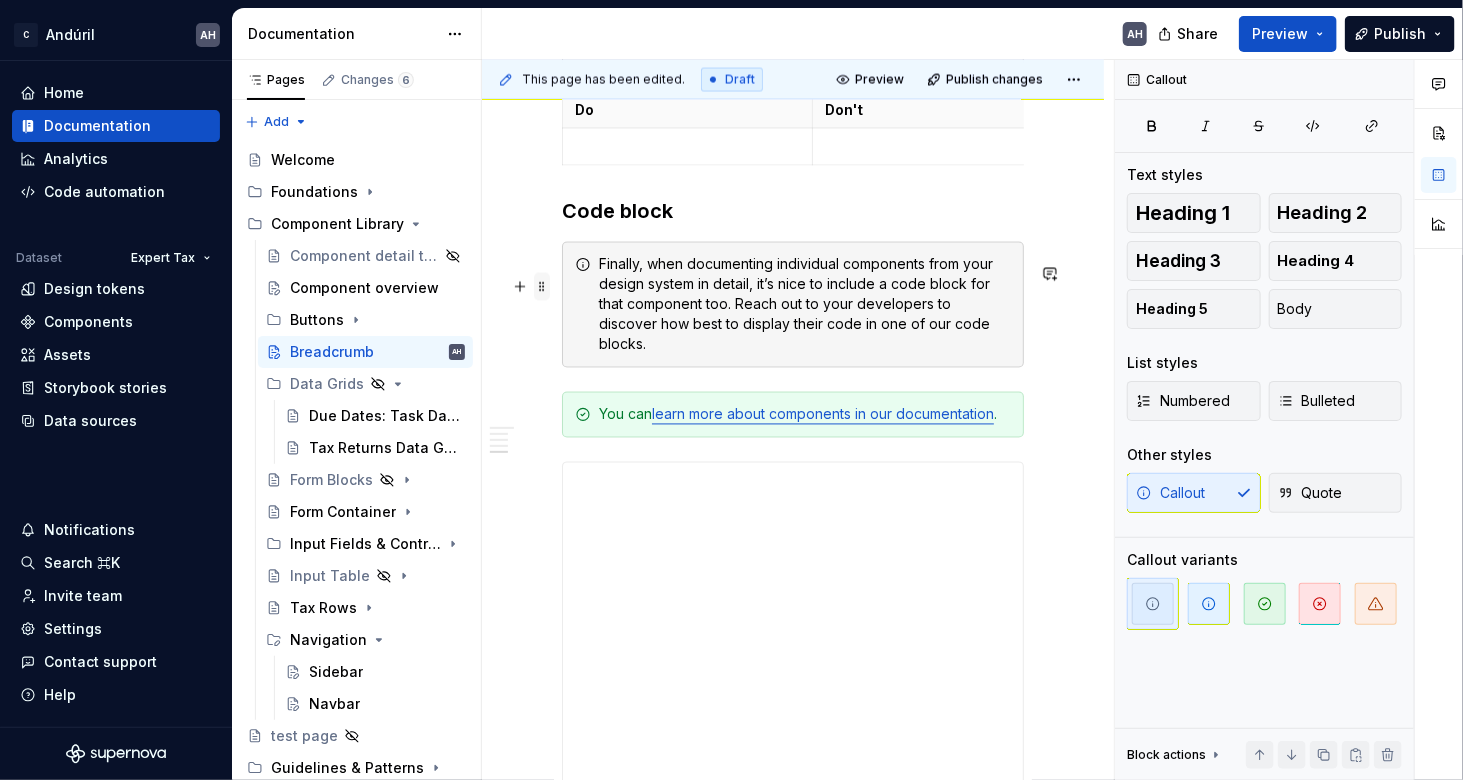 click at bounding box center [542, 287] 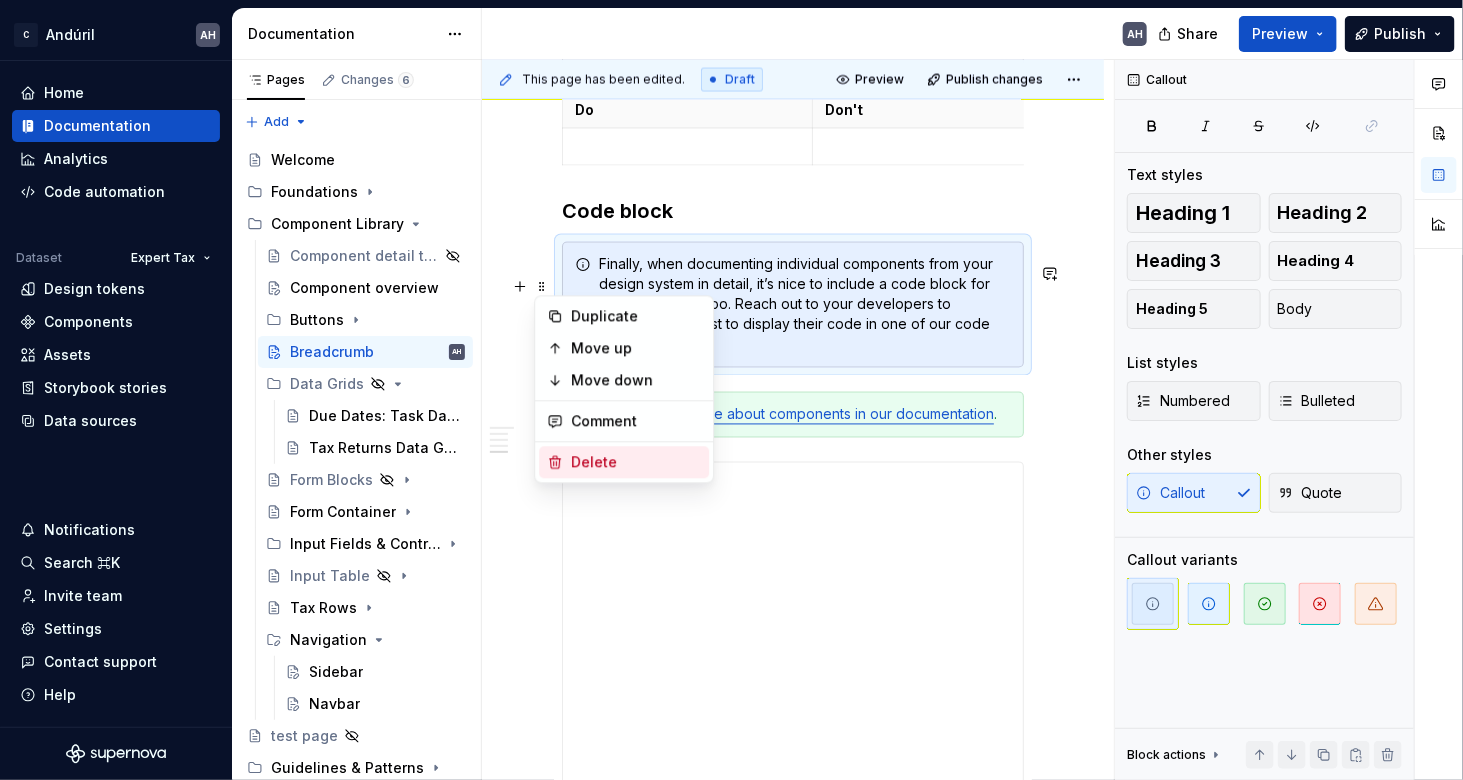 click on "Delete" at bounding box center (636, 462) 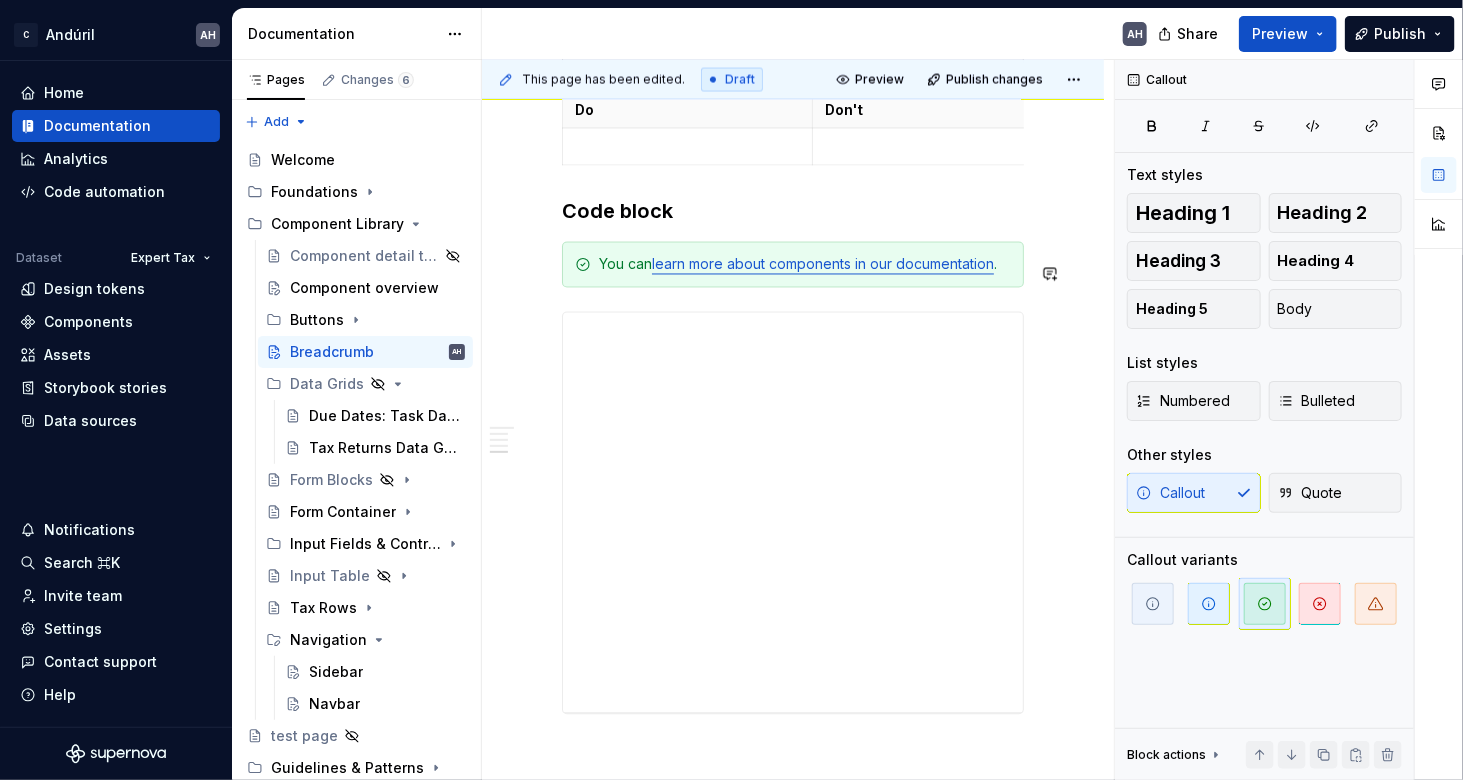click on "**********" at bounding box center (793, -255) 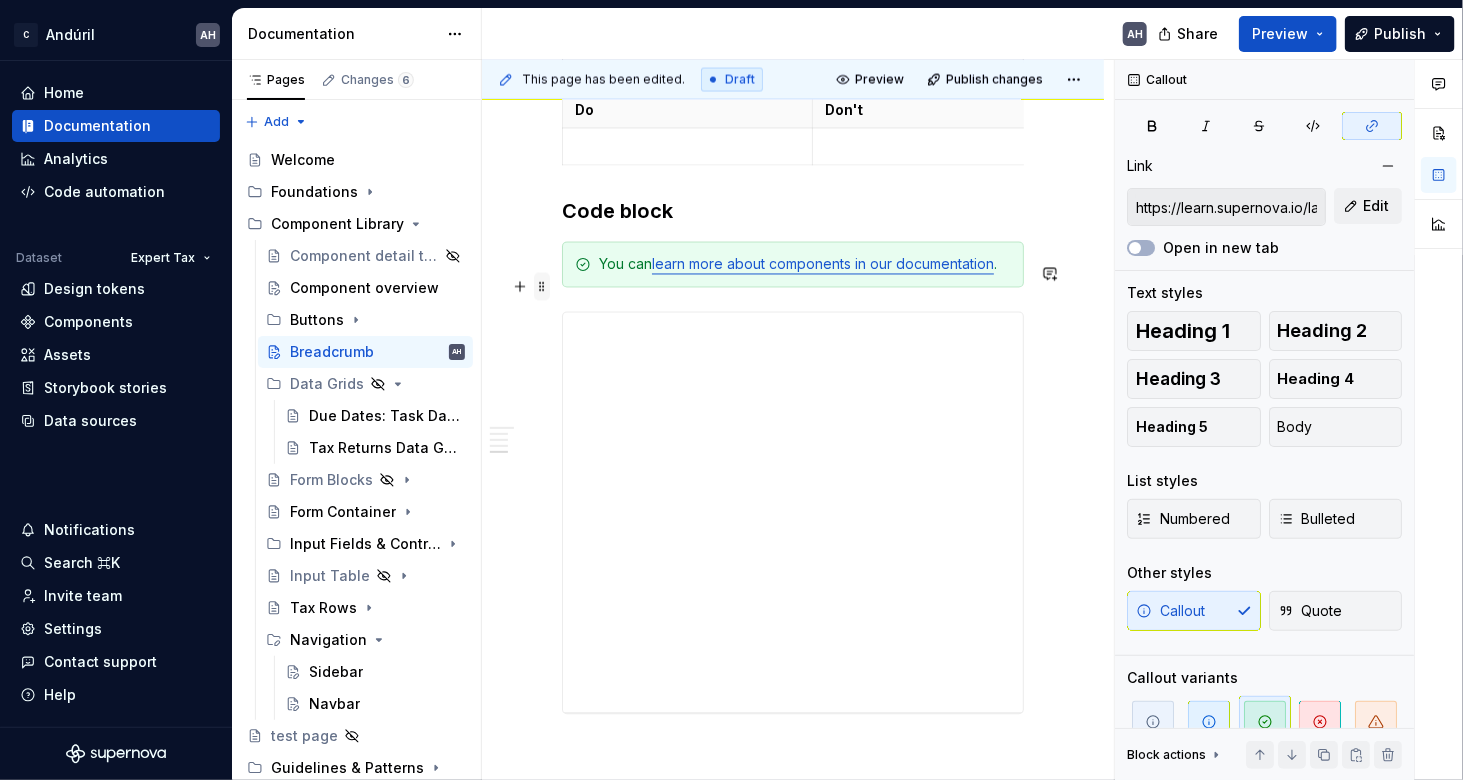 click at bounding box center [542, 287] 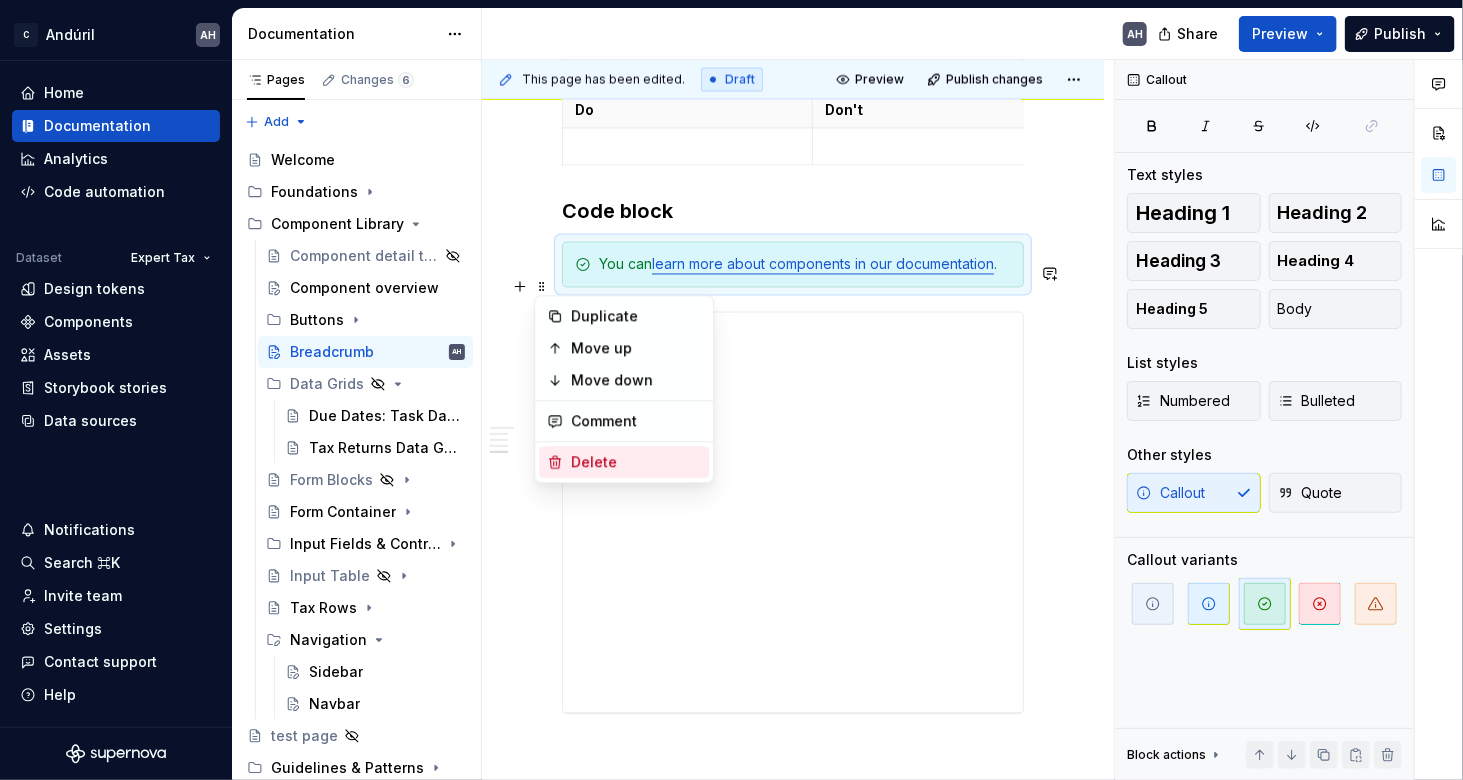 click on "Delete" at bounding box center [636, 462] 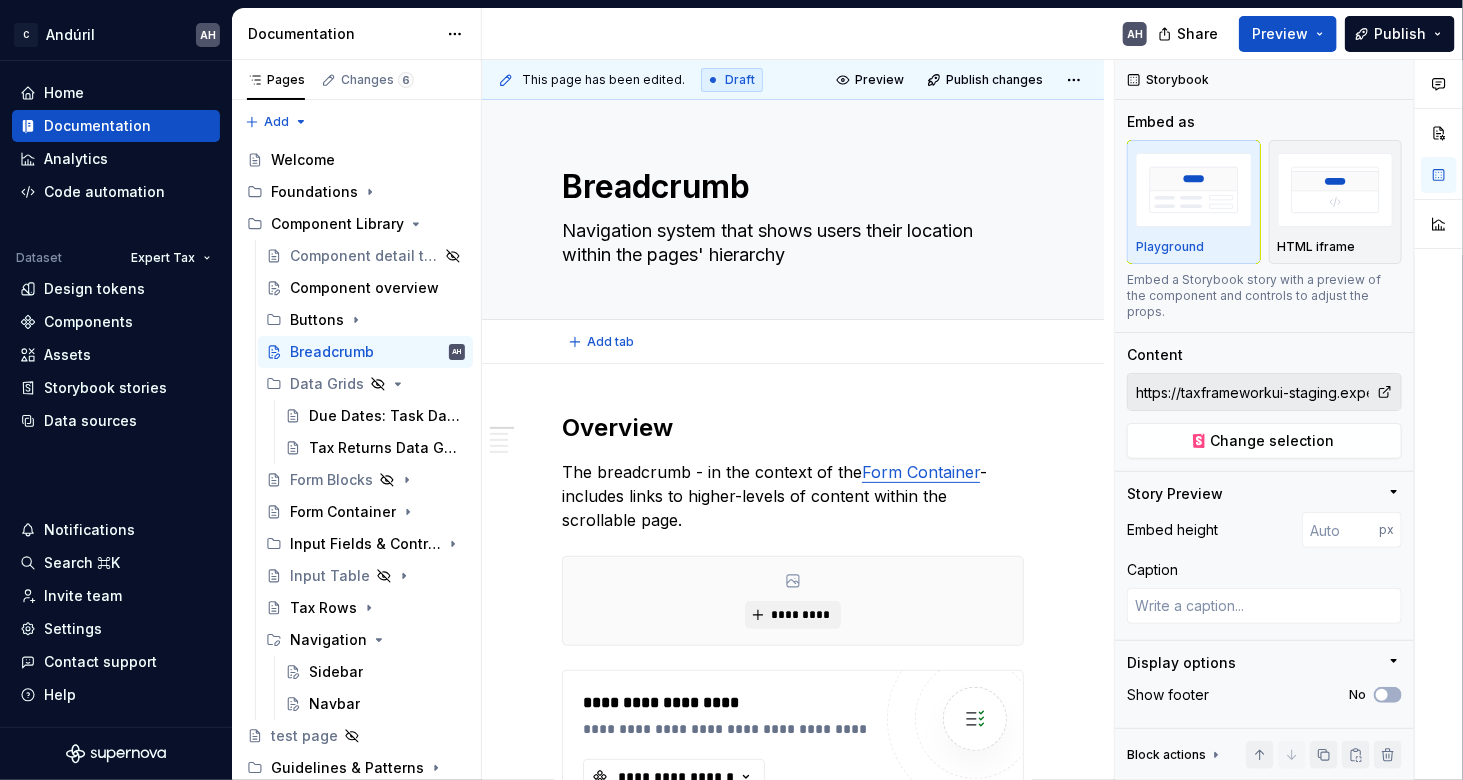 scroll, scrollTop: 0, scrollLeft: 0, axis: both 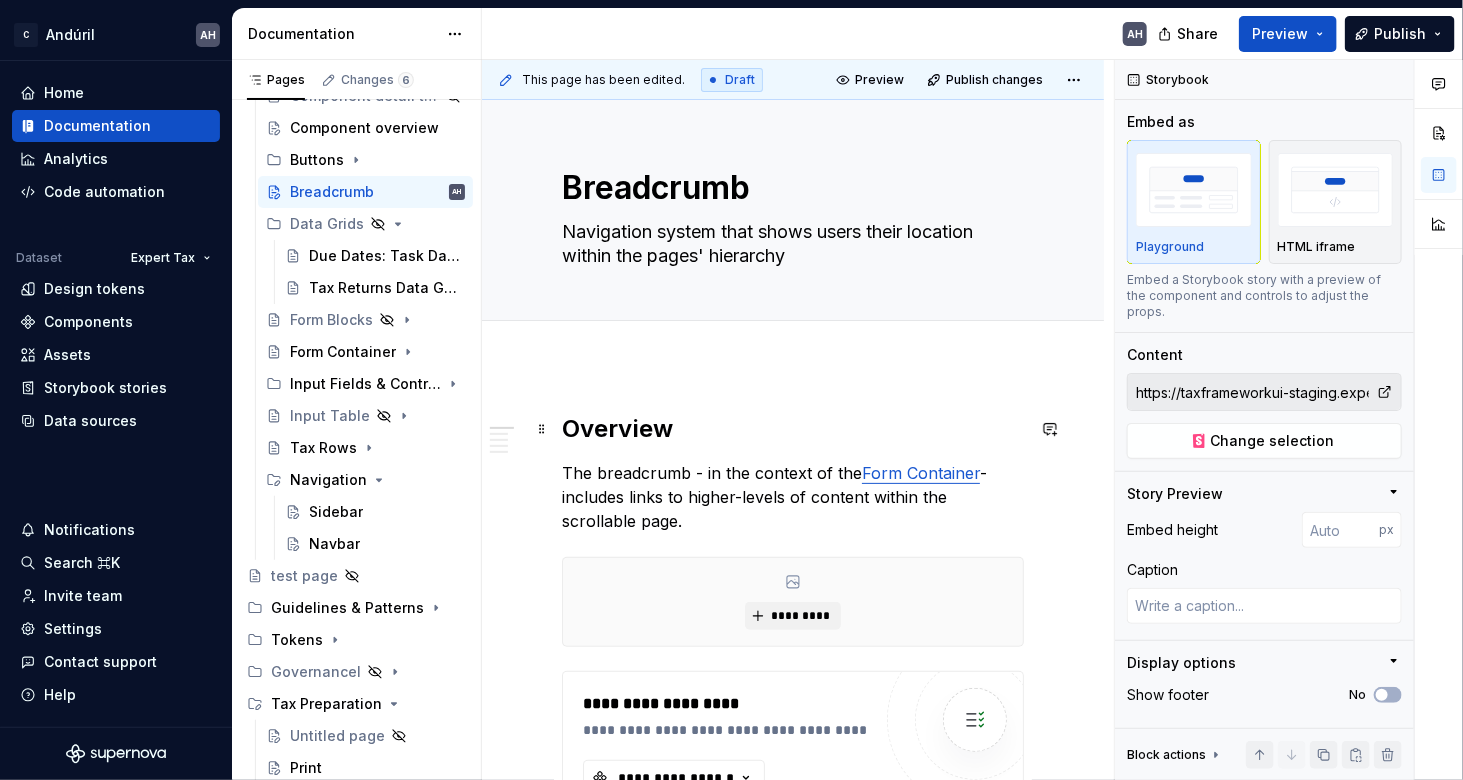 click on "**********" at bounding box center (793, 1452) 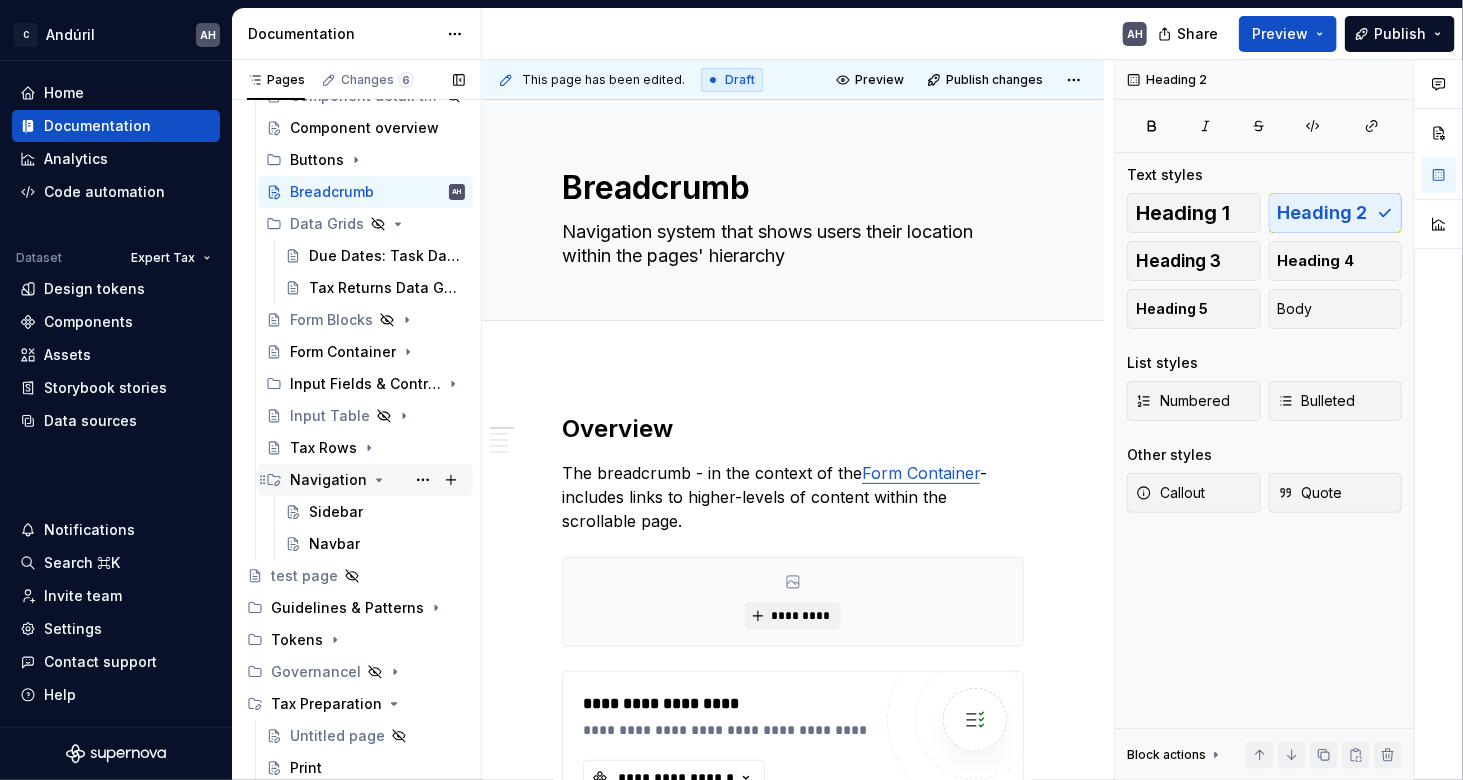 click 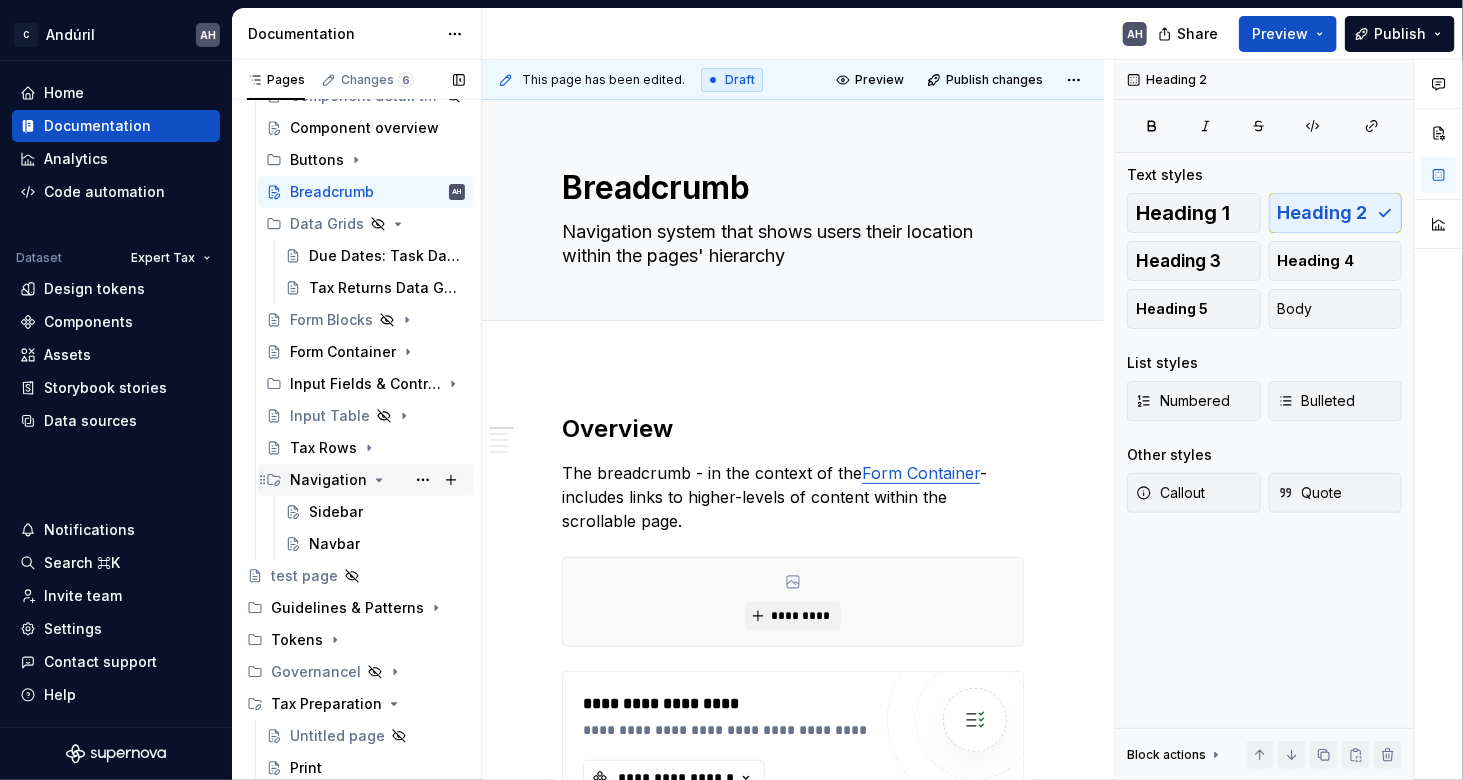 scroll, scrollTop: 96, scrollLeft: 0, axis: vertical 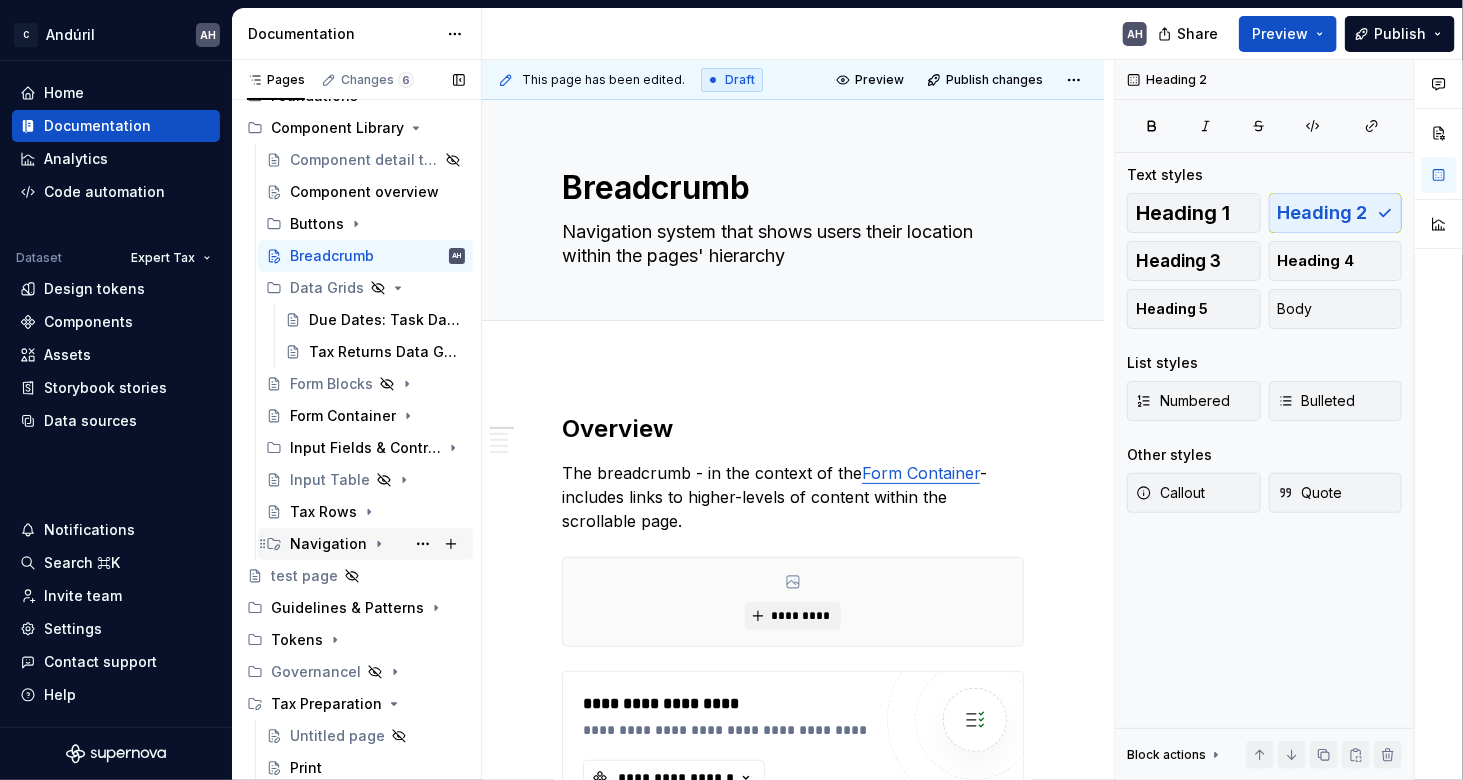 click 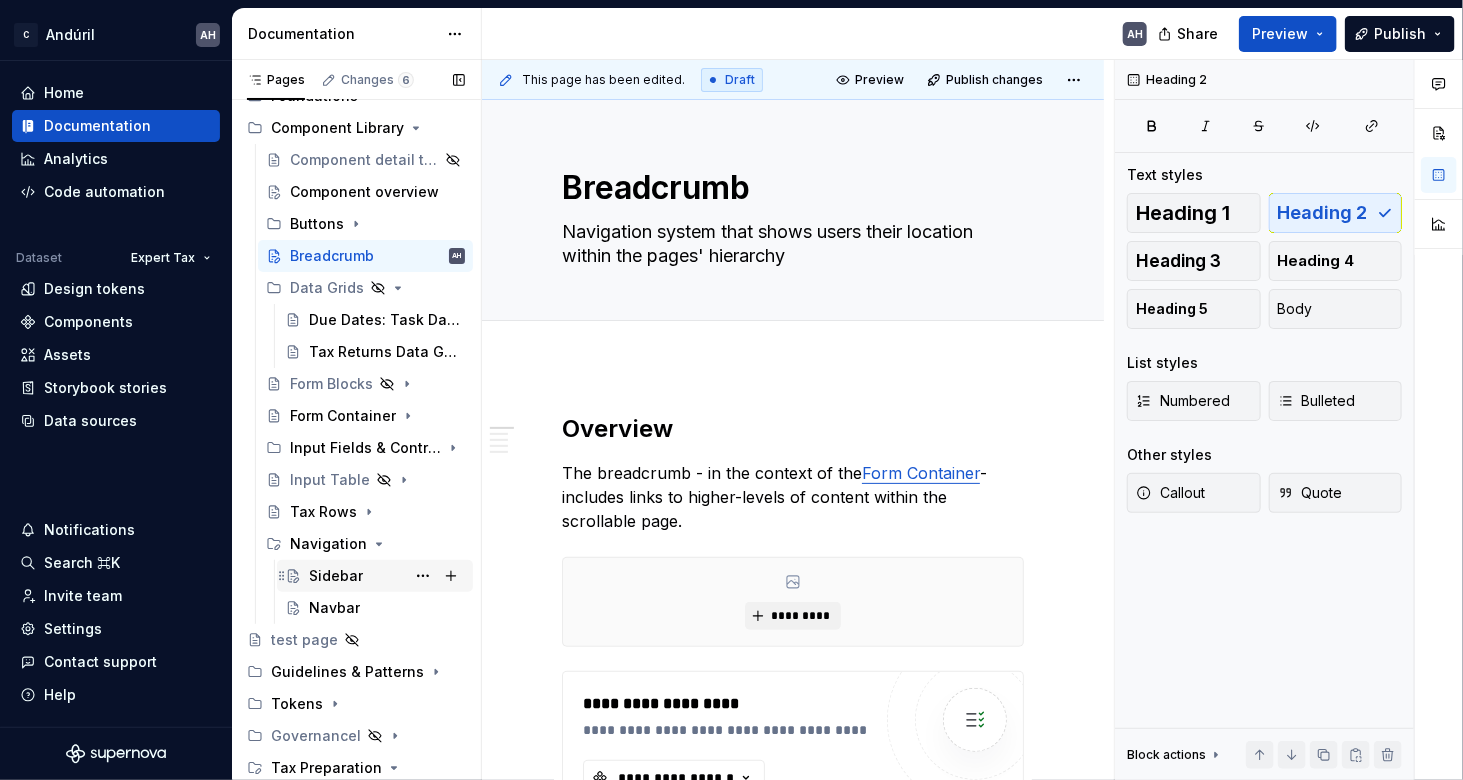 click on "Sidebar" at bounding box center (336, 576) 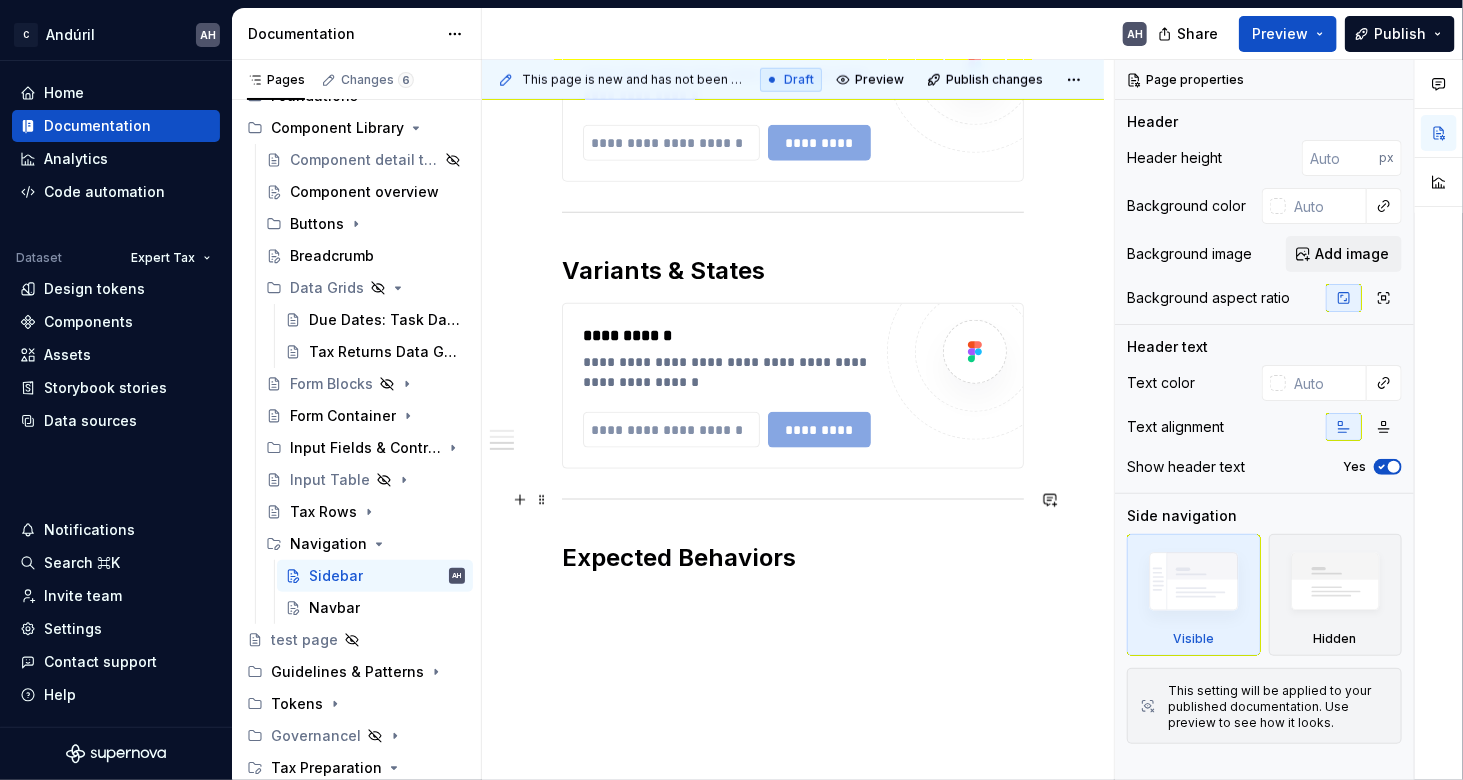 scroll, scrollTop: 1014, scrollLeft: 0, axis: vertical 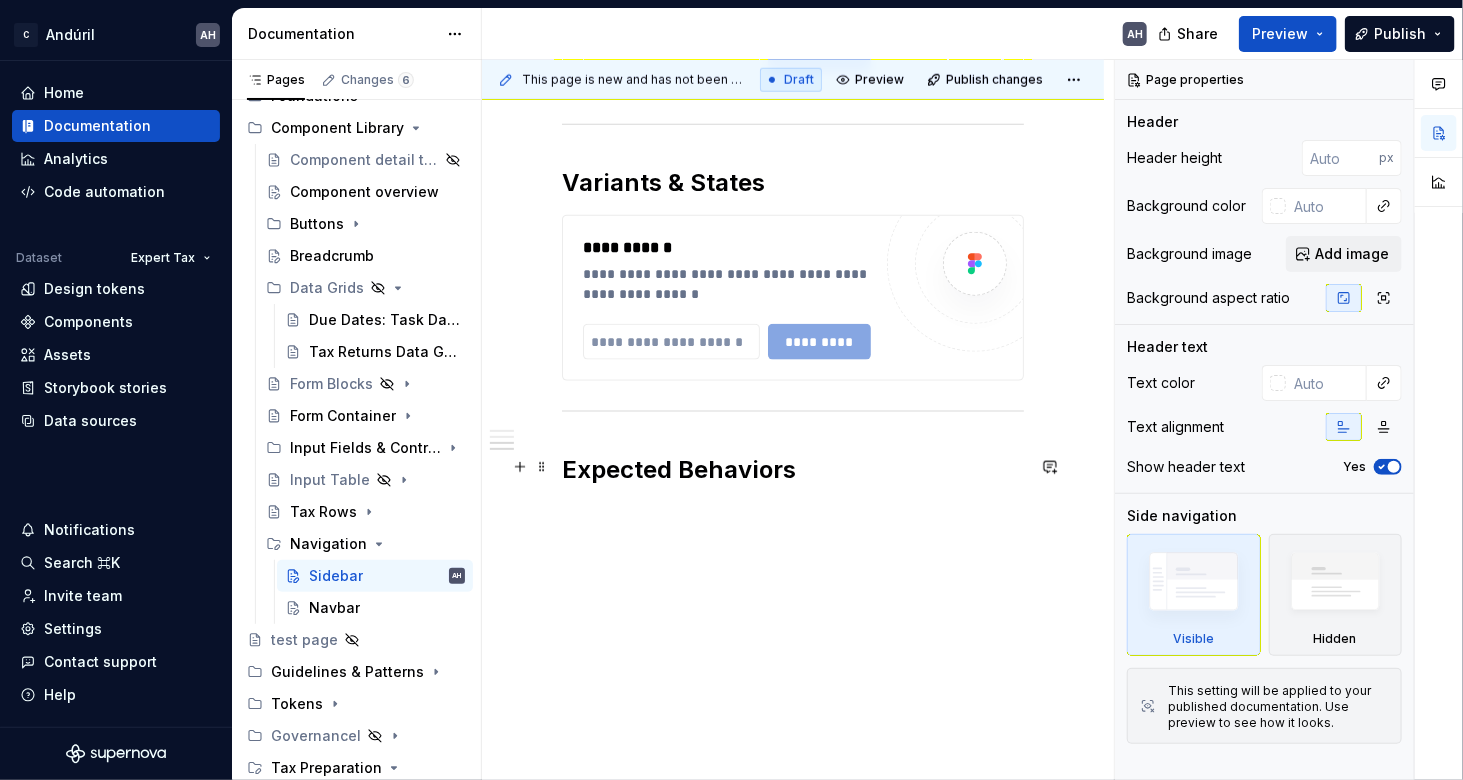 type on "*" 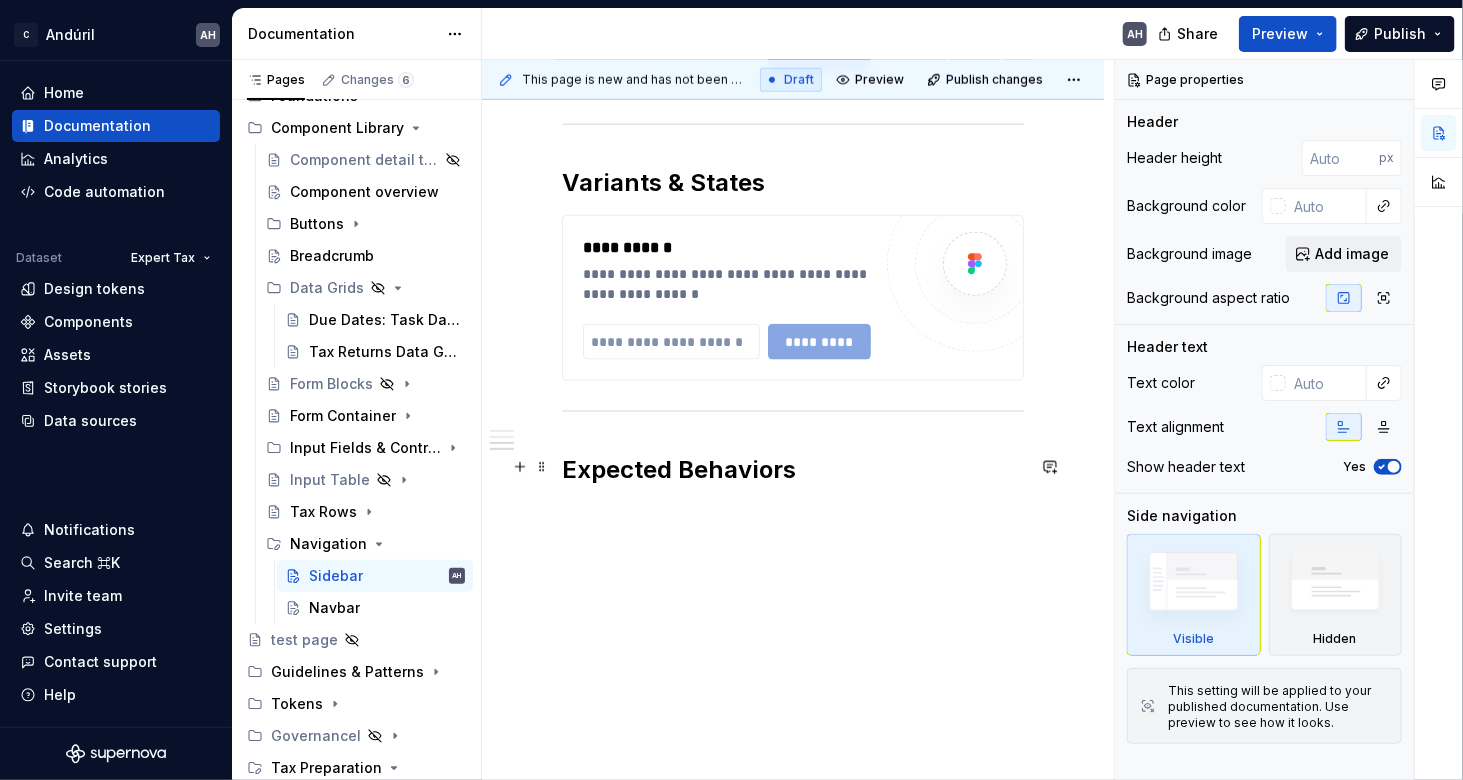 click on "**********" at bounding box center [793, -38] 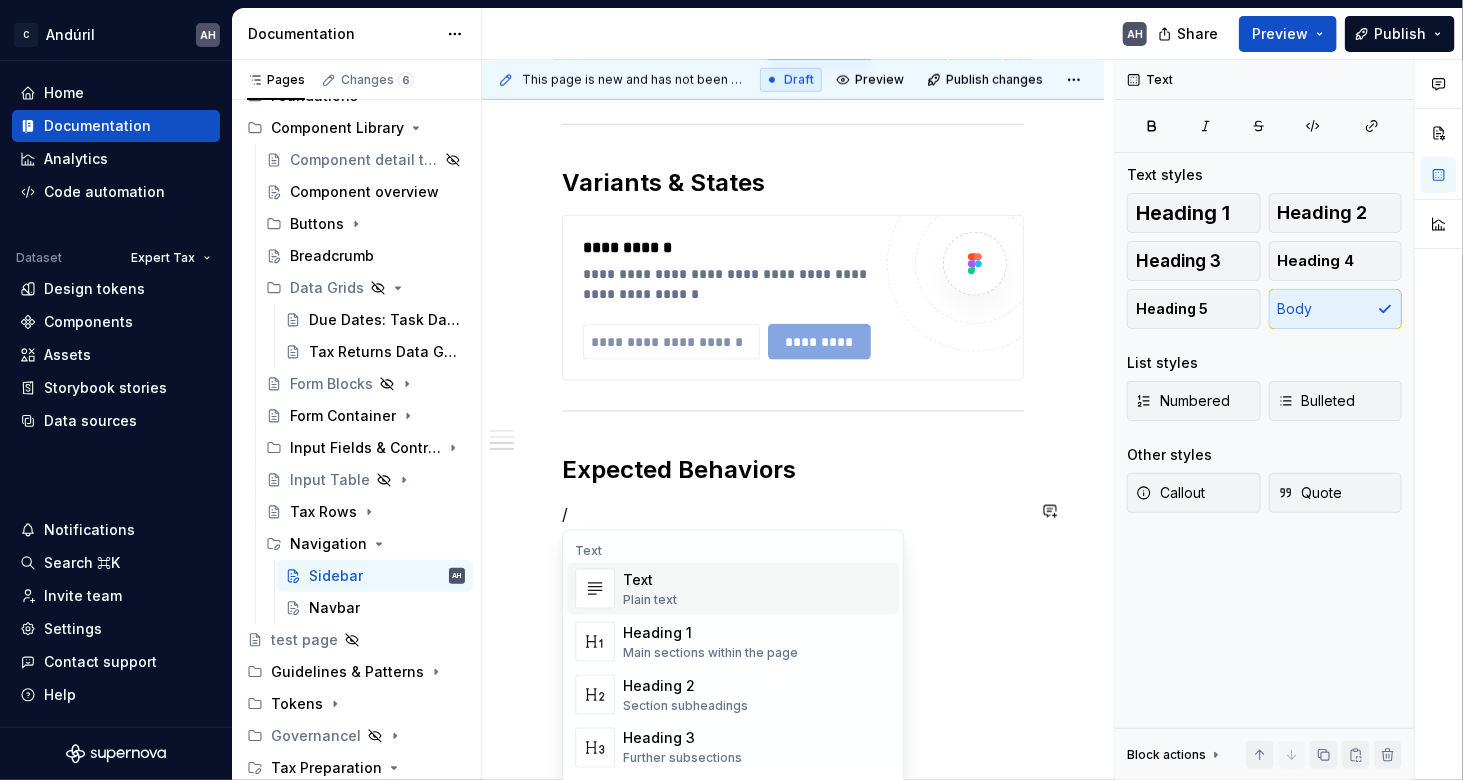 type 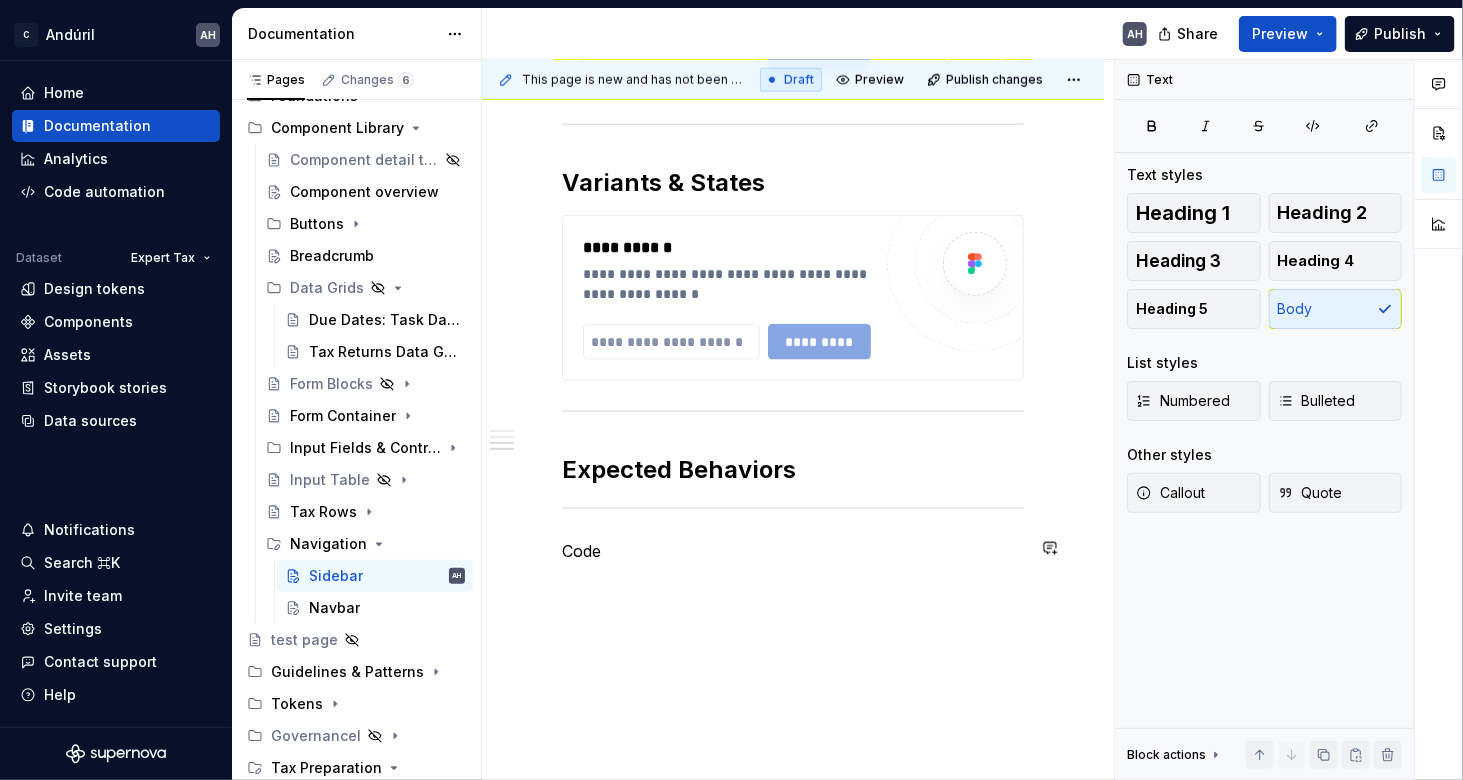 click on "**********" at bounding box center (793, -19) 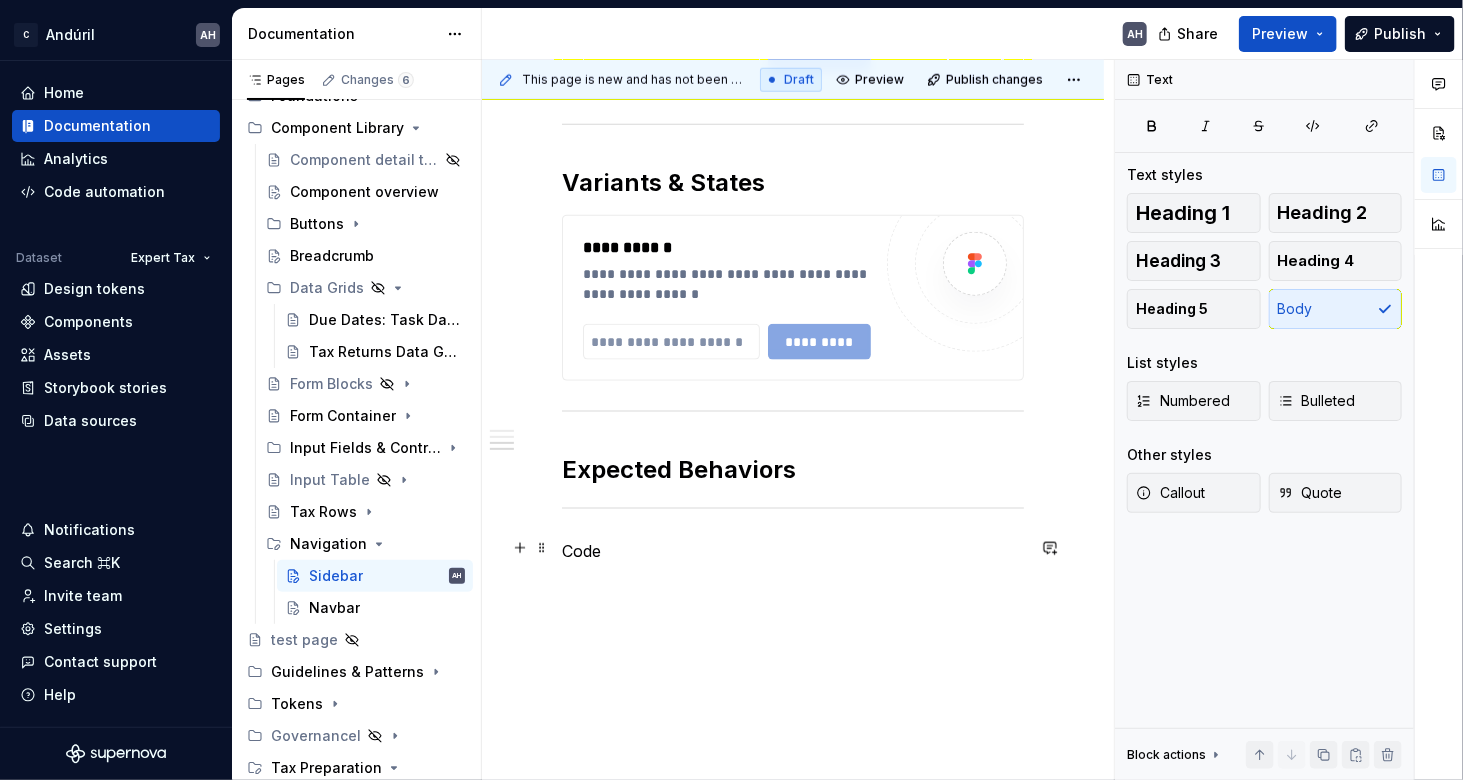 click on "Code" at bounding box center [793, 551] 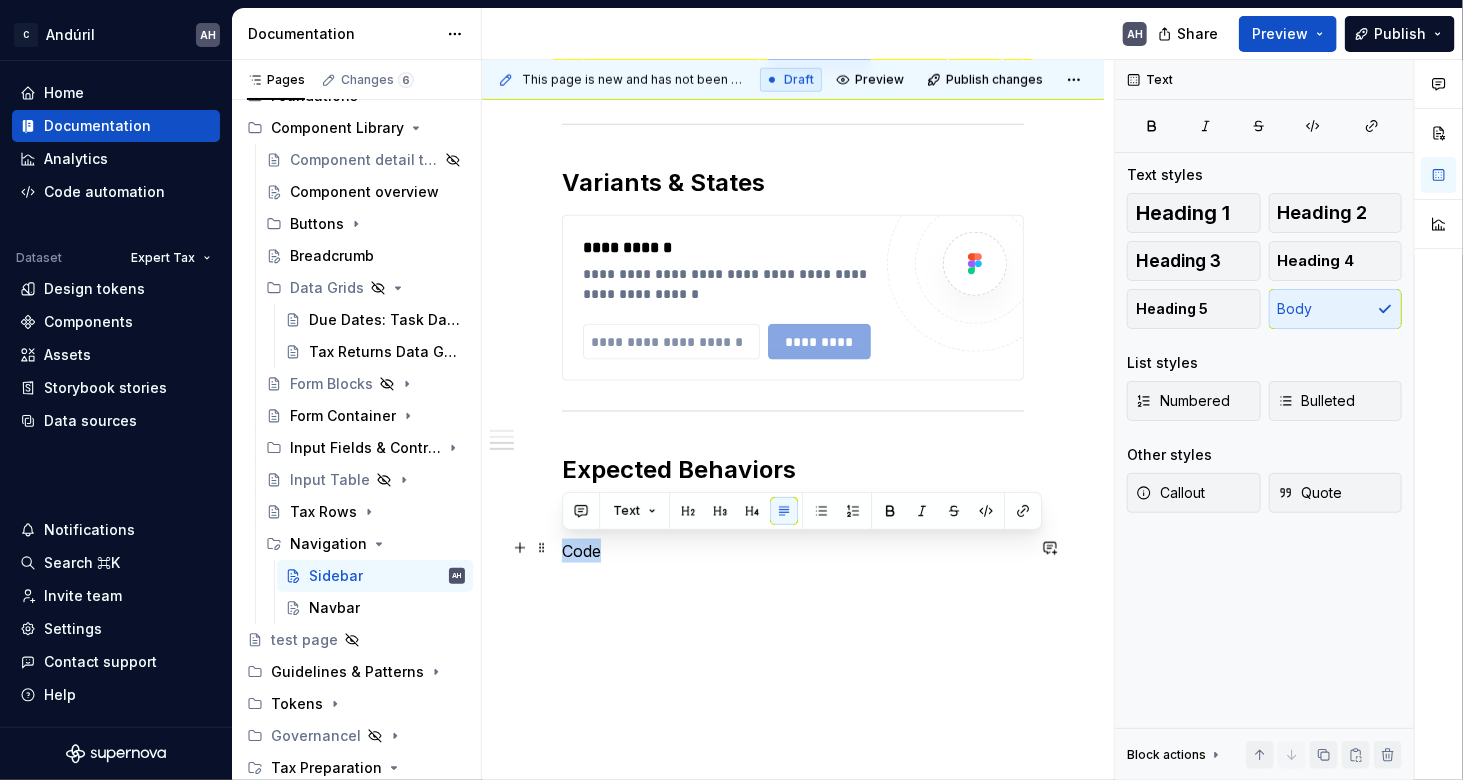 click on "Code" at bounding box center [793, 551] 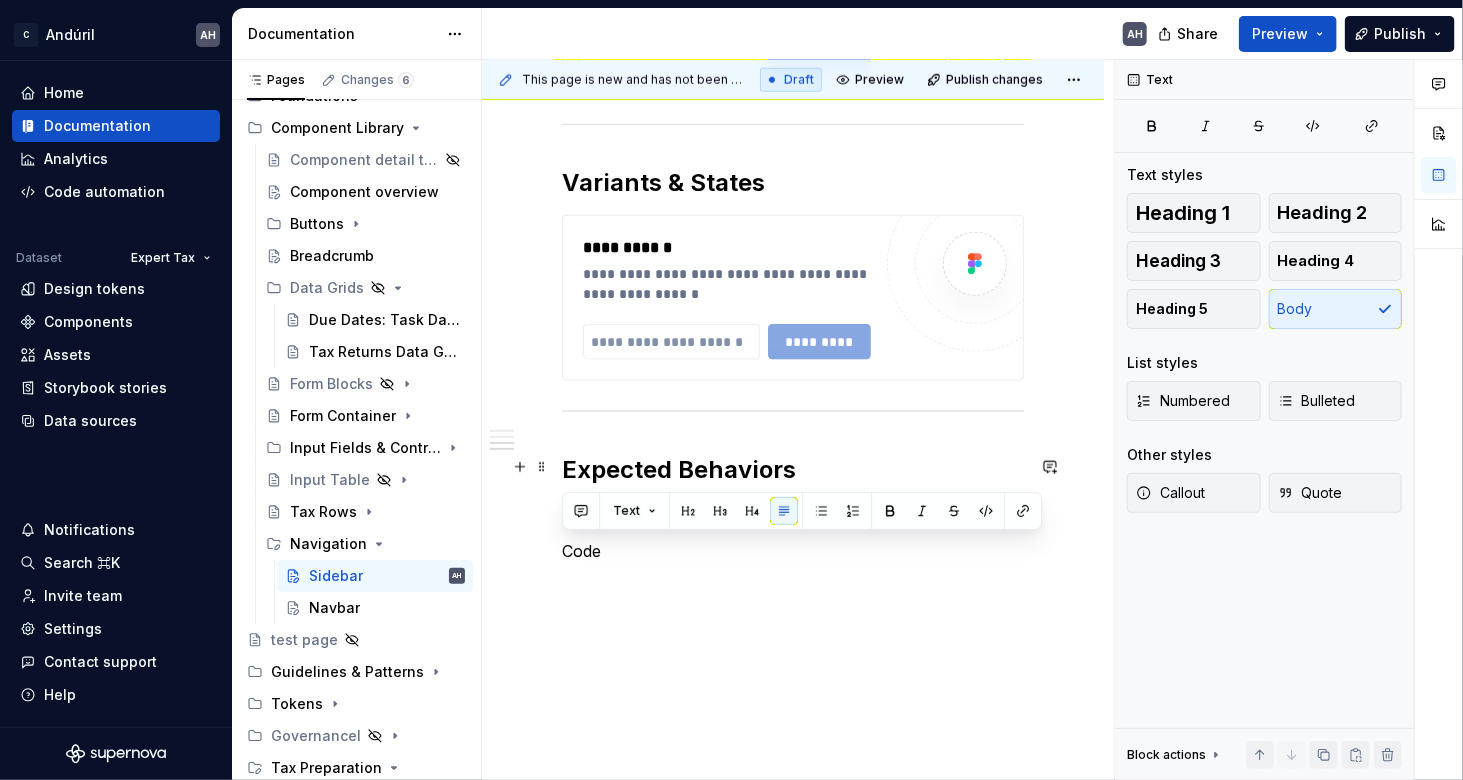 click on "Expected Behaviors" at bounding box center (793, 470) 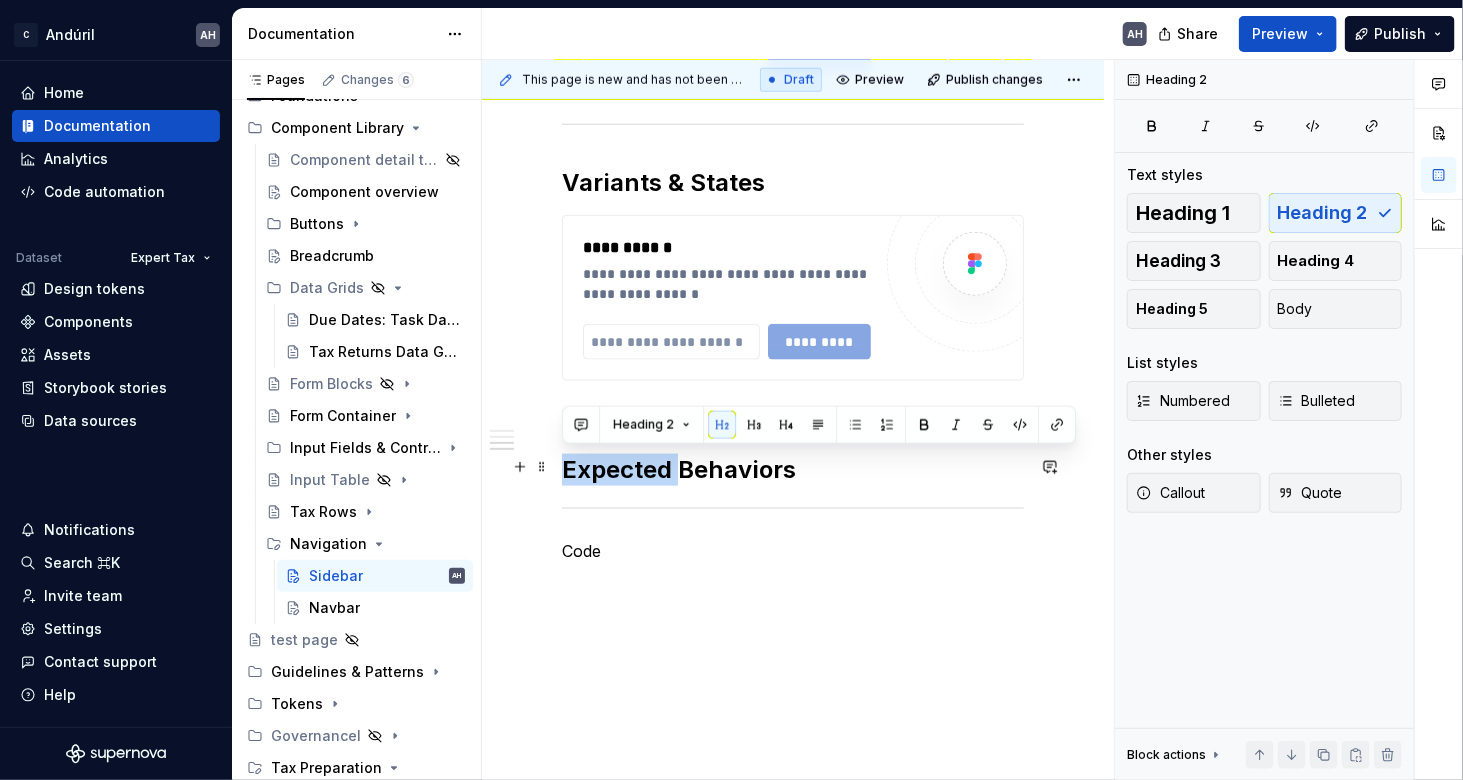 click on "Expected Behaviors" at bounding box center (793, 470) 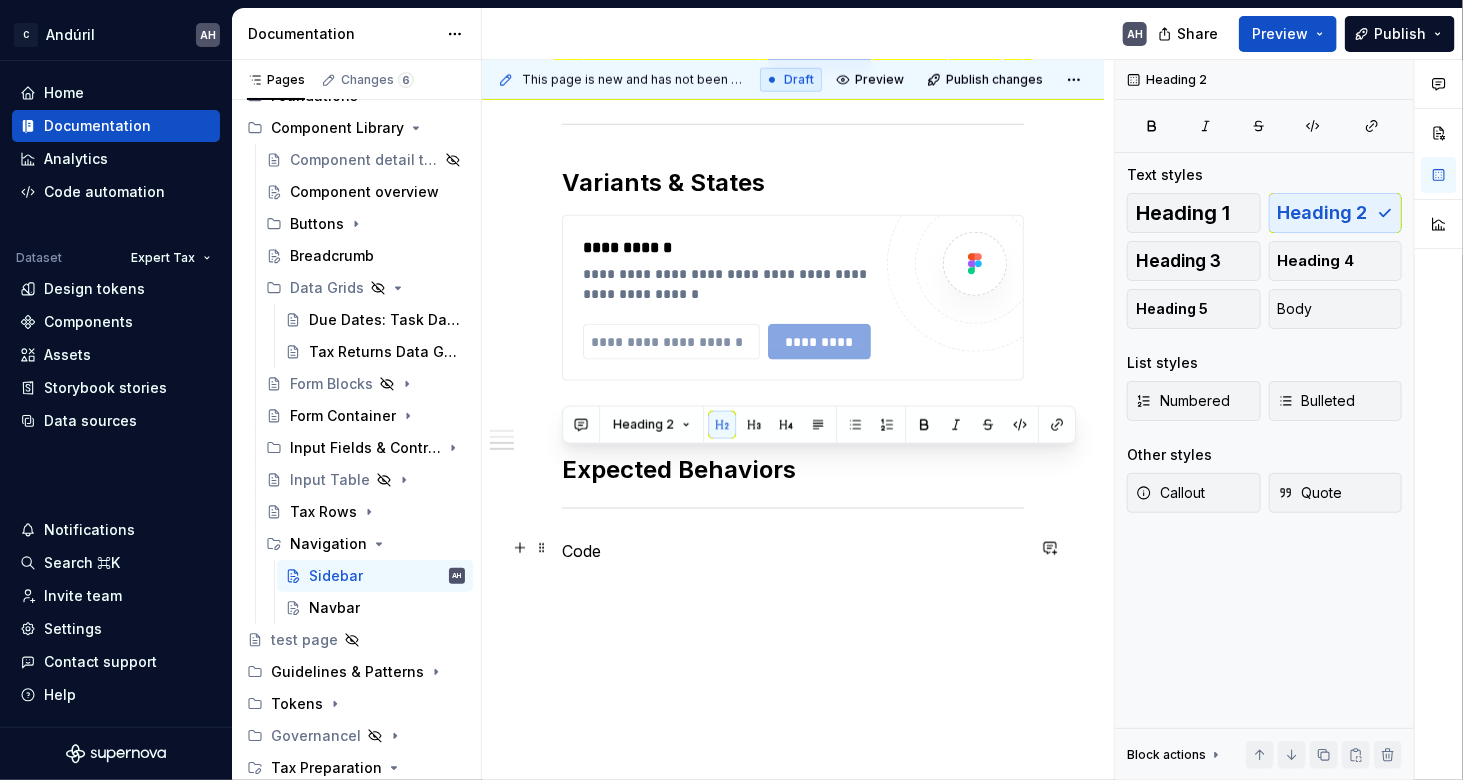 click on "Code" at bounding box center (793, 551) 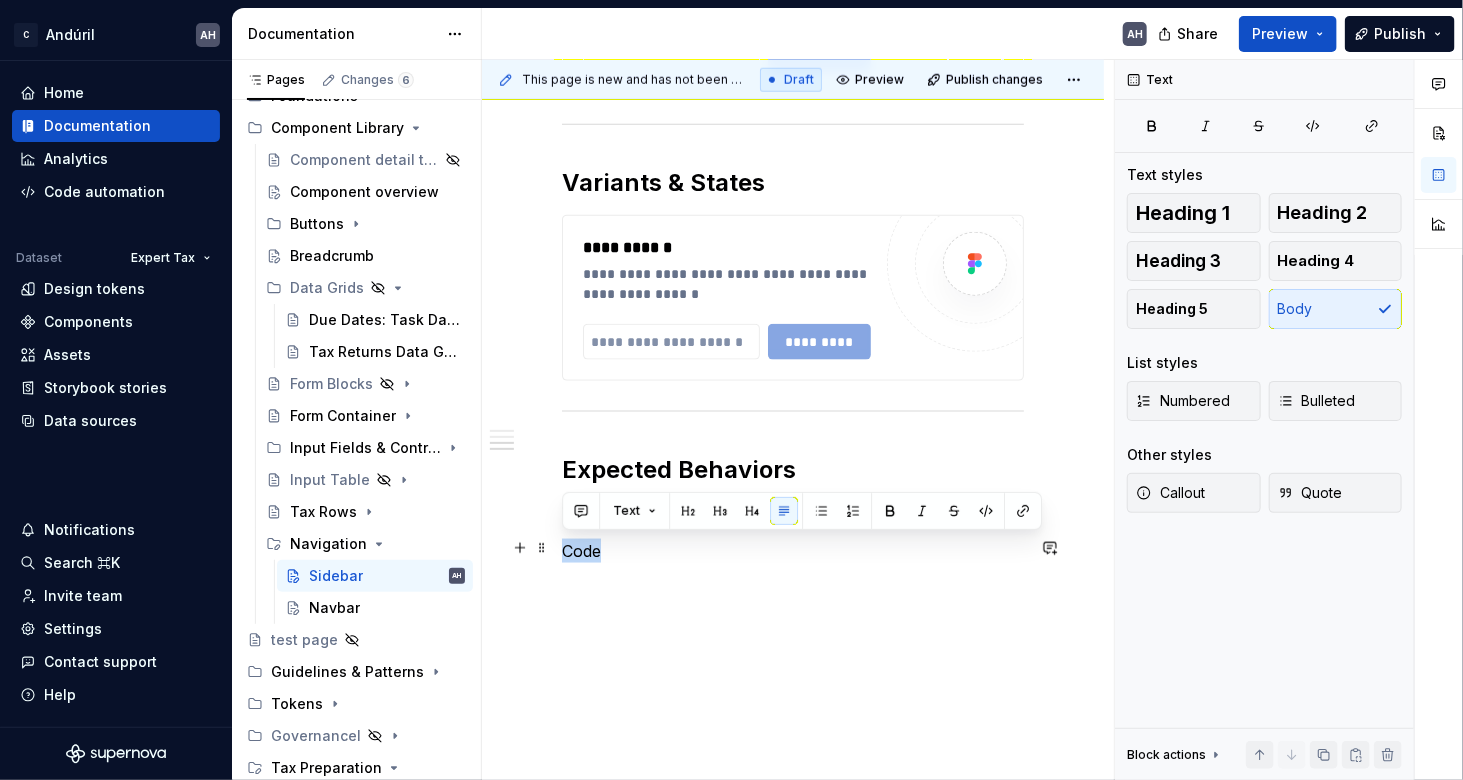 click on "Code" at bounding box center [793, 551] 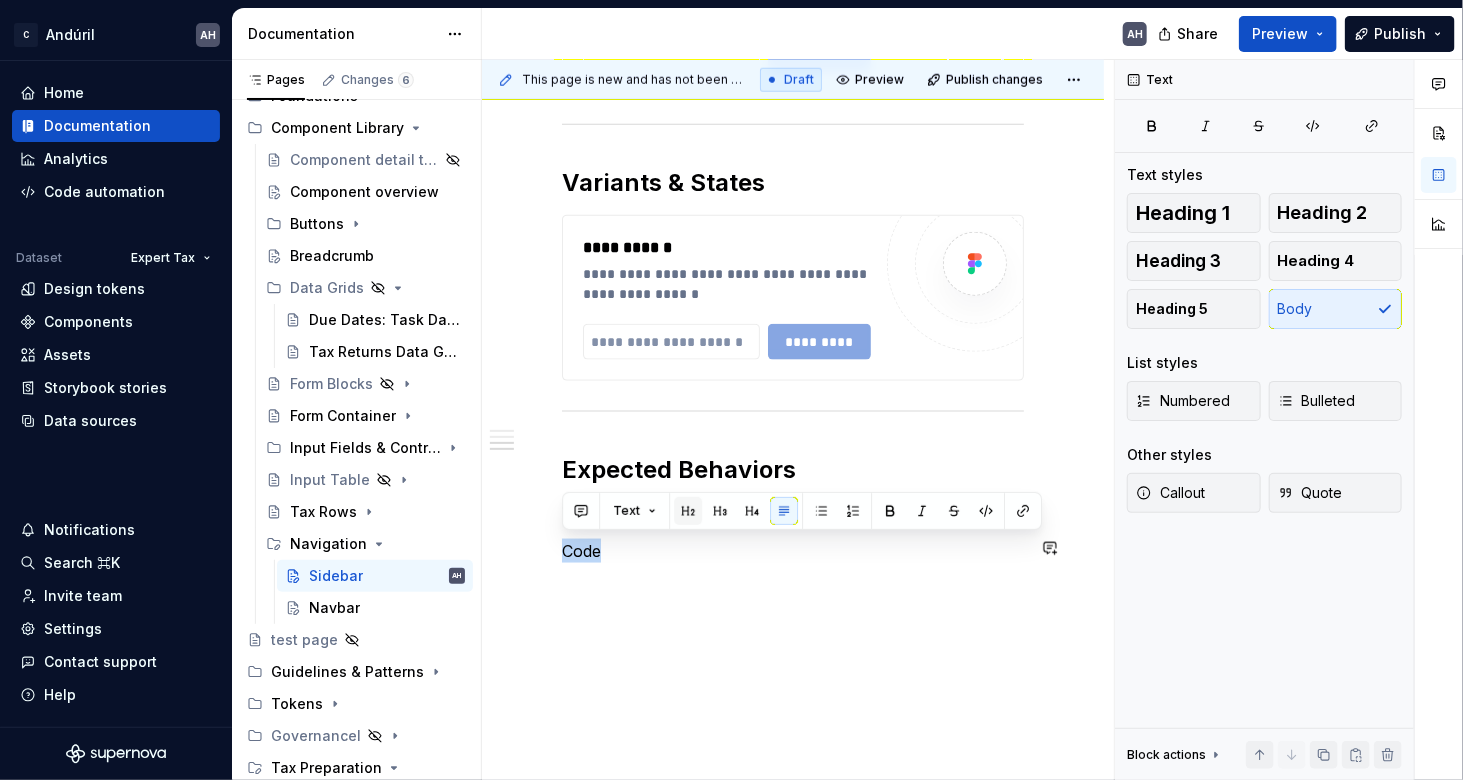 click at bounding box center (688, 511) 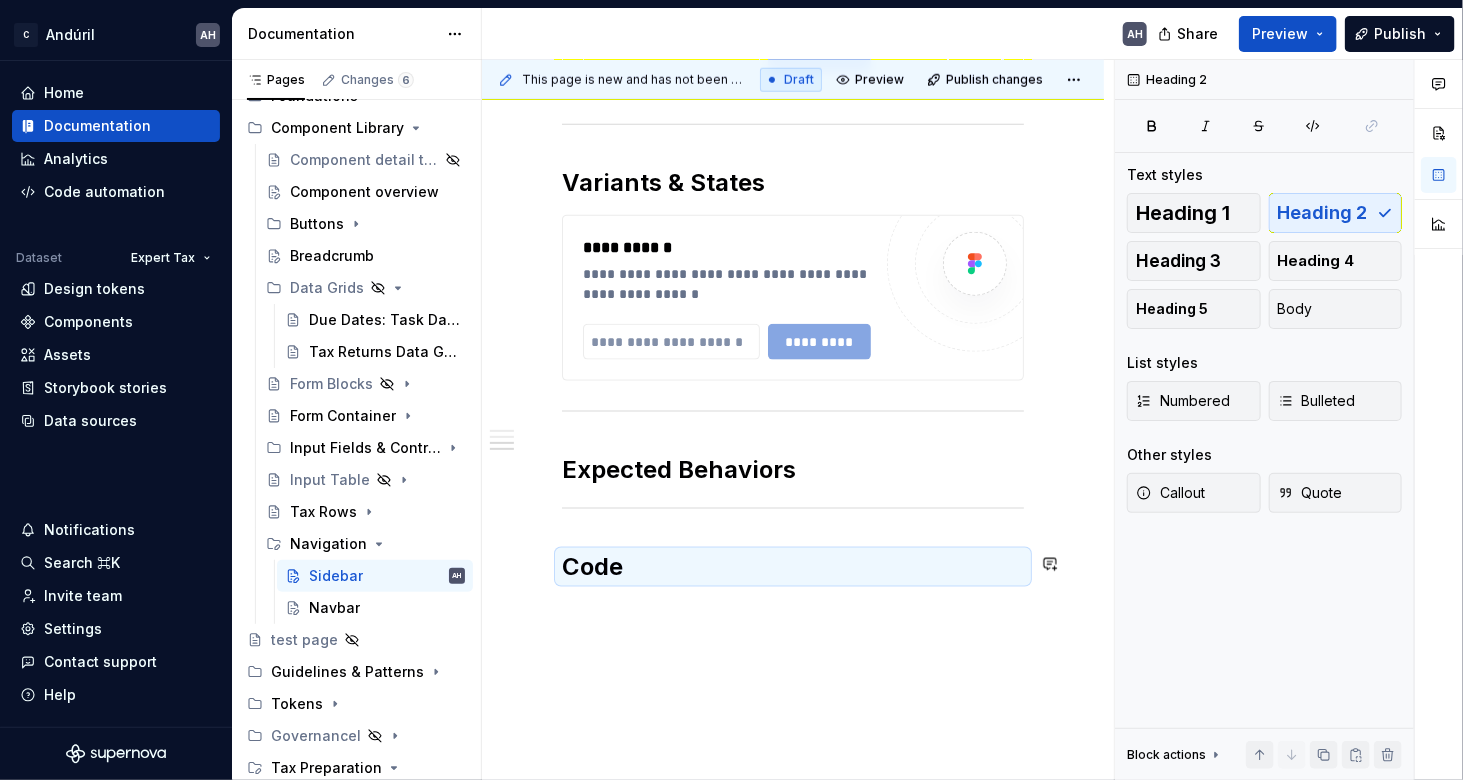 click on "**********" at bounding box center [793, 84] 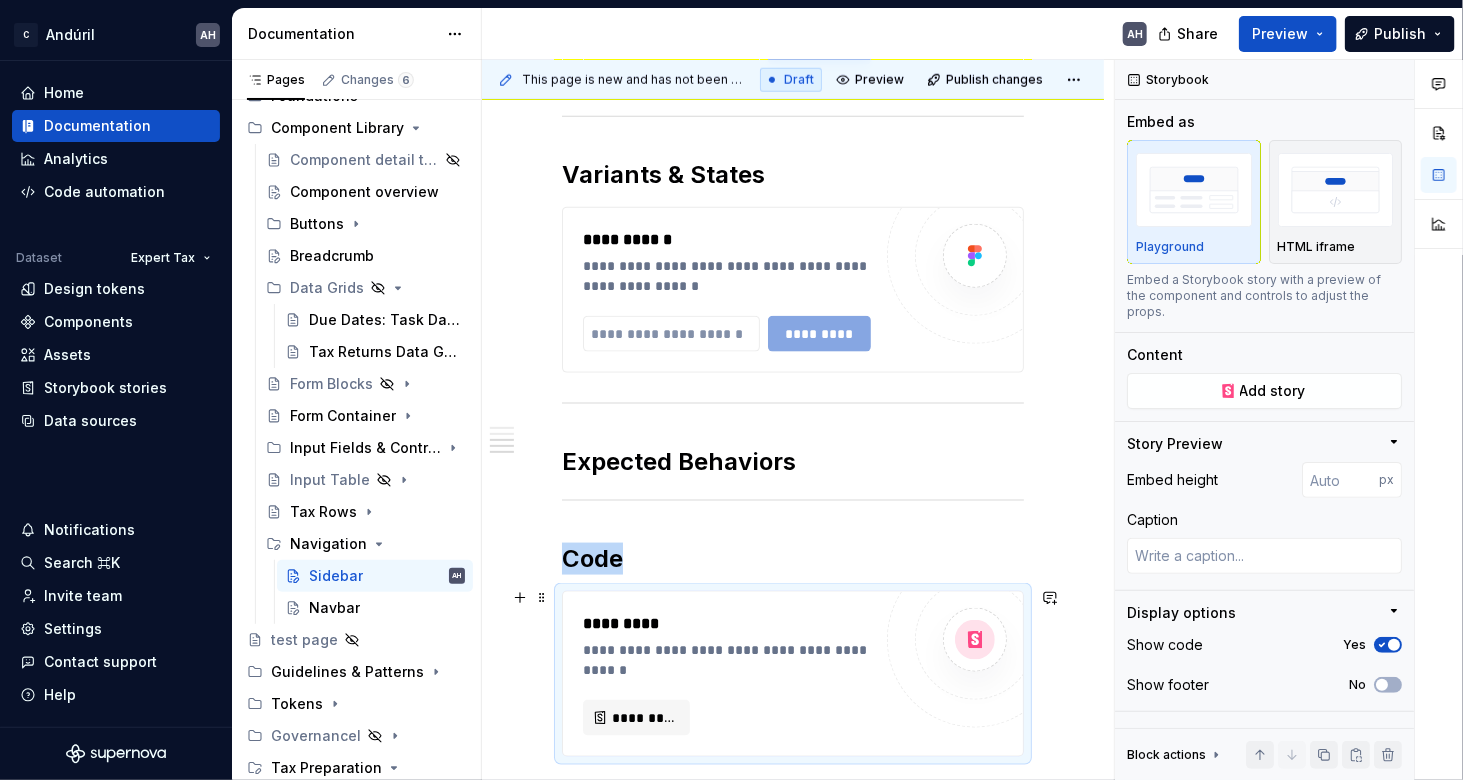 scroll, scrollTop: 1018, scrollLeft: 0, axis: vertical 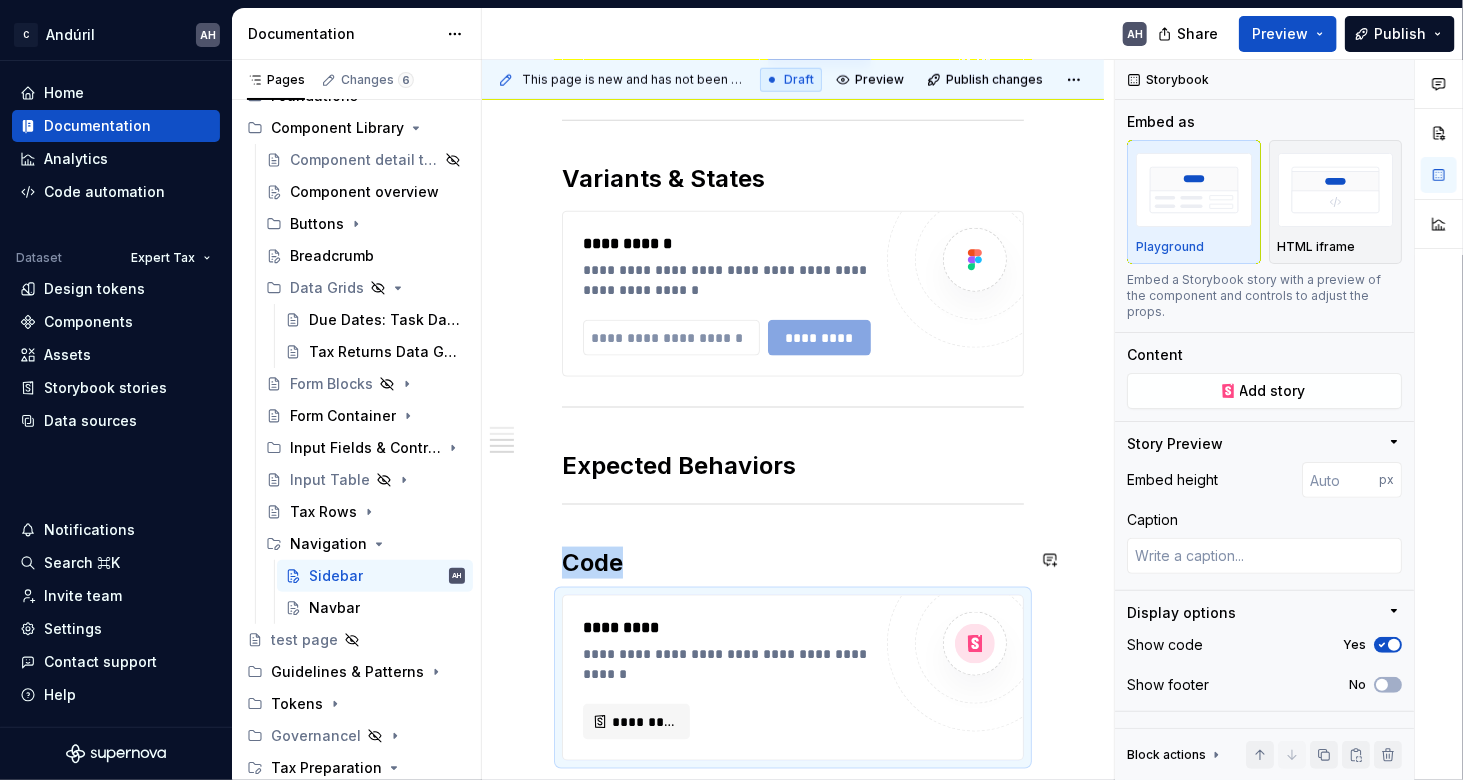 click on "**********" at bounding box center (793, 66) 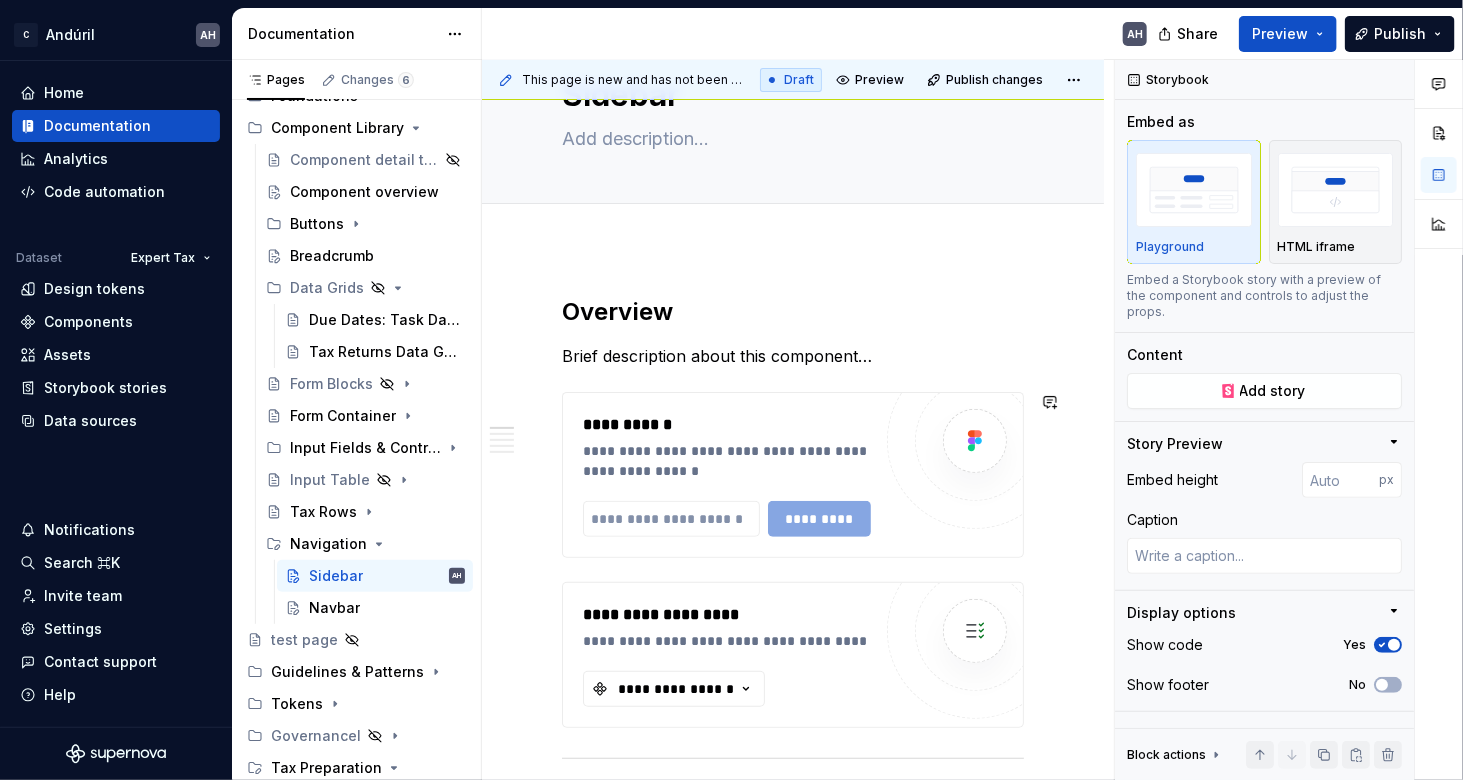 scroll, scrollTop: 0, scrollLeft: 0, axis: both 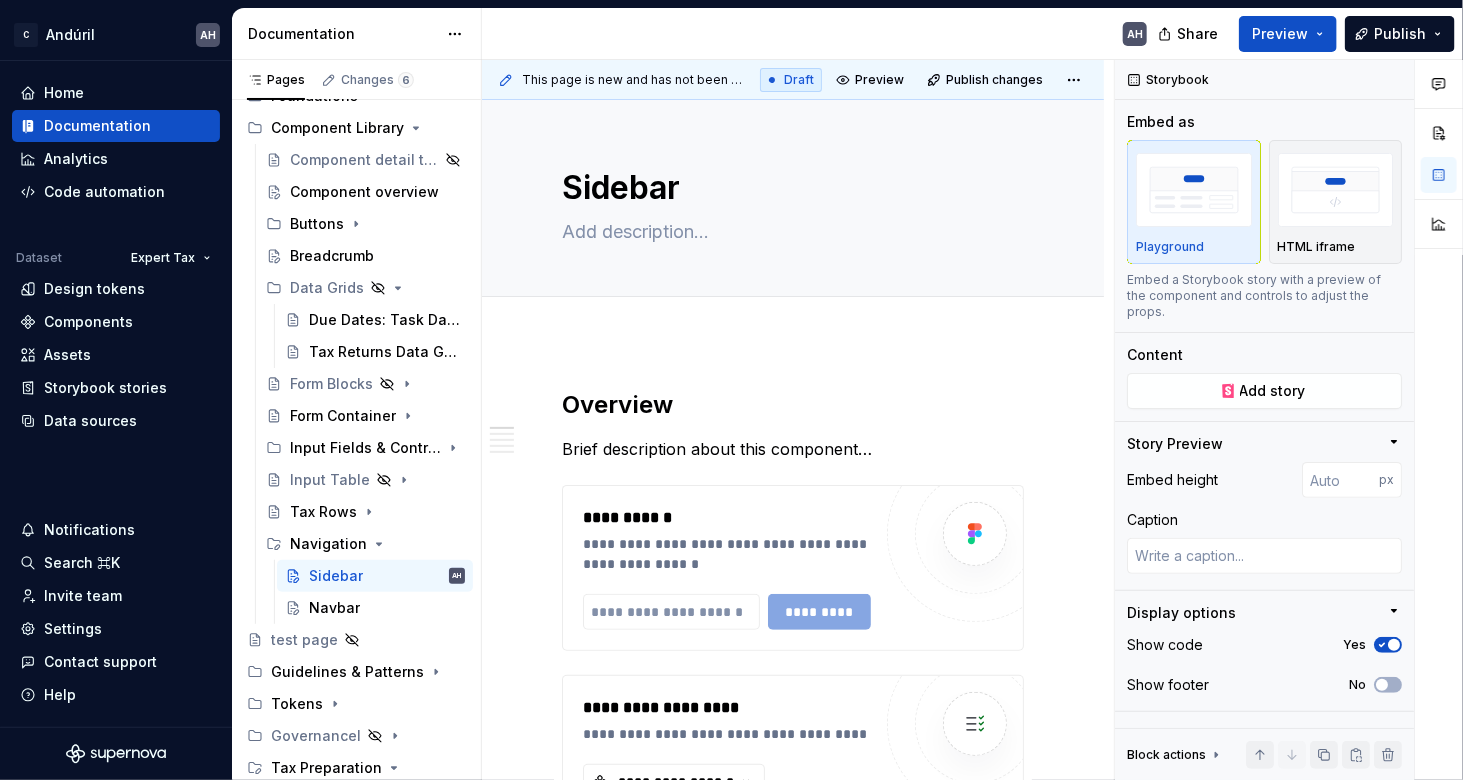 type on "*" 